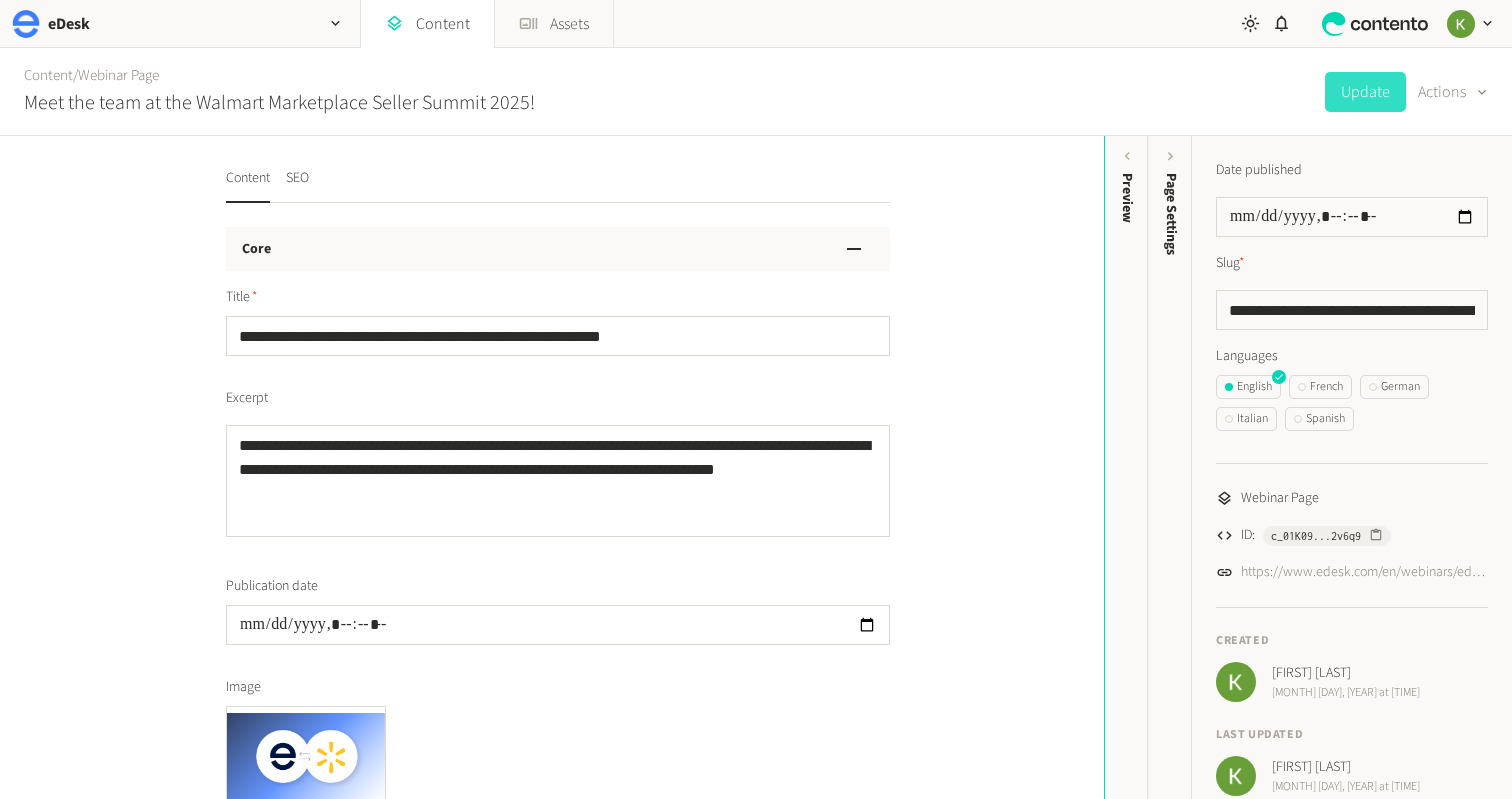 scroll, scrollTop: 0, scrollLeft: 0, axis: both 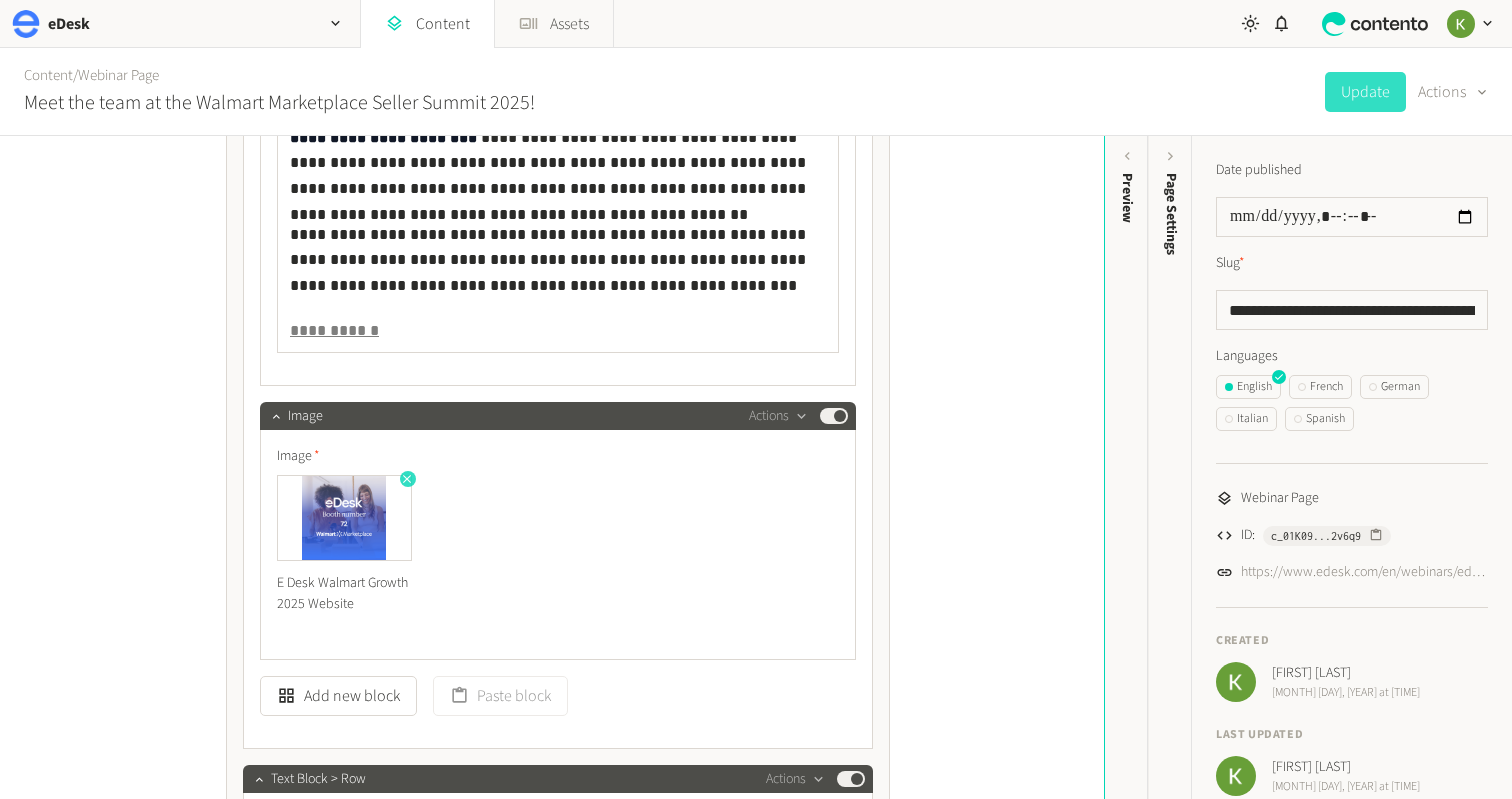 click 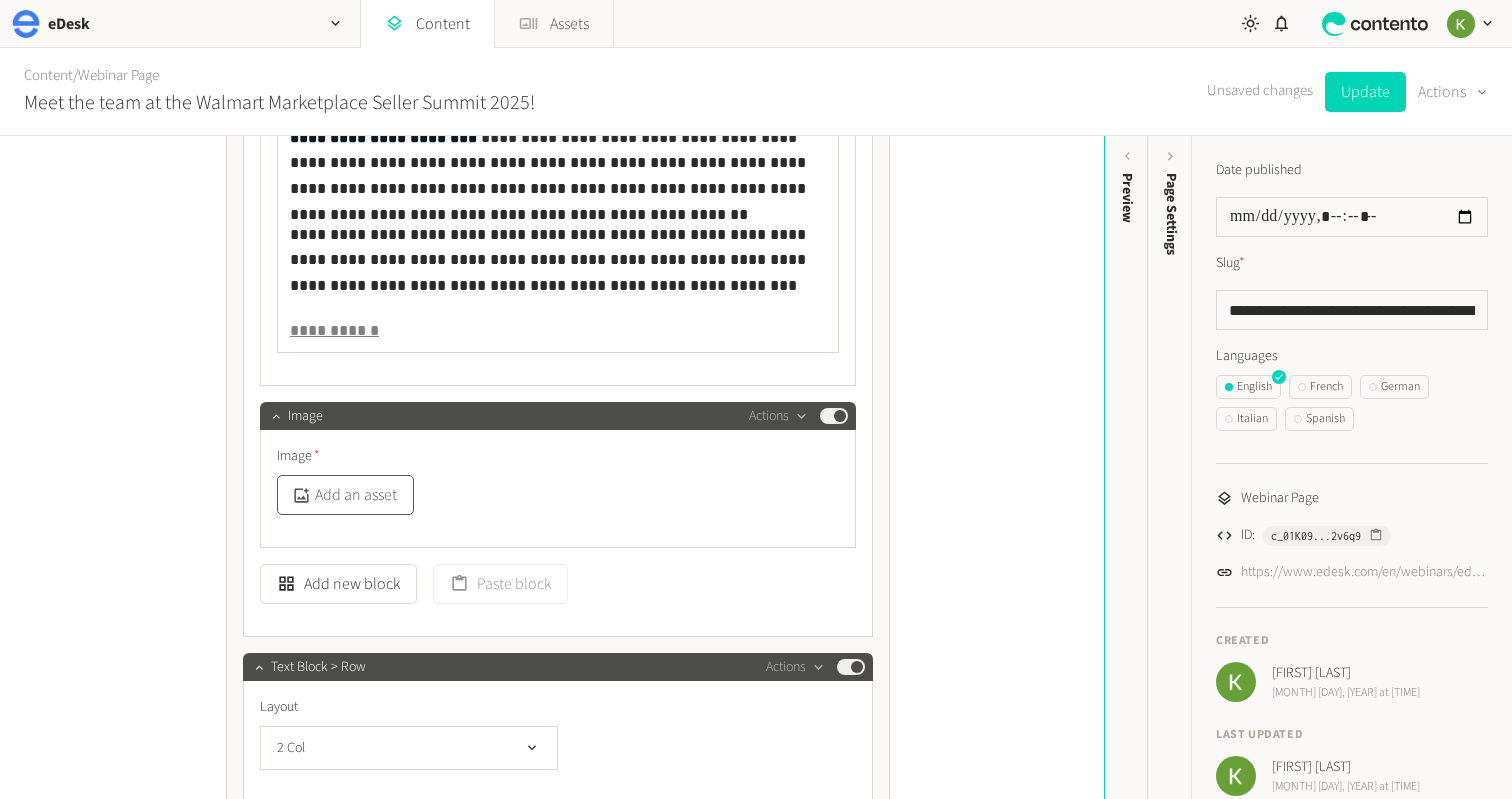 click on "Add an asset" 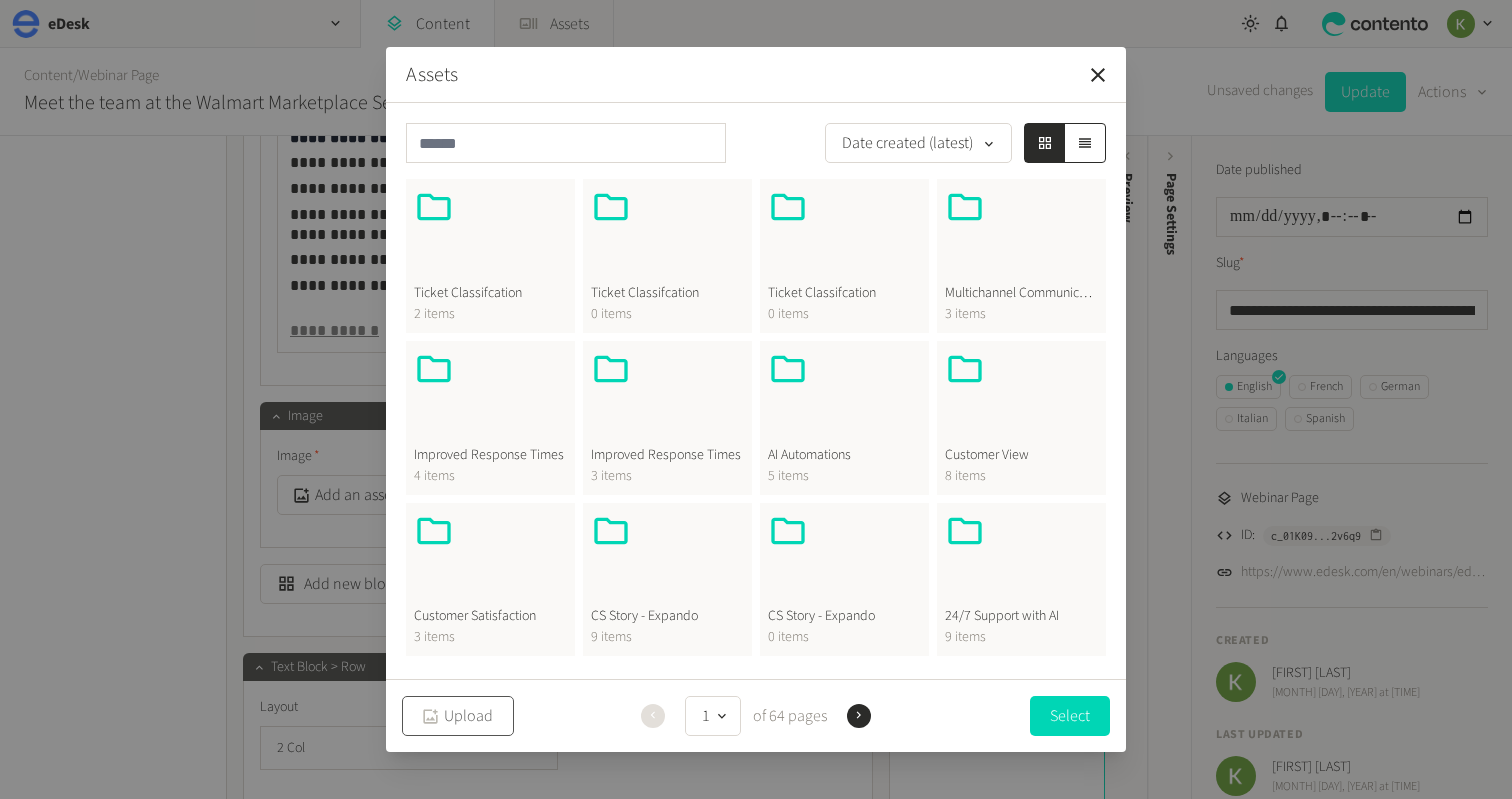 click on "Upload" at bounding box center (458, 716) 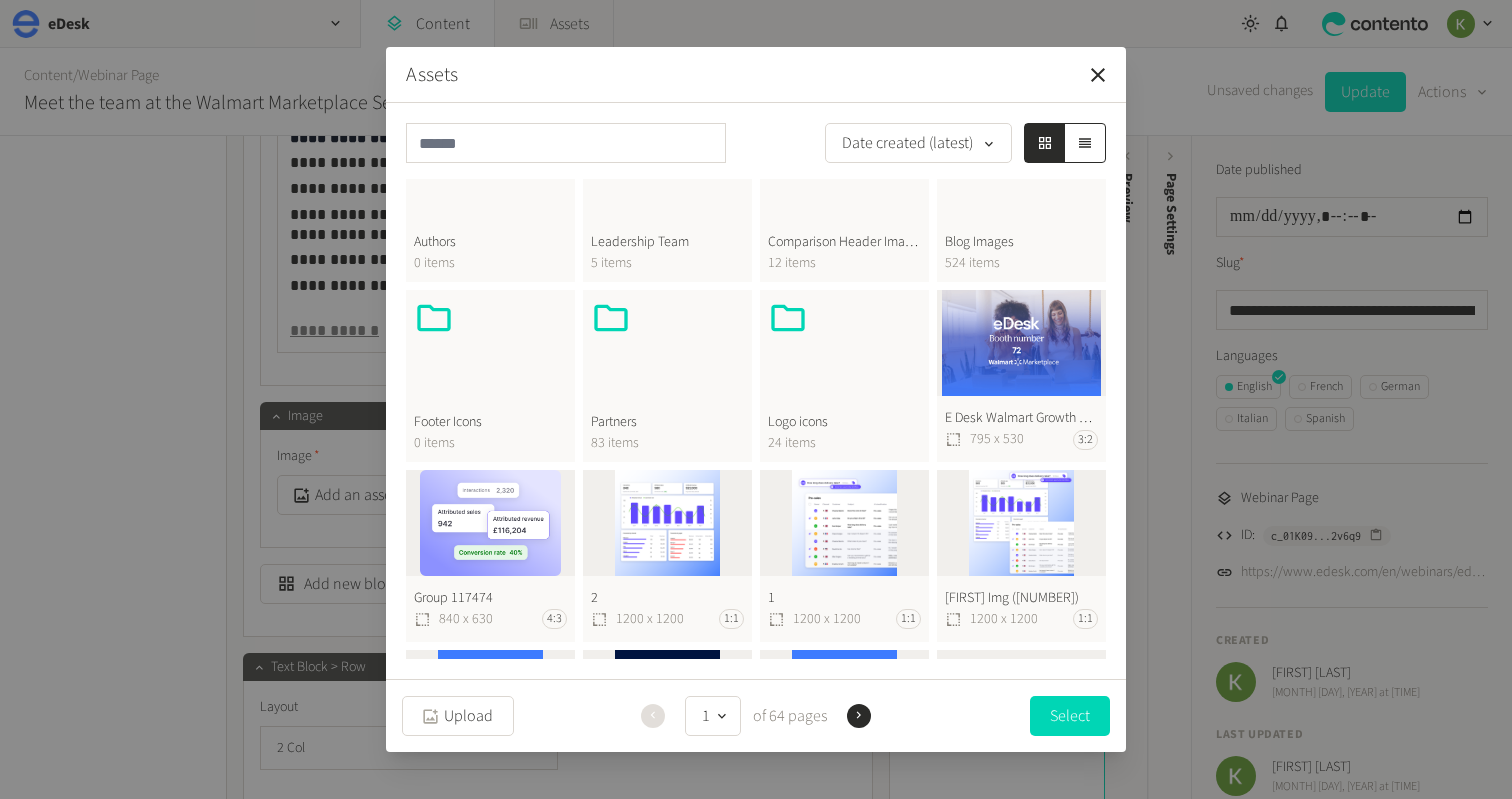 scroll, scrollTop: 644, scrollLeft: 0, axis: vertical 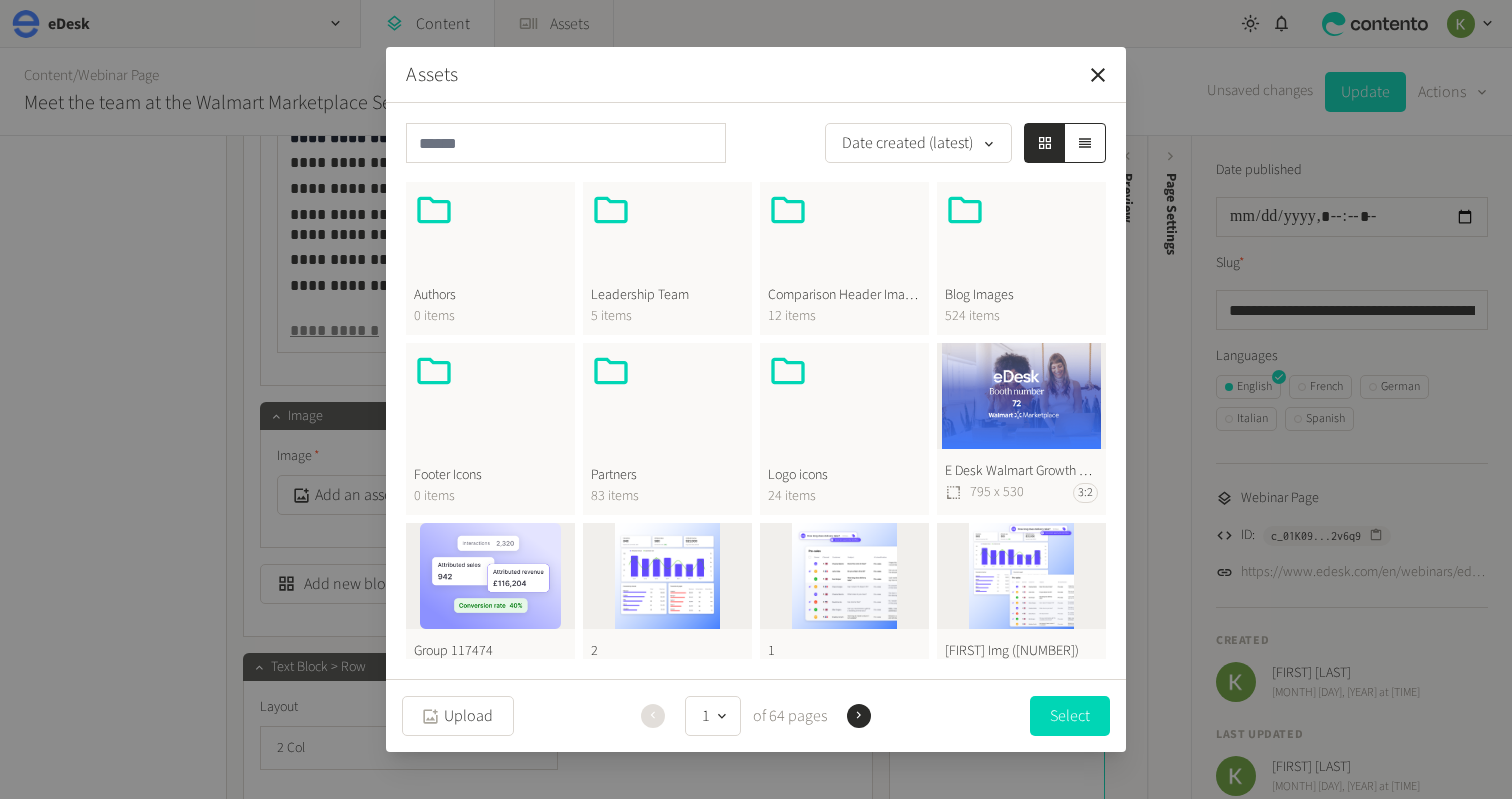 click on "E Desk Walmart Growth 2025 Website (795 X 530 Px) (1)  795 x 530 3:2" 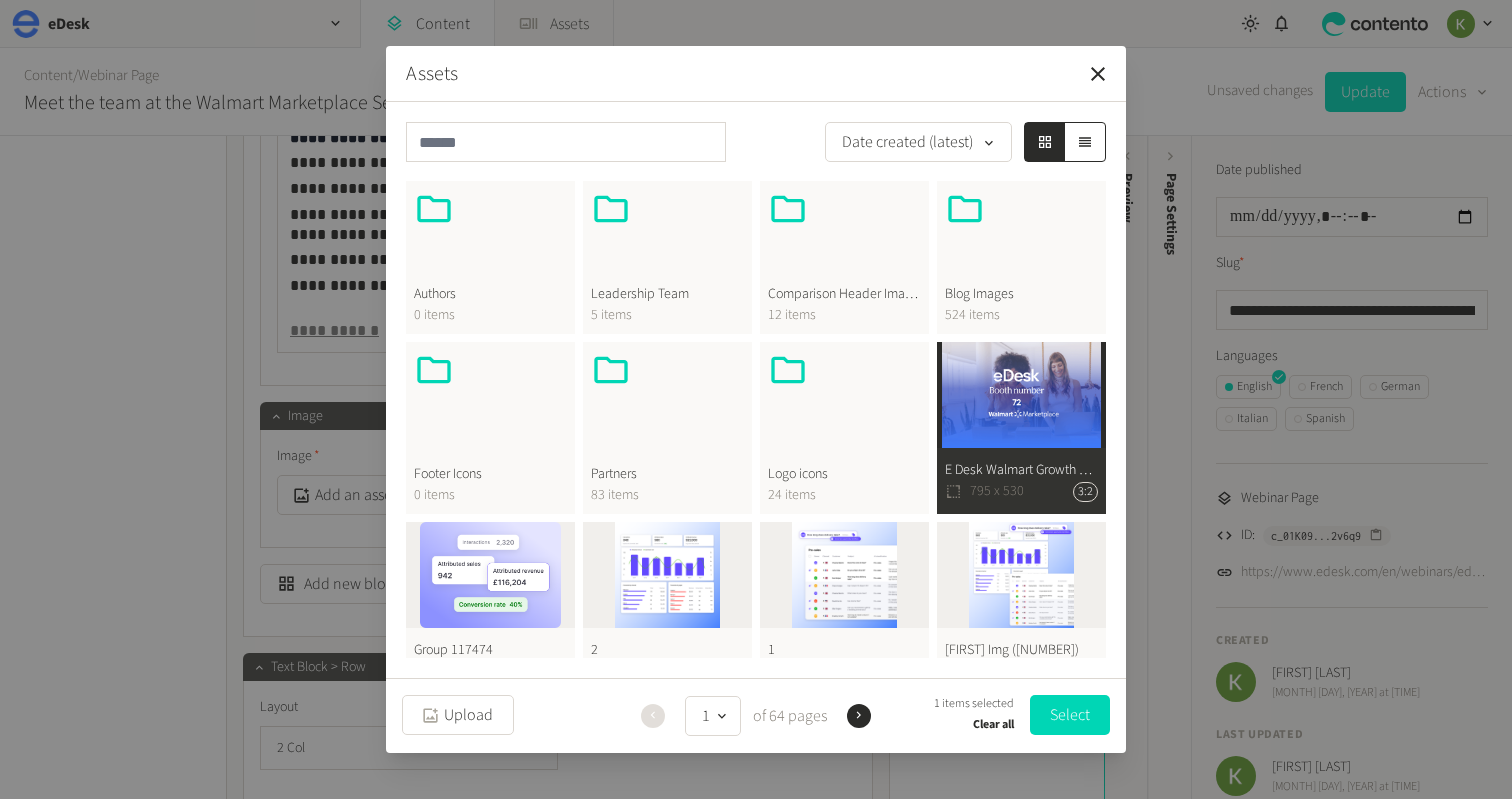 drag, startPoint x: 1038, startPoint y: 400, endPoint x: 993, endPoint y: 253, distance: 153.73354 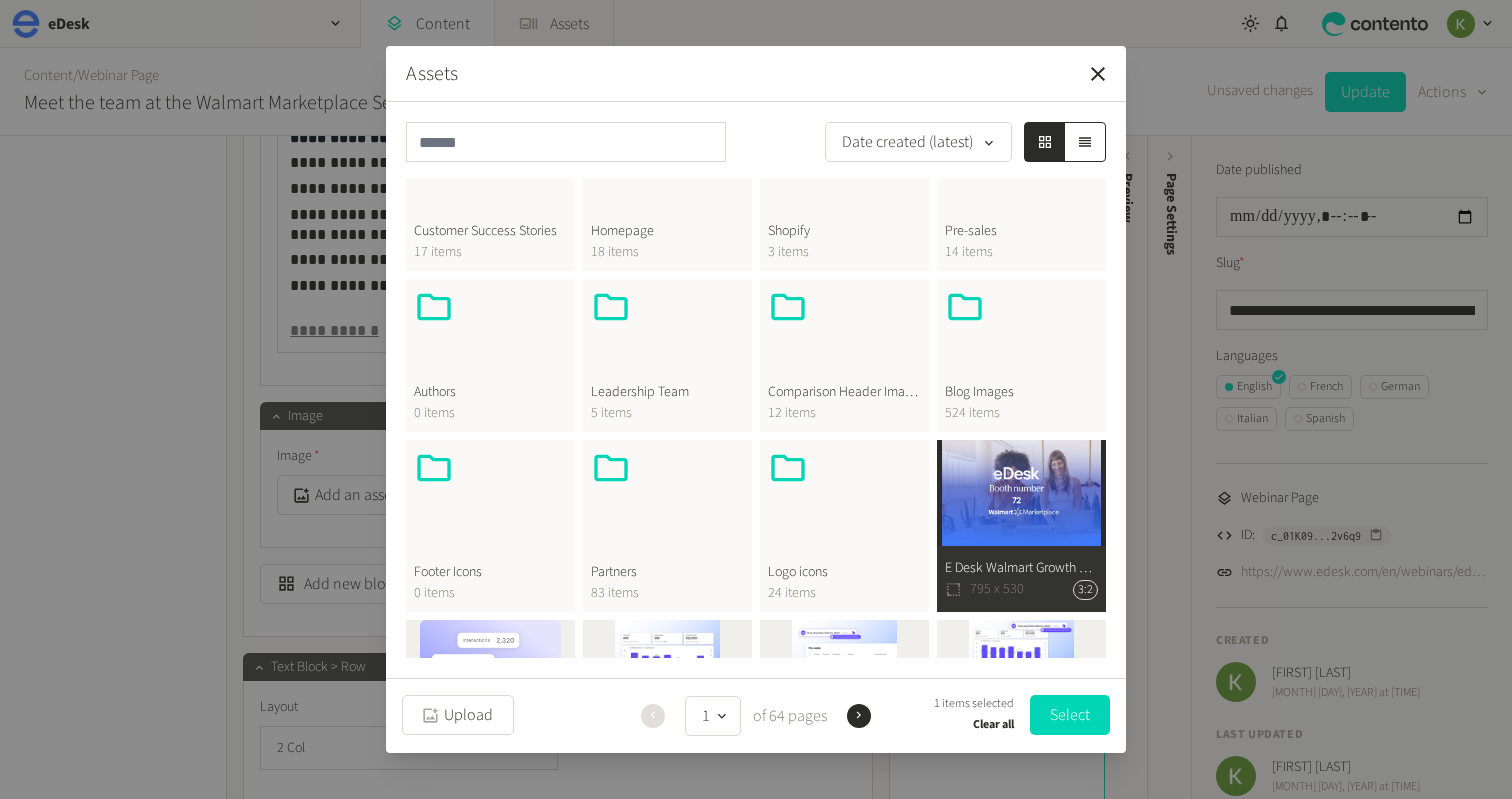 scroll, scrollTop: 531, scrollLeft: 0, axis: vertical 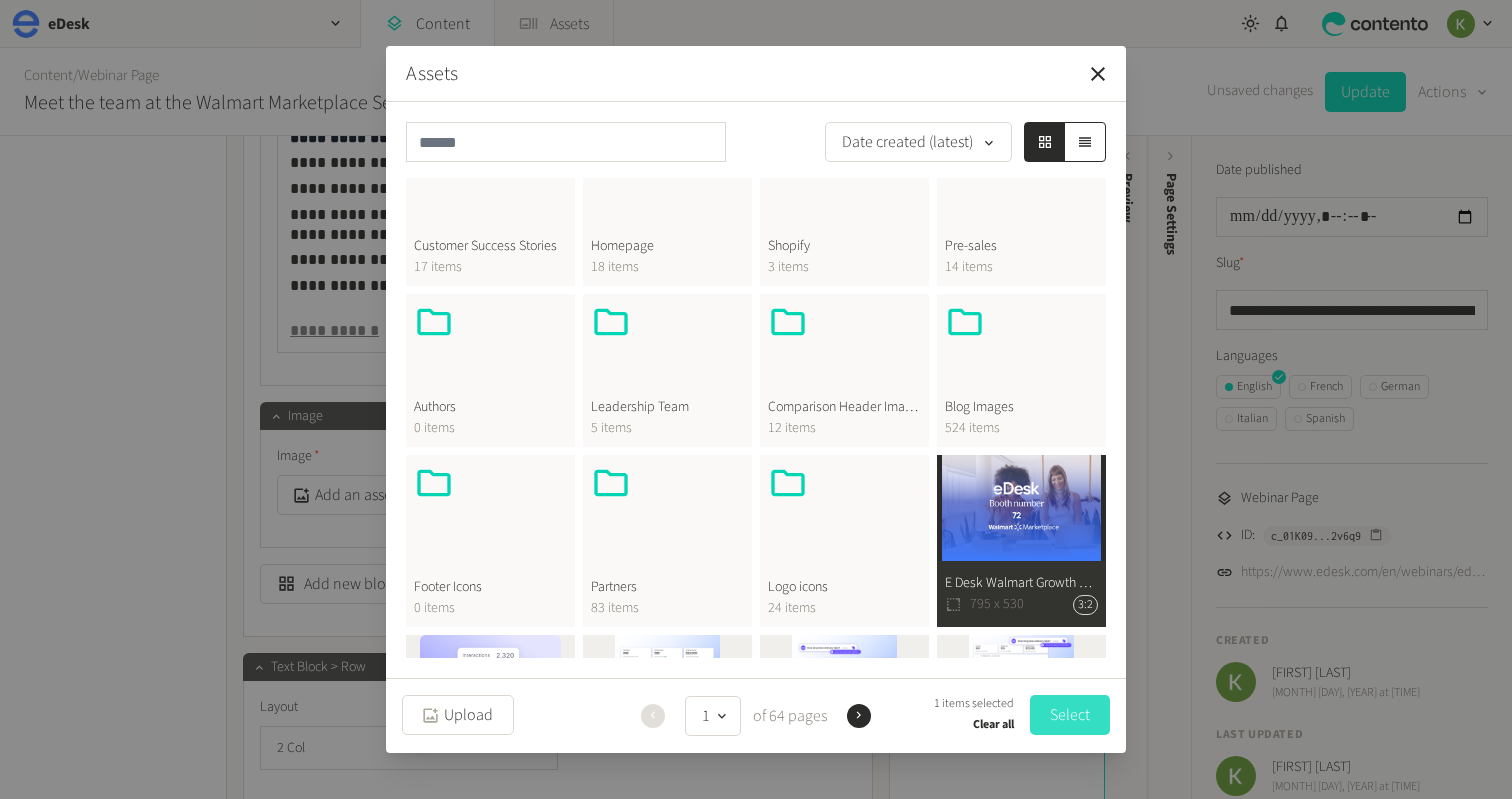 click on "Select" at bounding box center [1070, 715] 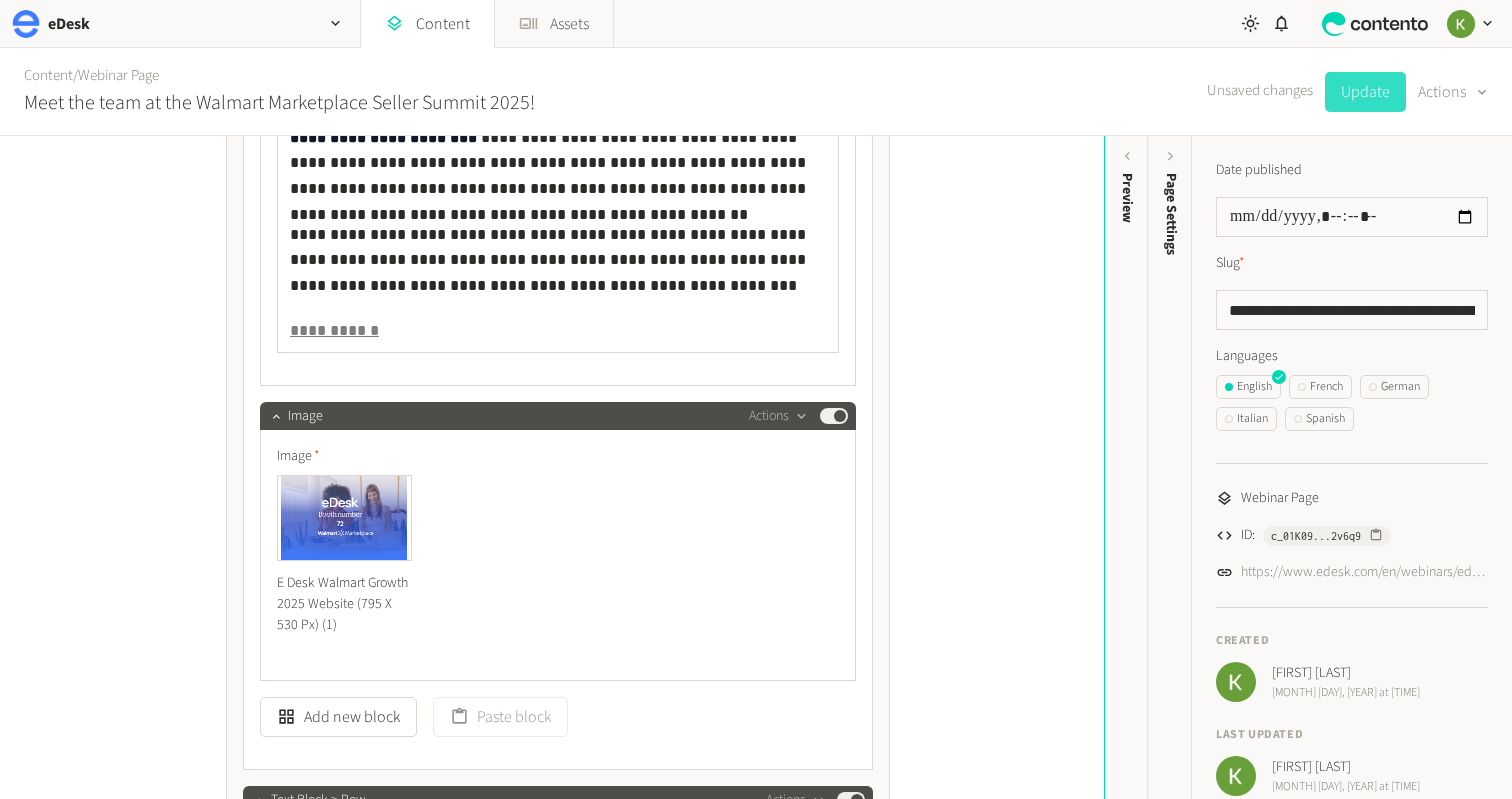 click on "Update" 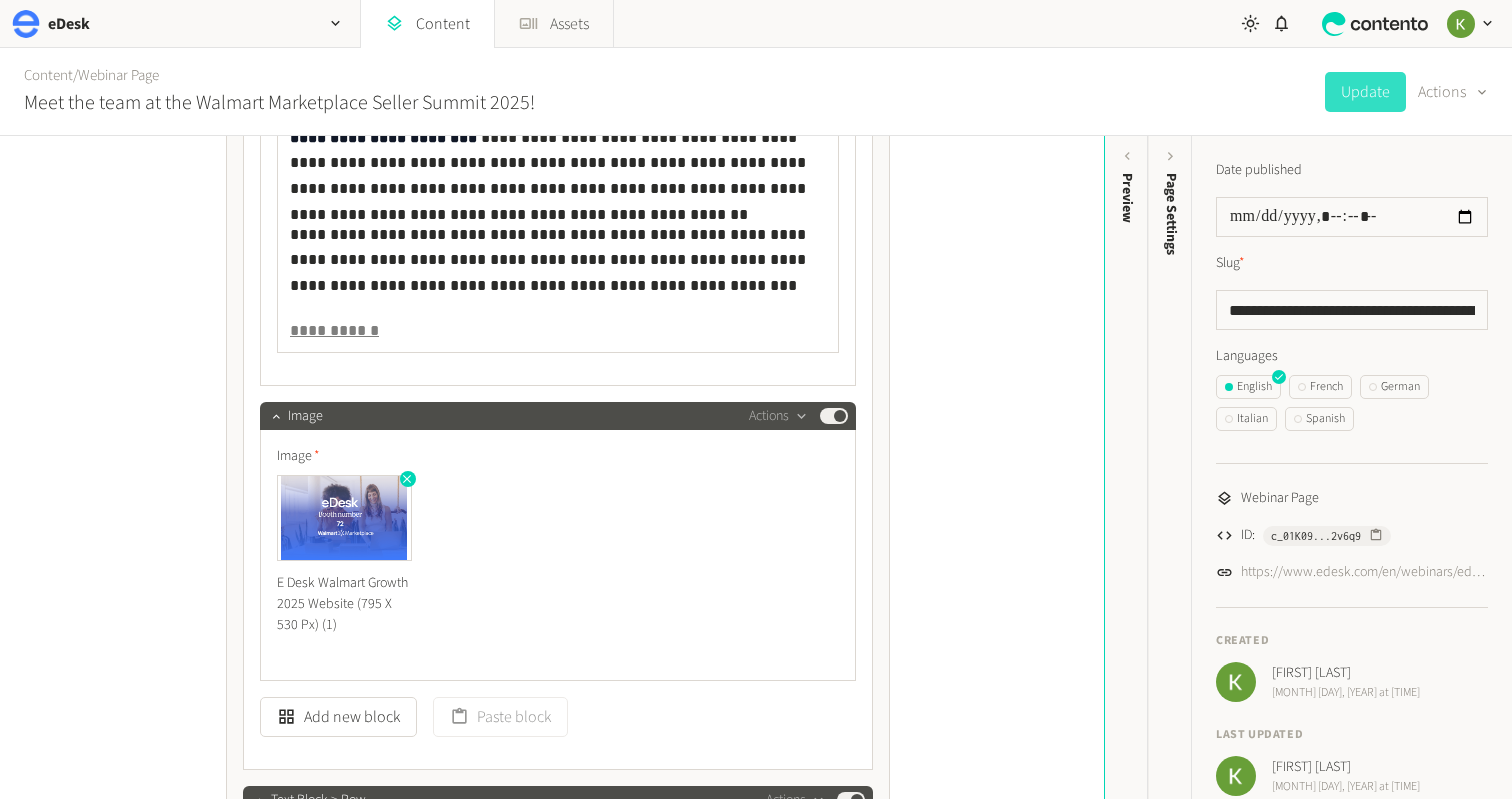 click 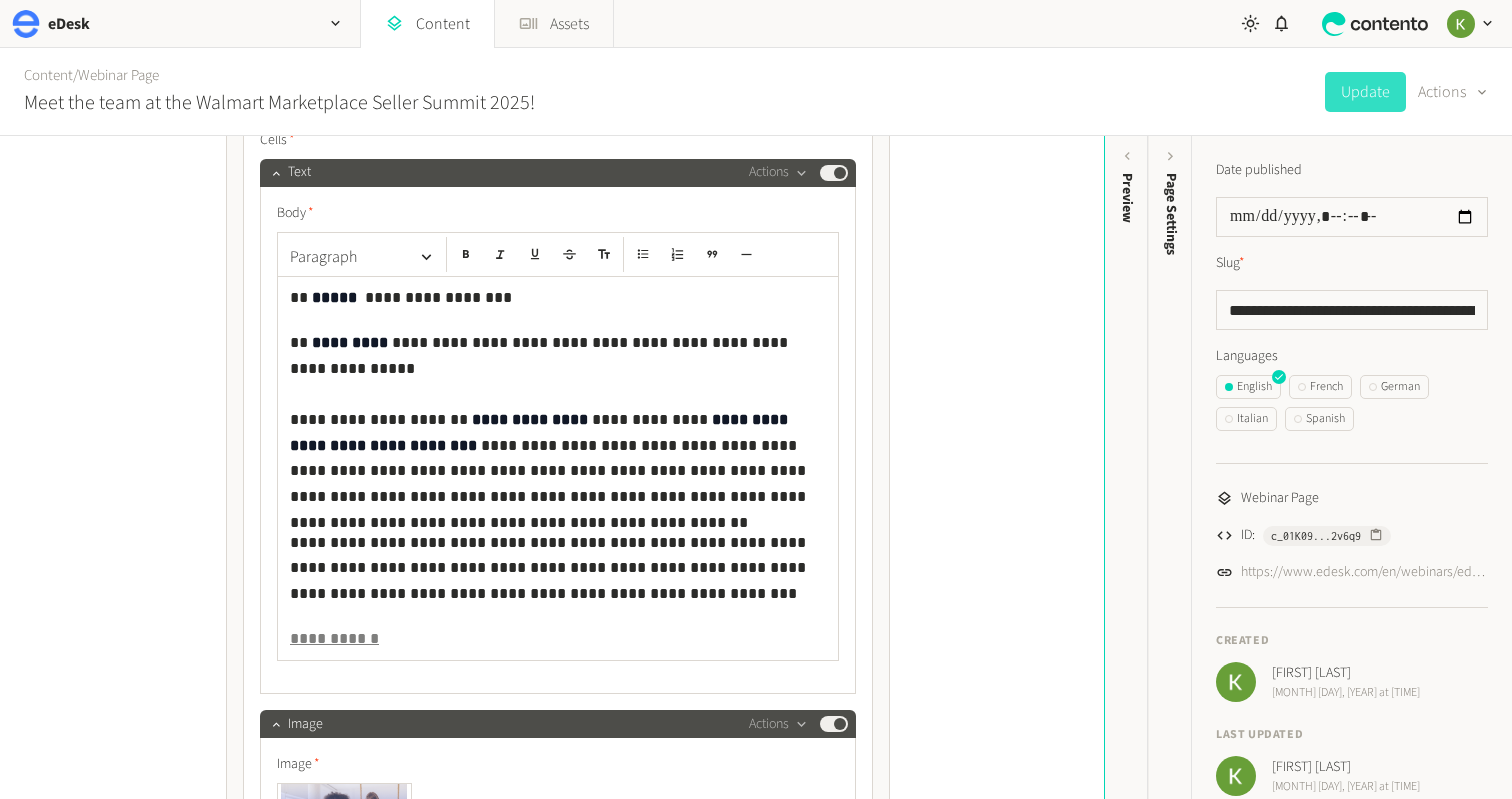 scroll, scrollTop: 1920, scrollLeft: 0, axis: vertical 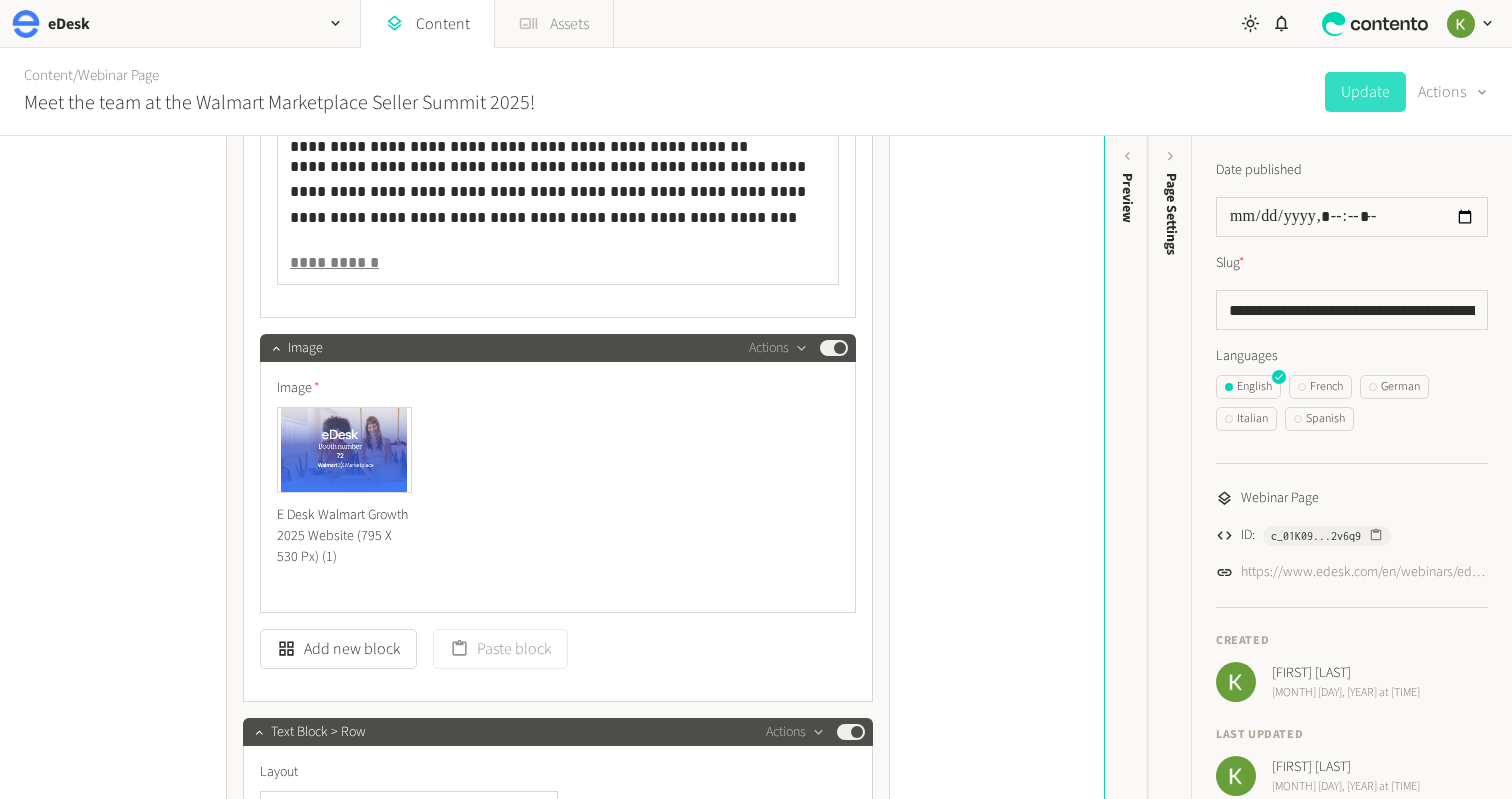 click on "Assets" 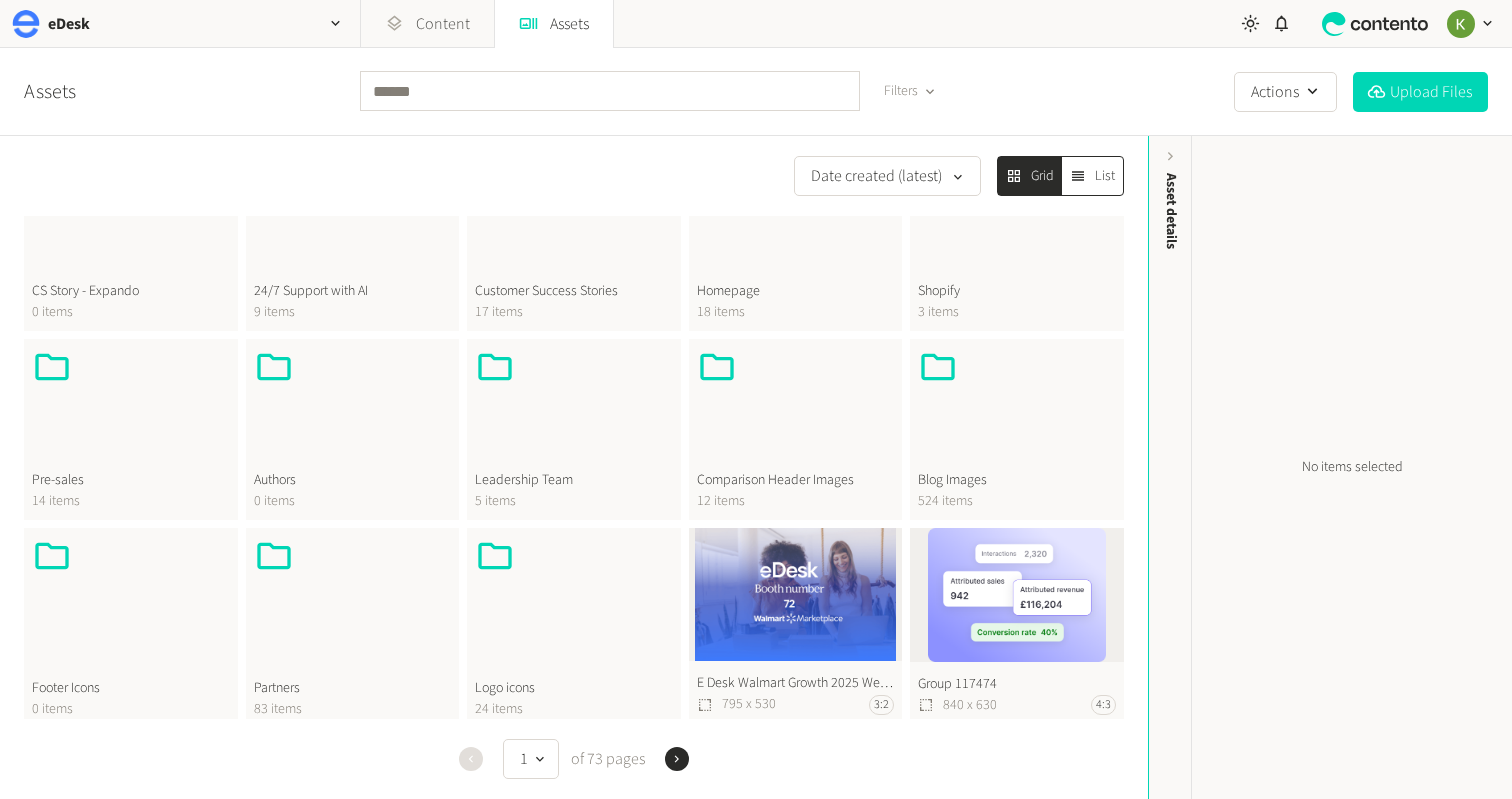 scroll, scrollTop: 432, scrollLeft: 0, axis: vertical 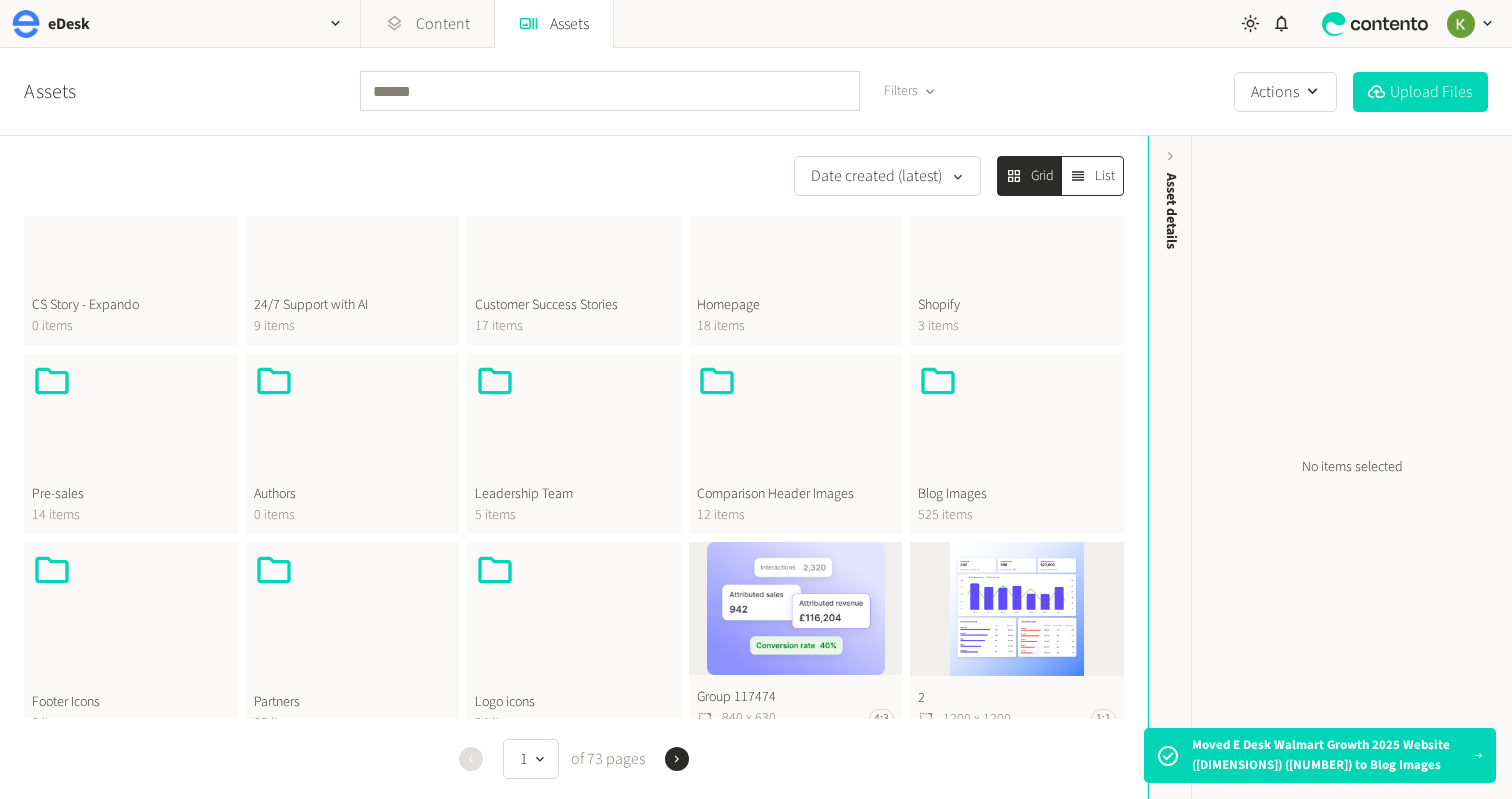 click 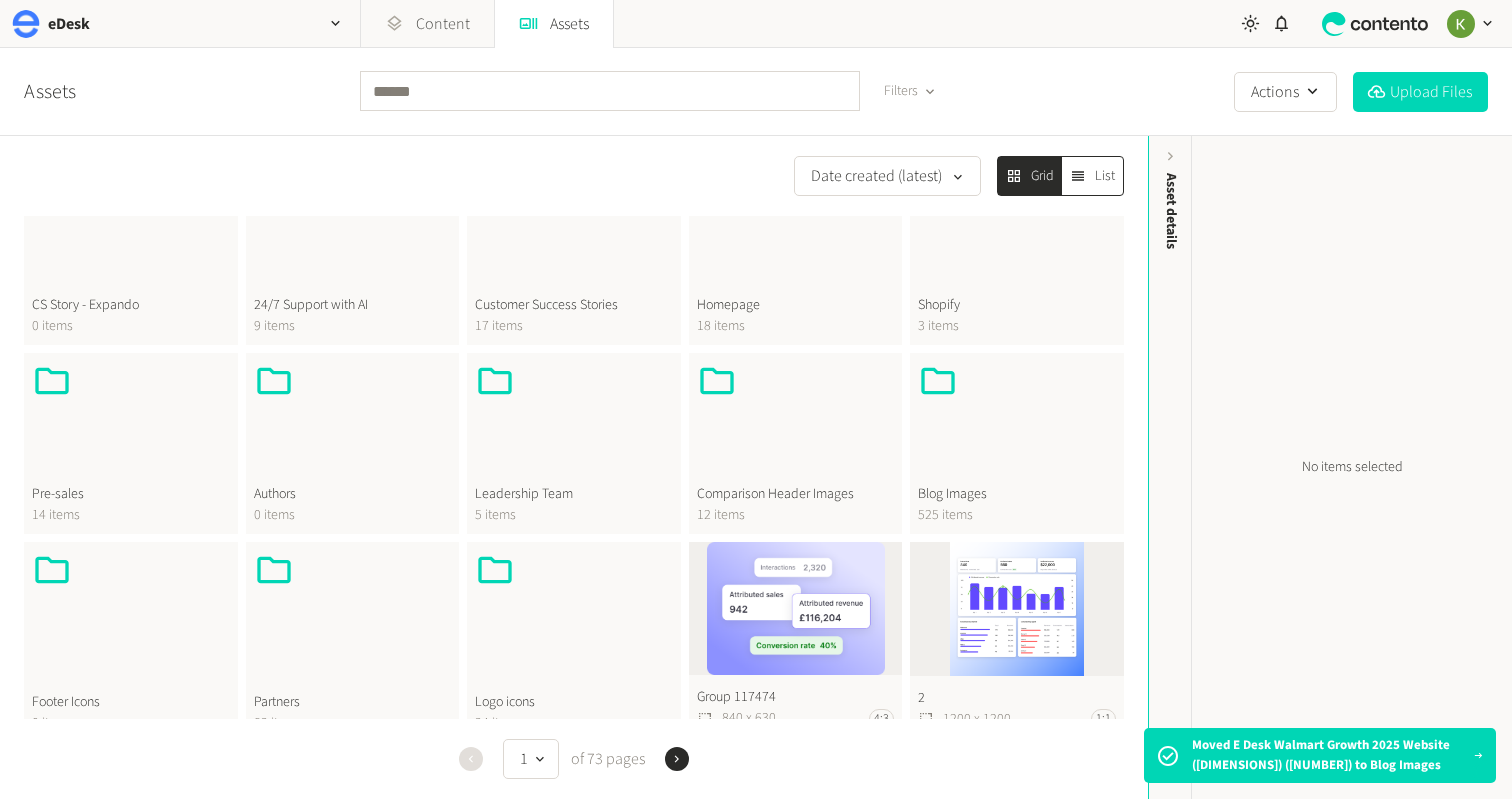 click 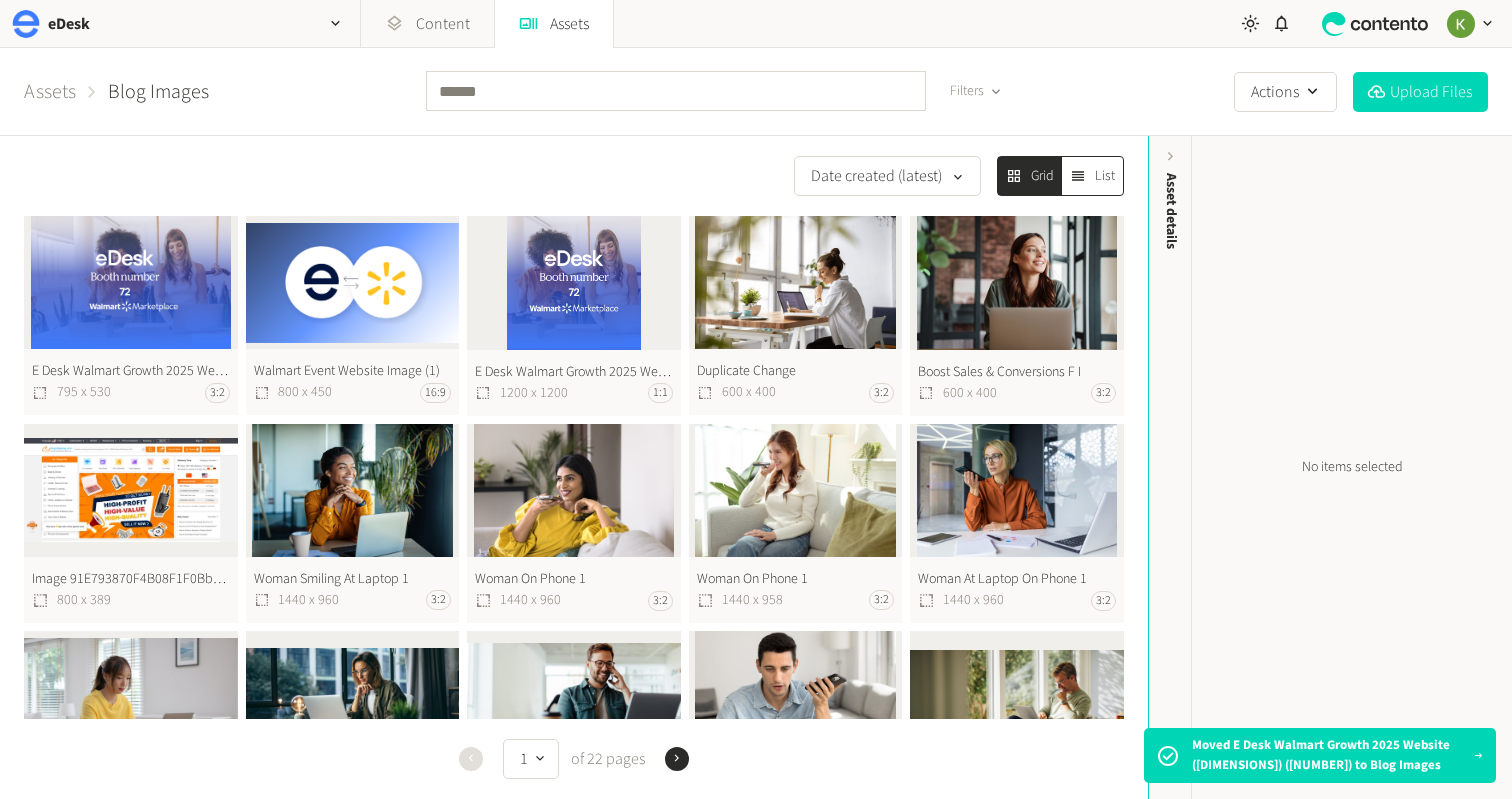 click on "E Desk Walmart Growth 2025 Website (795 X 530 Px) (1)  795 x 530 3:2" 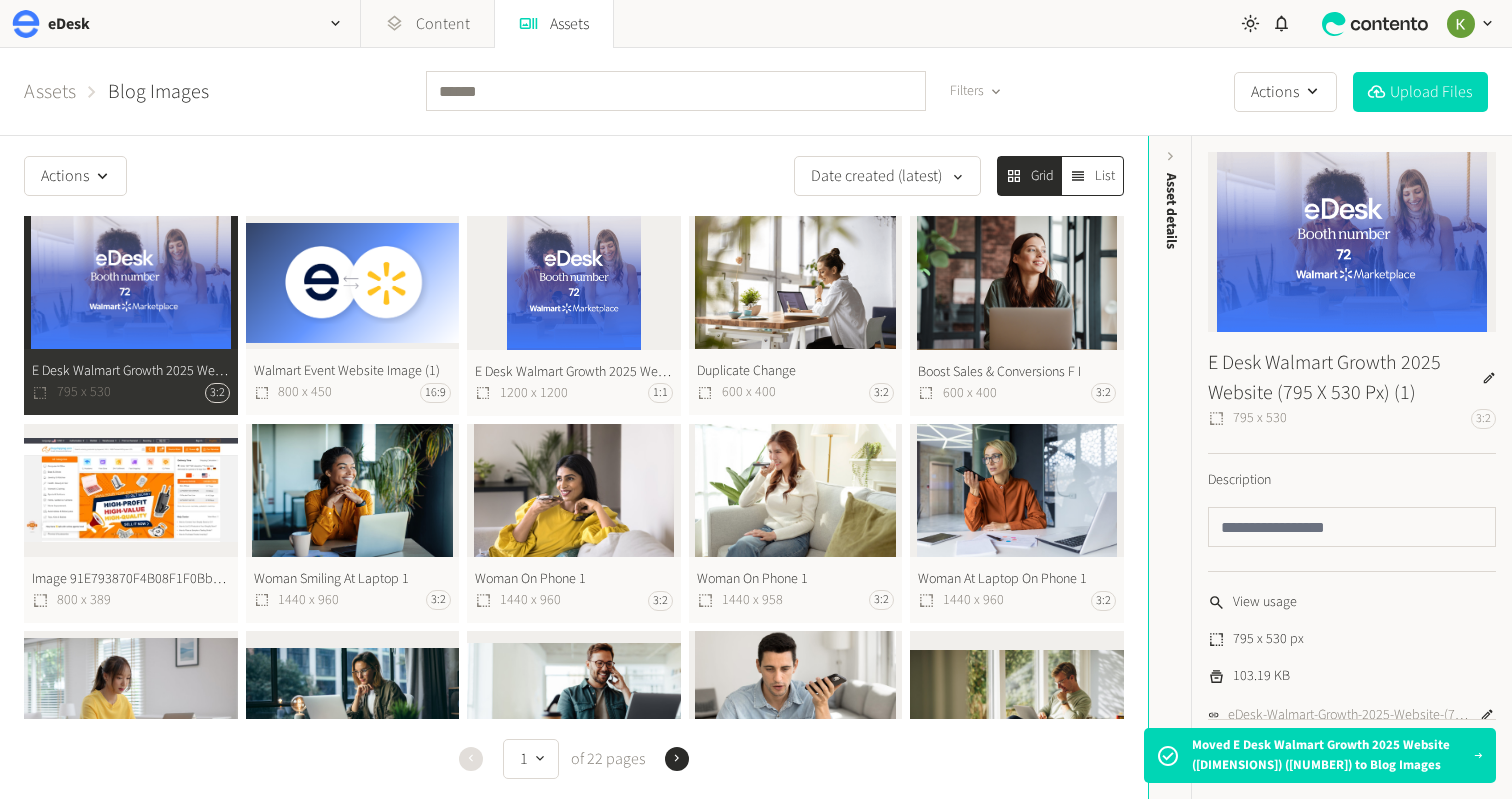 click on "E Desk Walmart Growth 2025 Website  1200 x 1200 1:1" 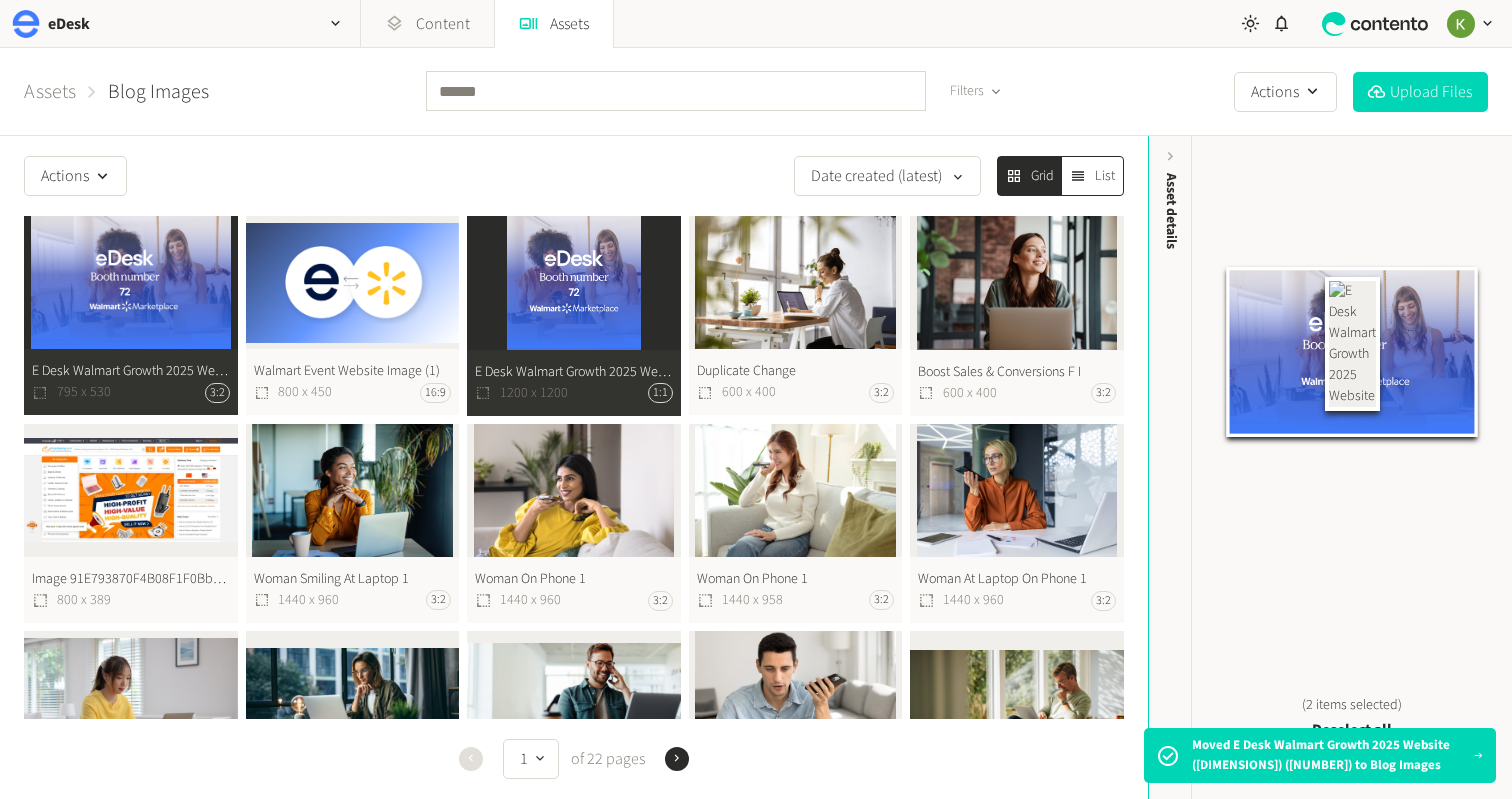 click on "E Desk Walmart Growth 2025 Website  1200 x 1200 1:1" 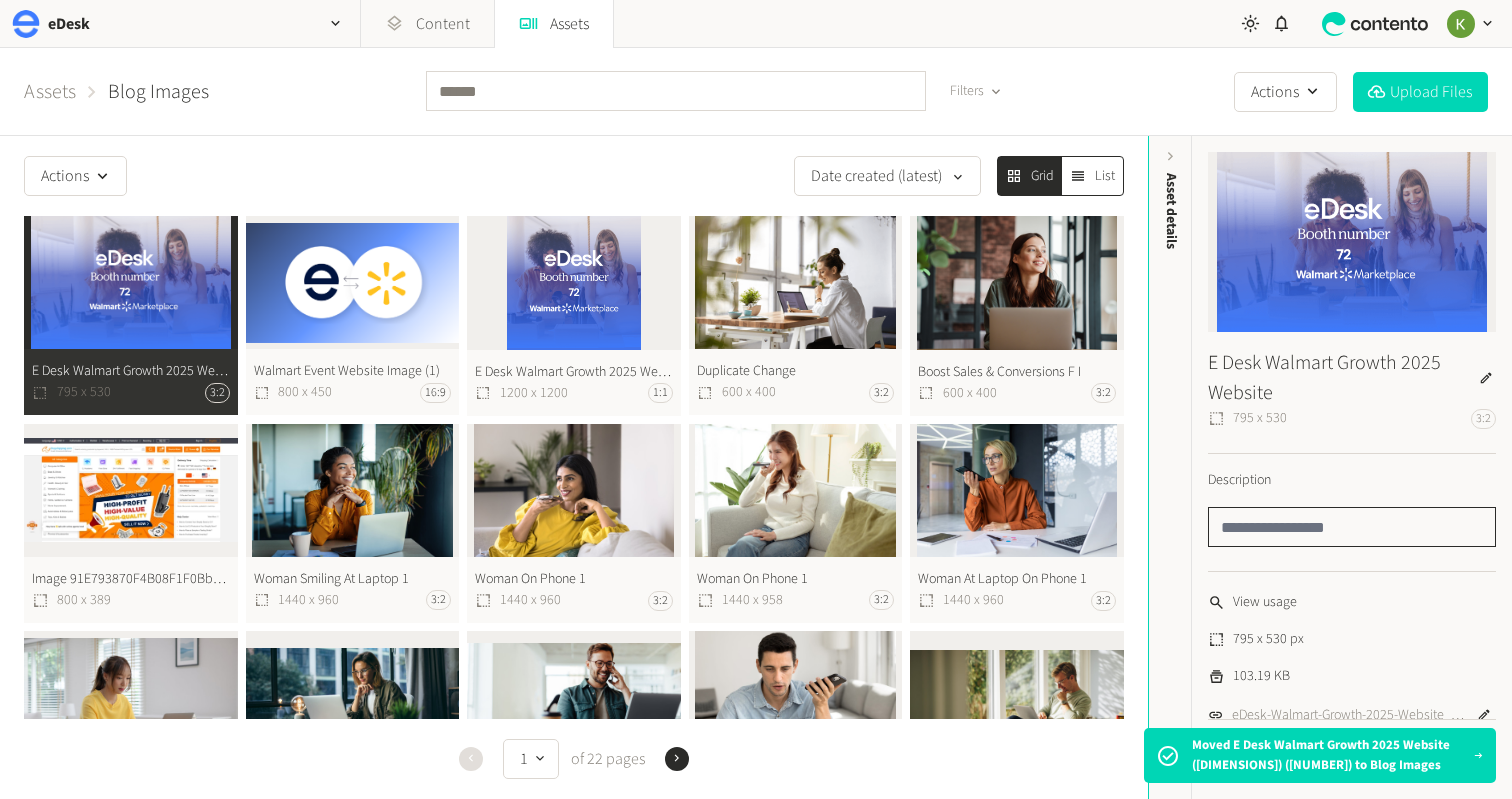click 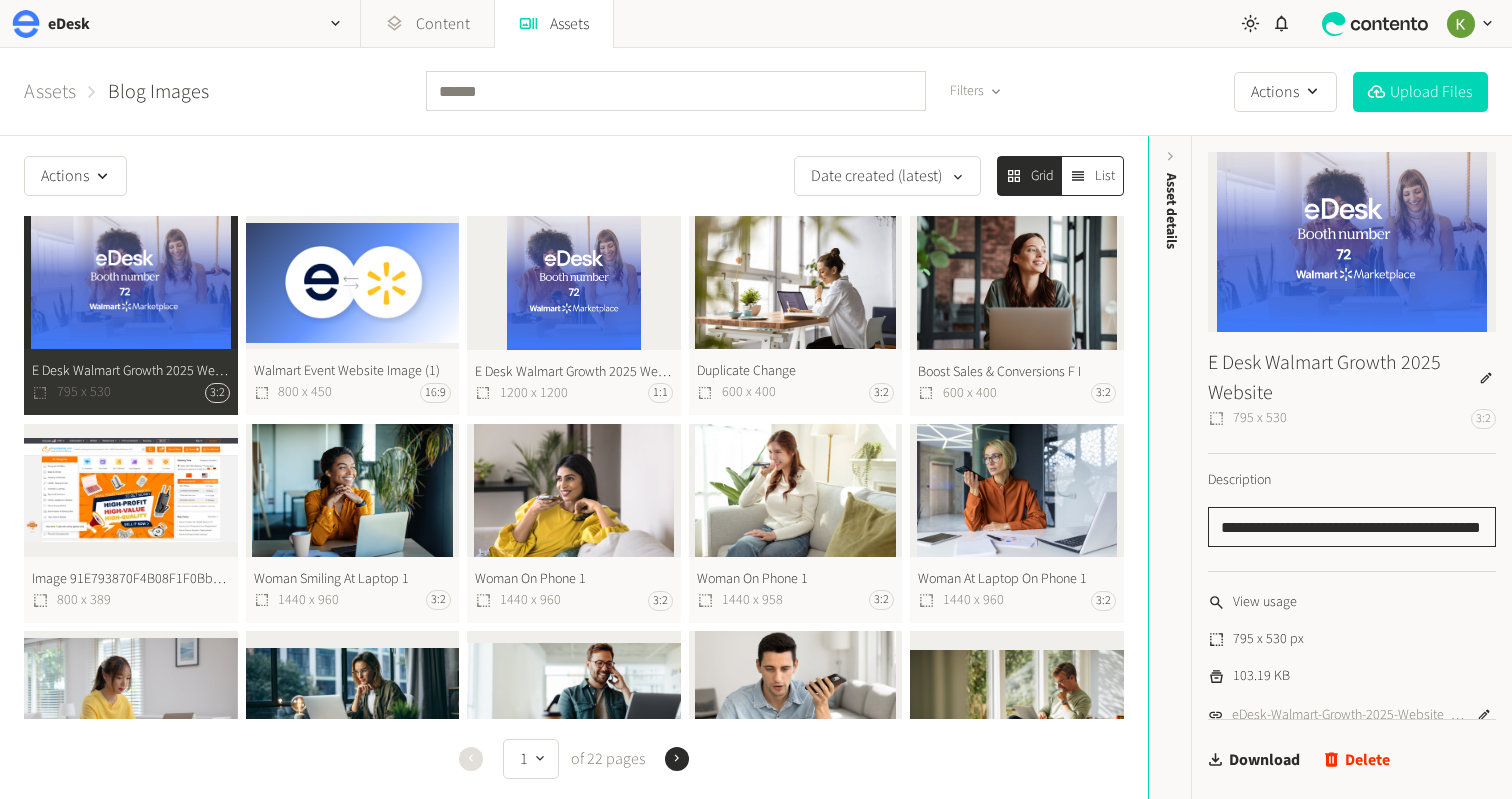 scroll, scrollTop: 0, scrollLeft: 49, axis: horizontal 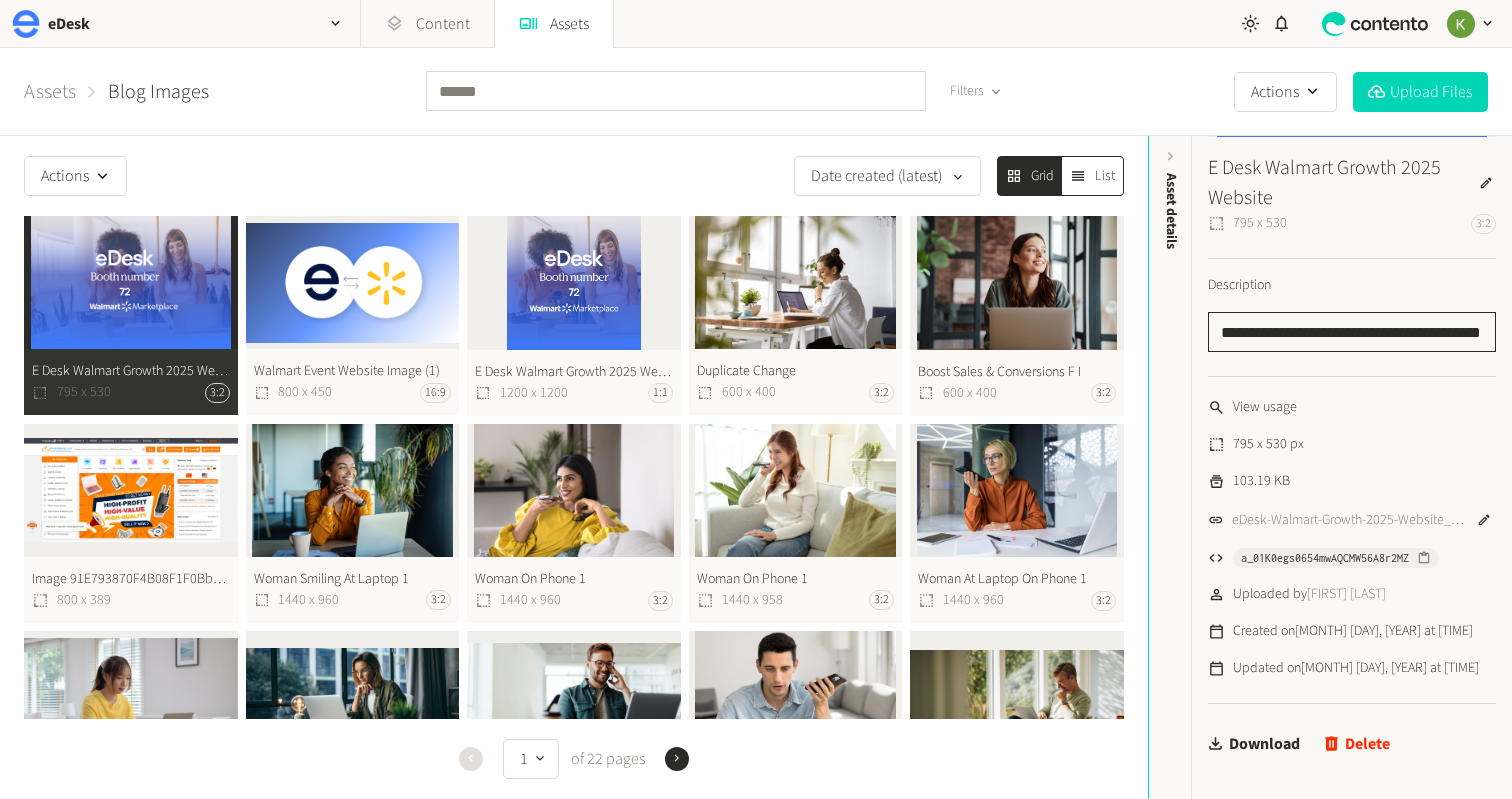 type on "**********" 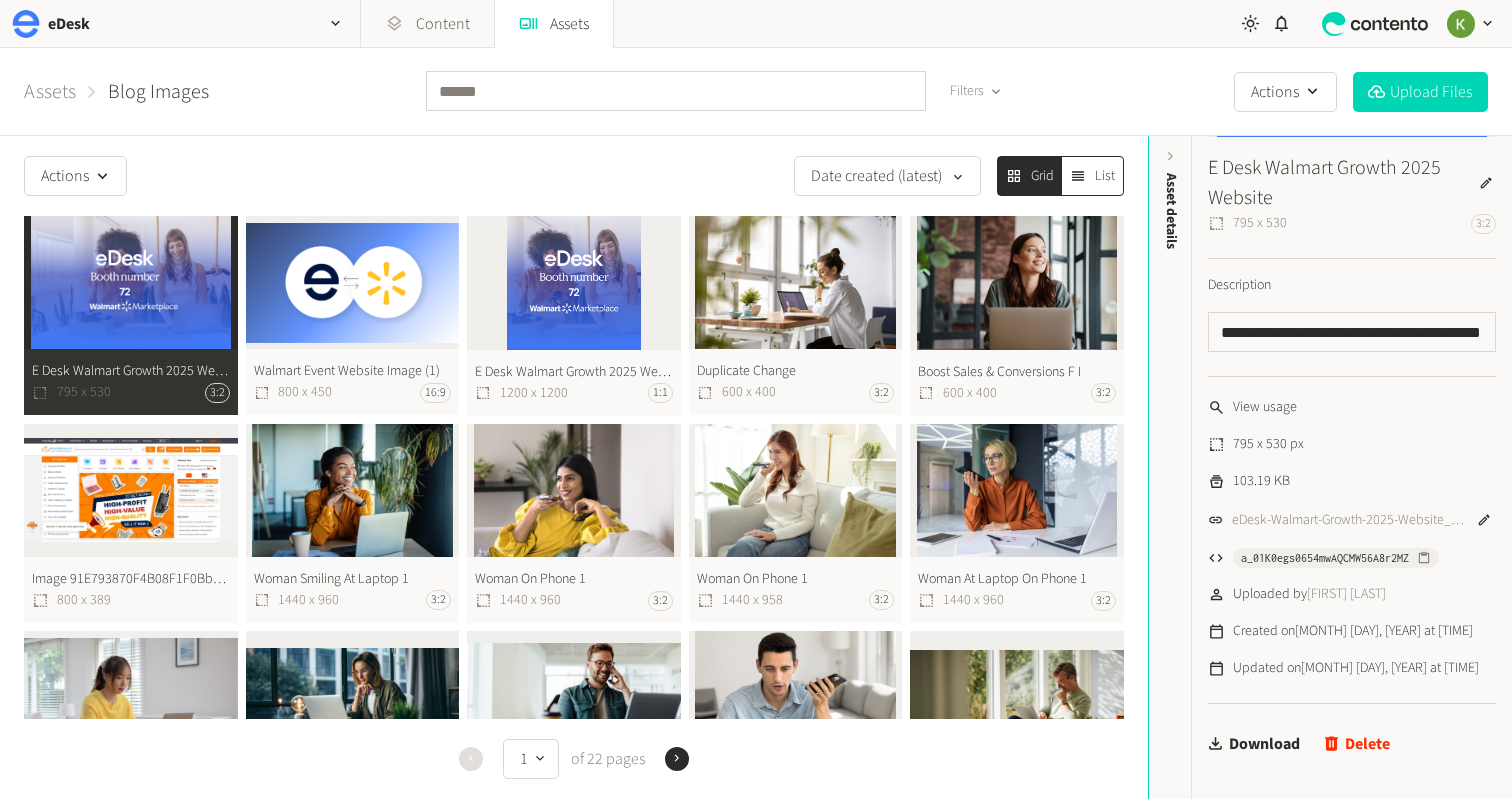 scroll, scrollTop: 0, scrollLeft: 0, axis: both 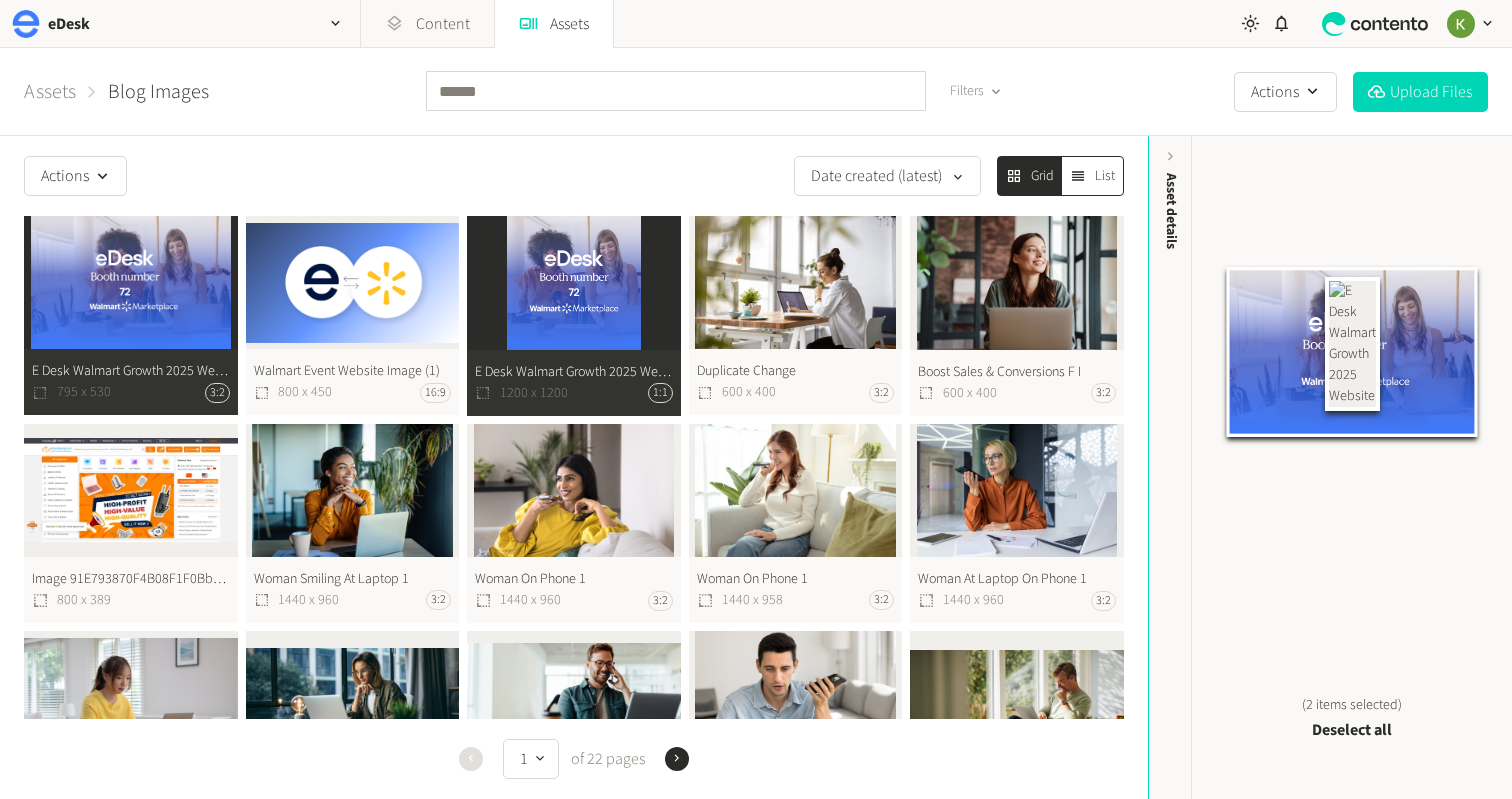 click on "E Desk Walmart Growth 2025 Website (795 X 530 Px) (1)  795 x 530 3:2" 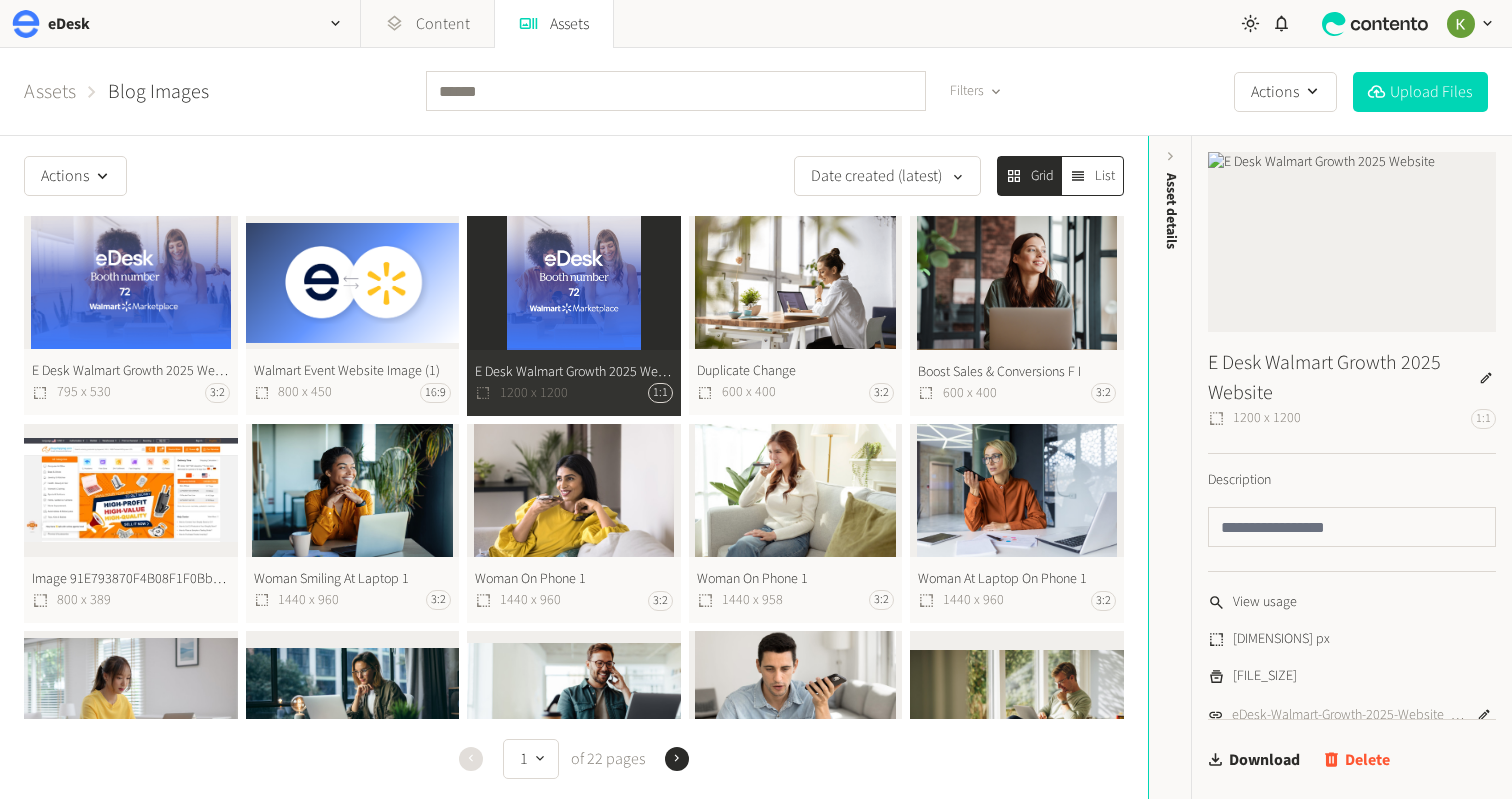 click on "Delete" 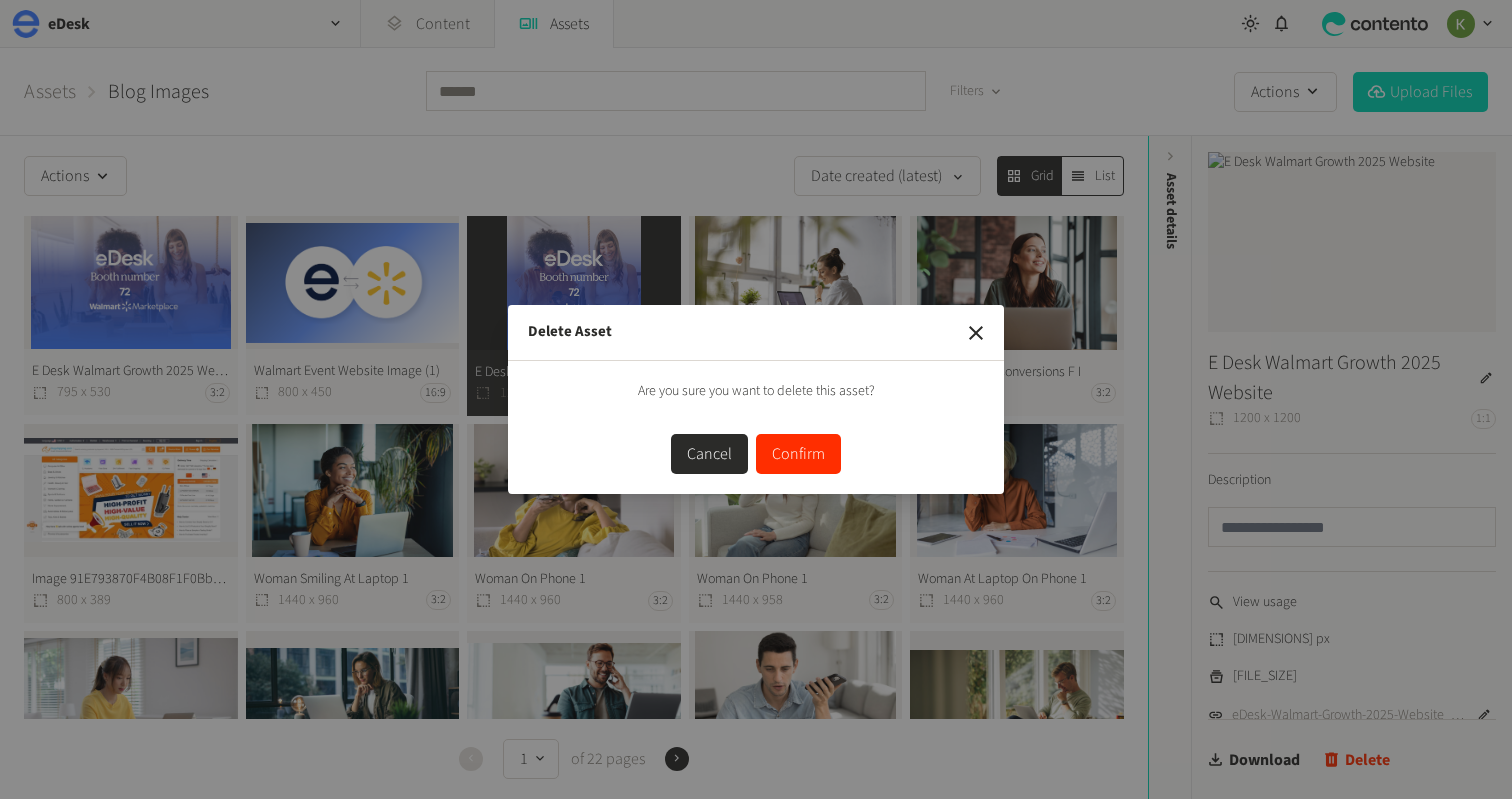 click on "Confirm" at bounding box center (798, 454) 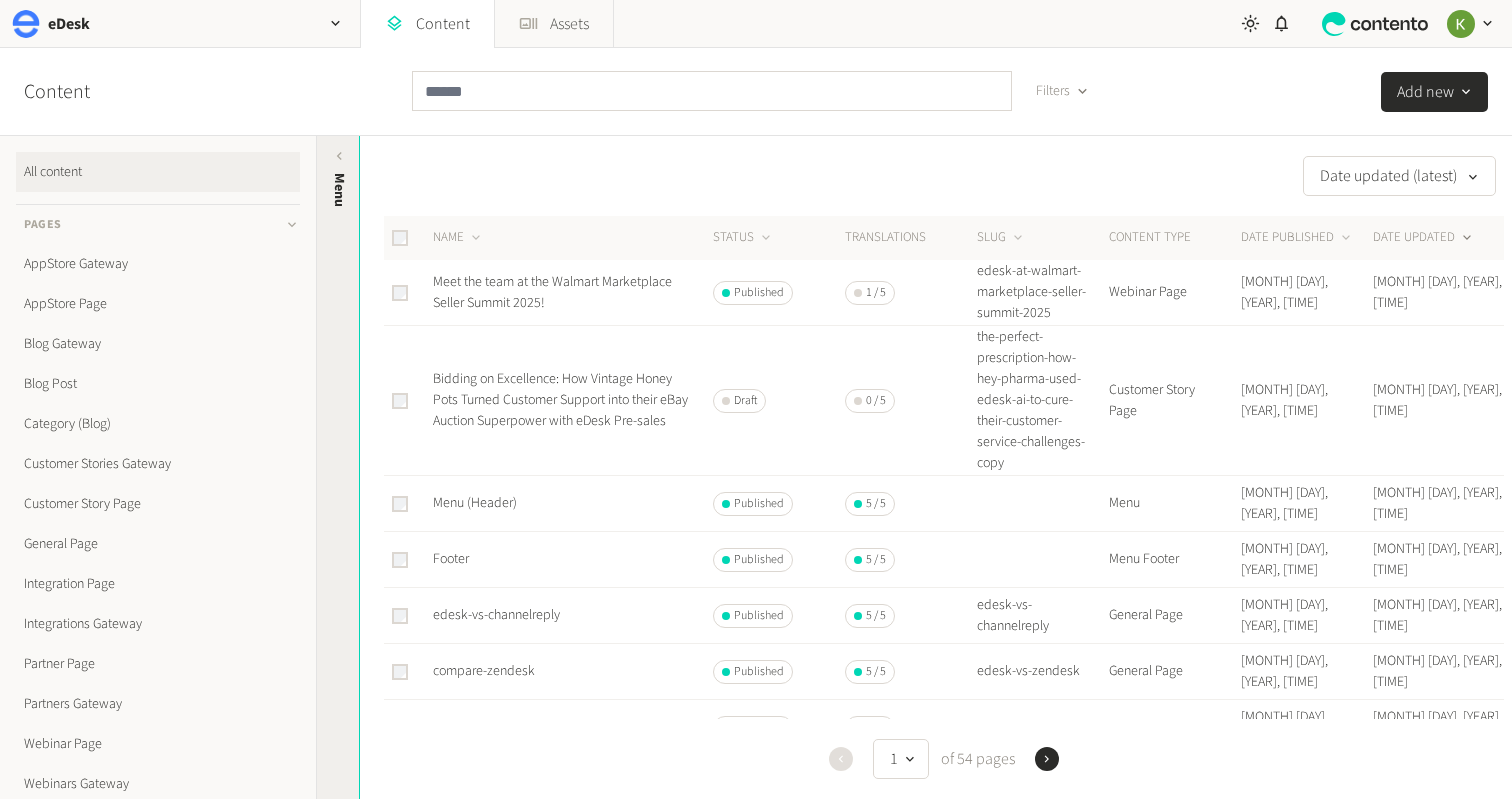 scroll, scrollTop: 0, scrollLeft: 0, axis: both 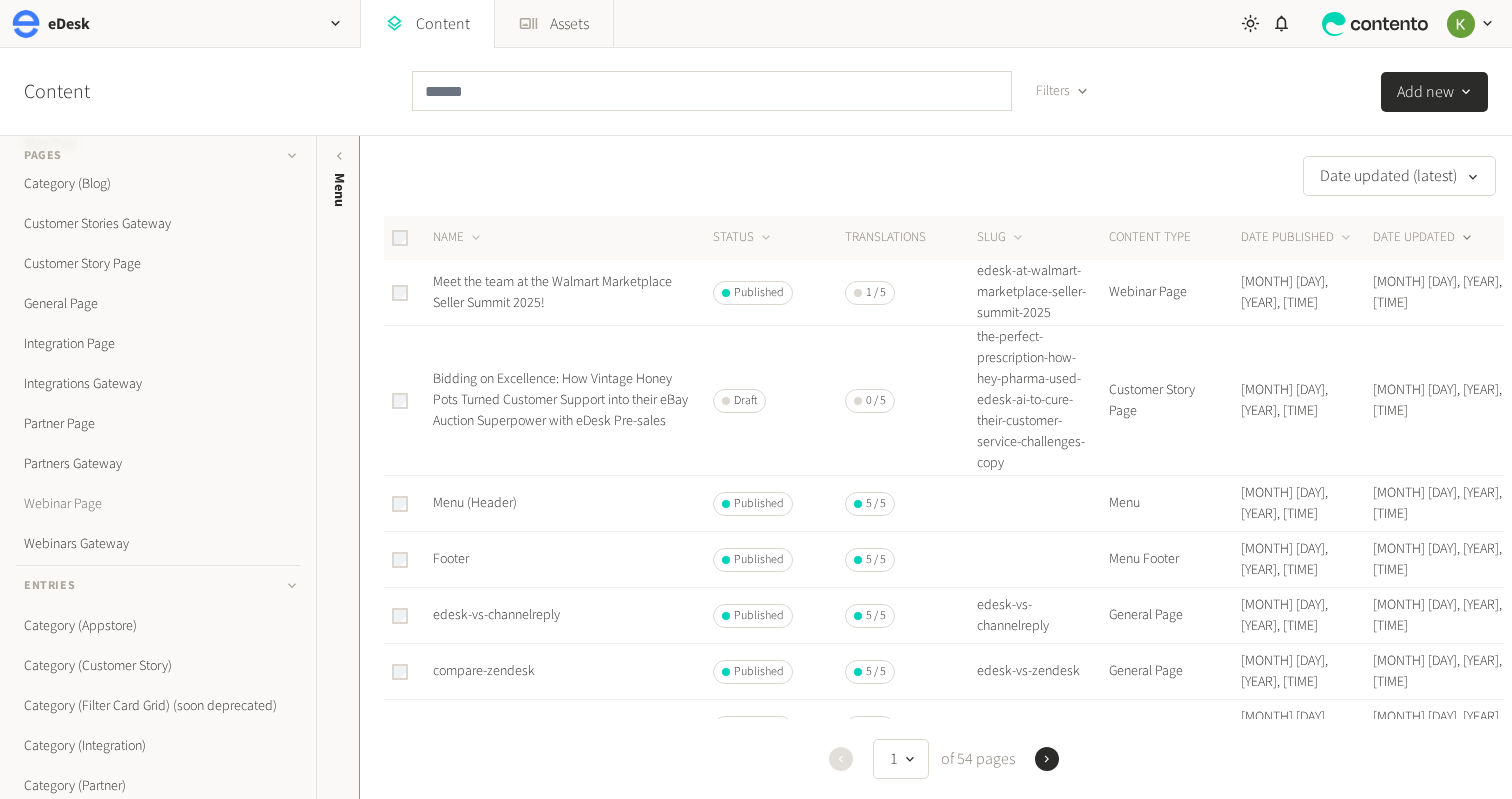 click on "Webinar Page" 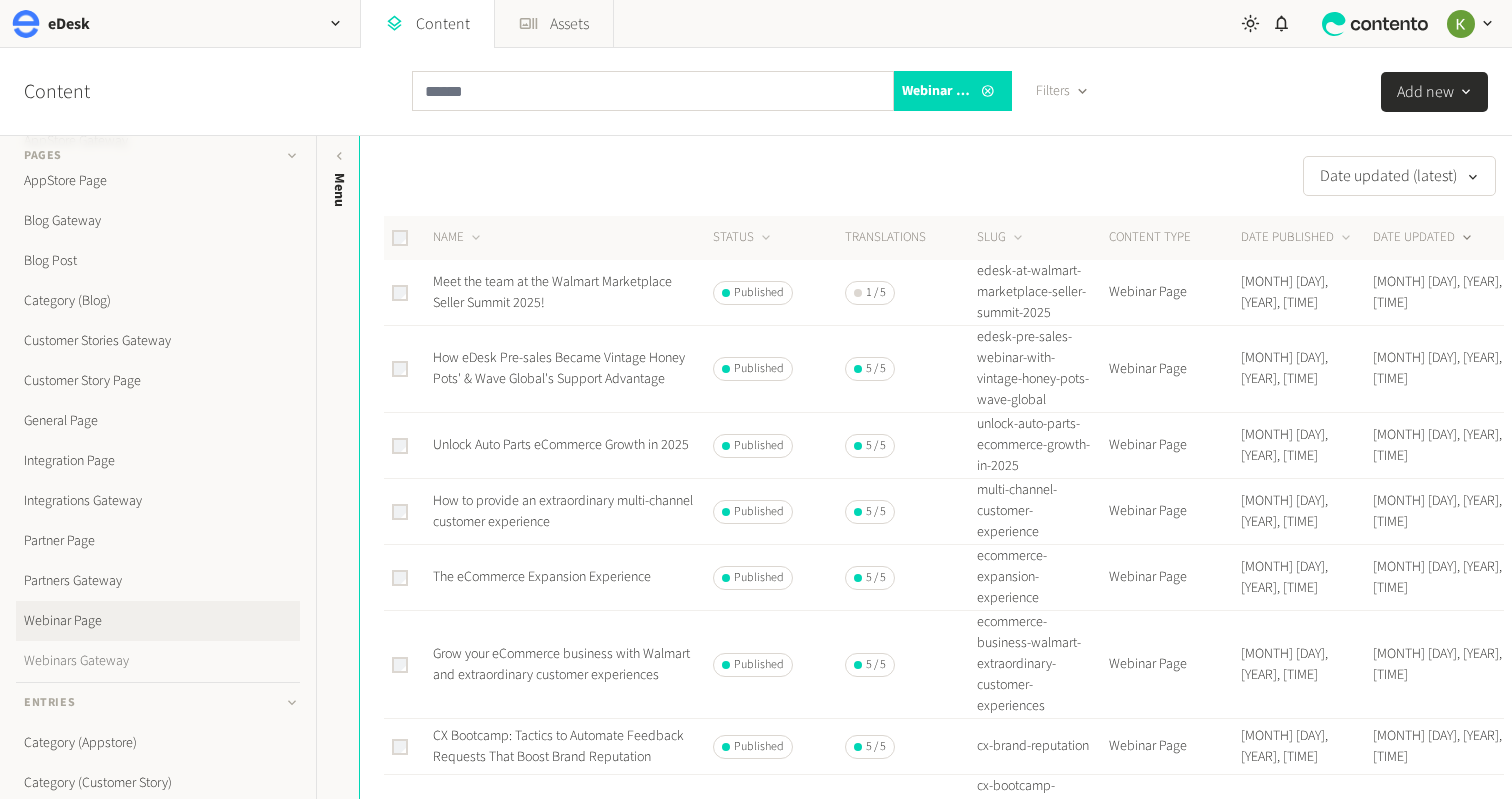 scroll, scrollTop: 135, scrollLeft: 0, axis: vertical 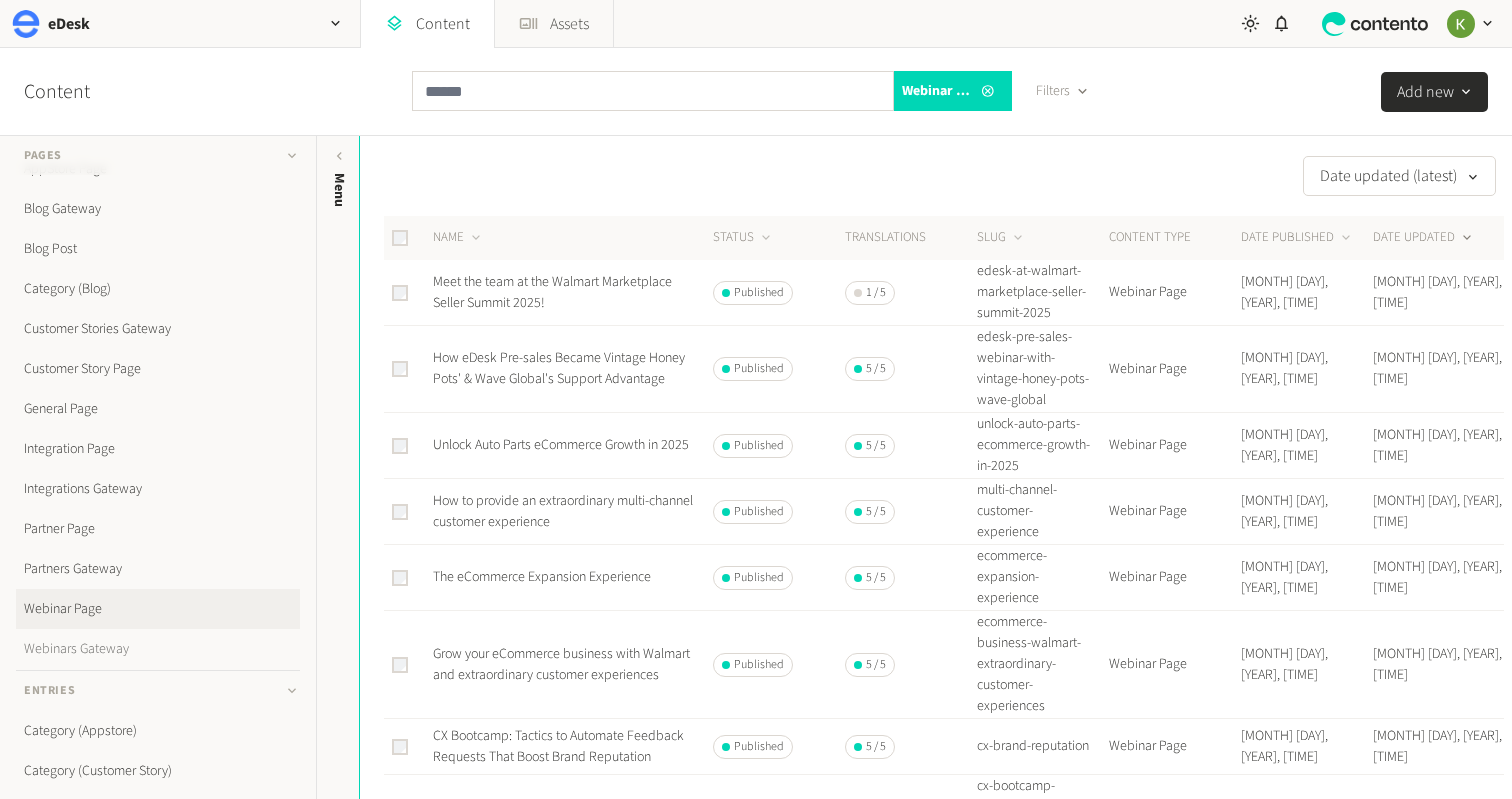 click on "Webinars Gateway" 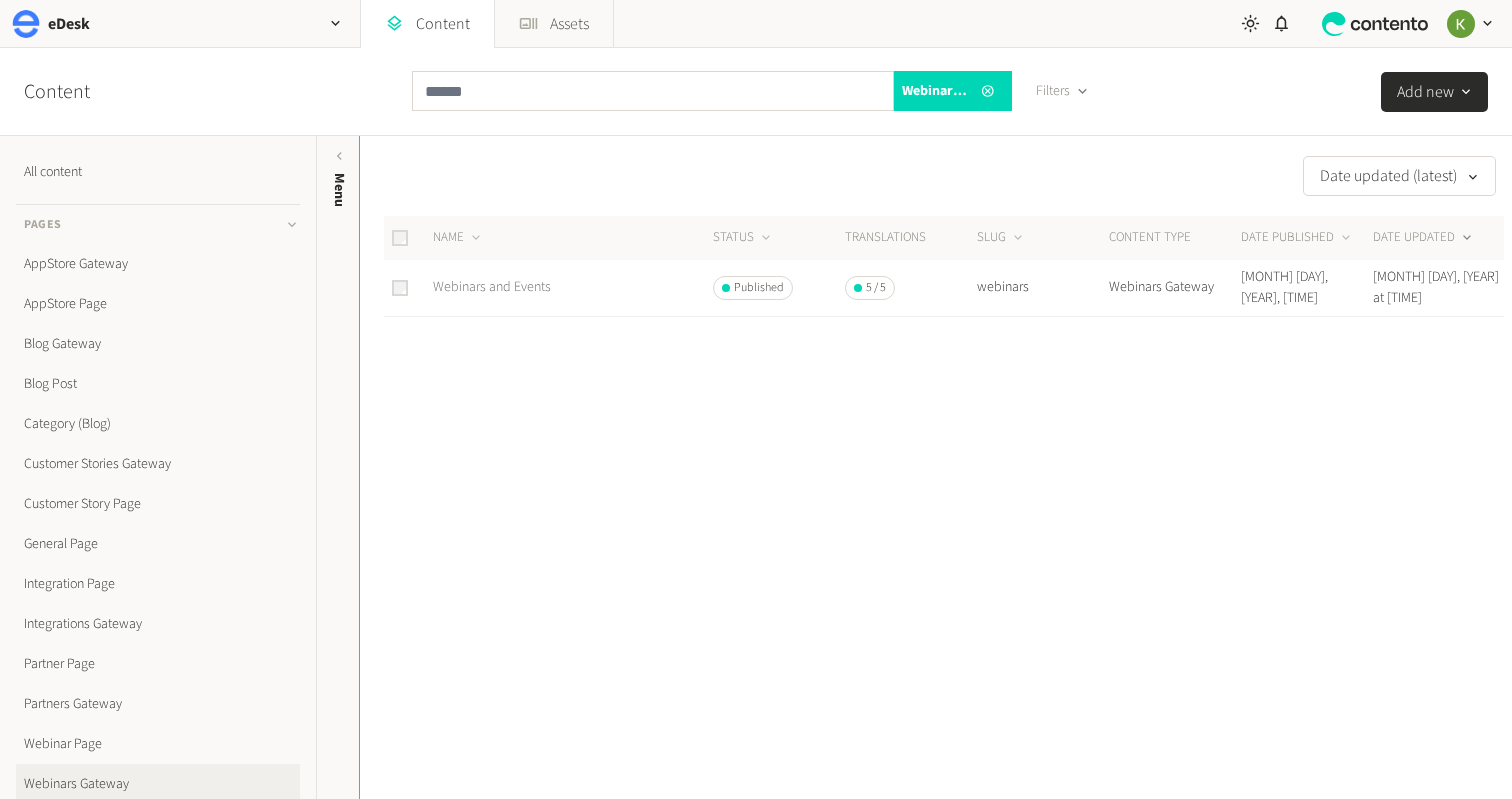 click on "Webinars and Events" 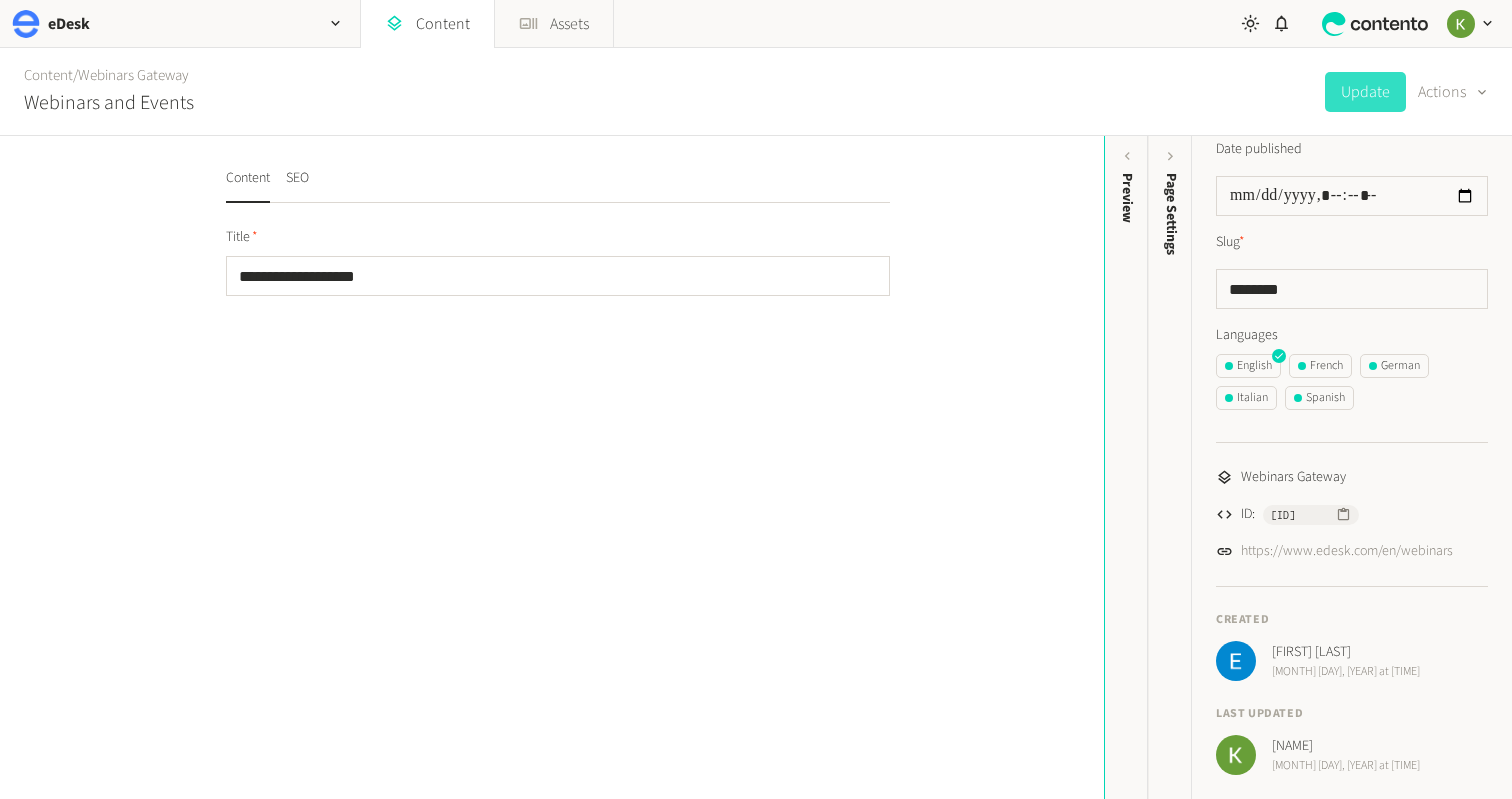 scroll, scrollTop: 0, scrollLeft: 0, axis: both 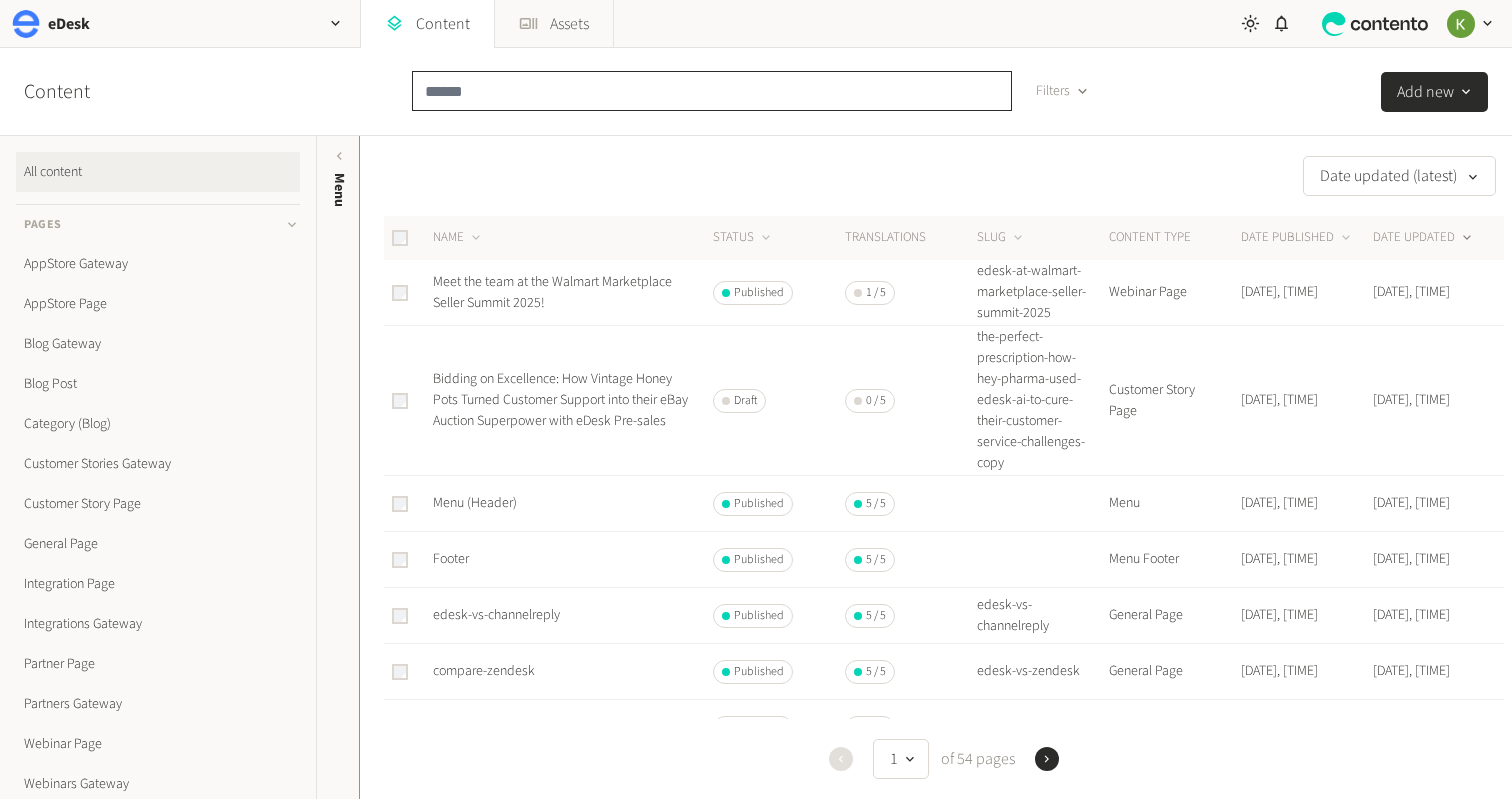 click 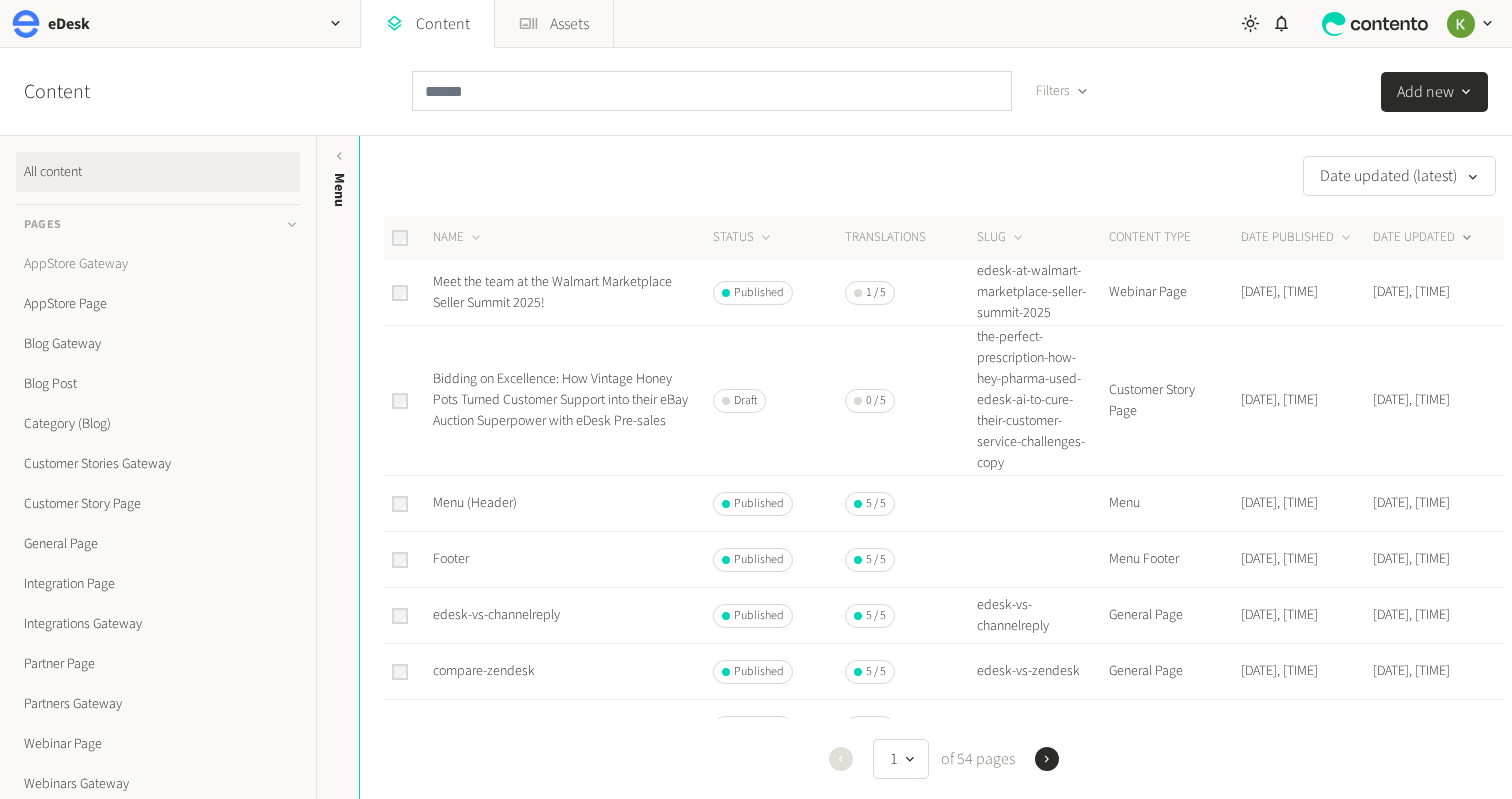 click on "AppStore Gateway" 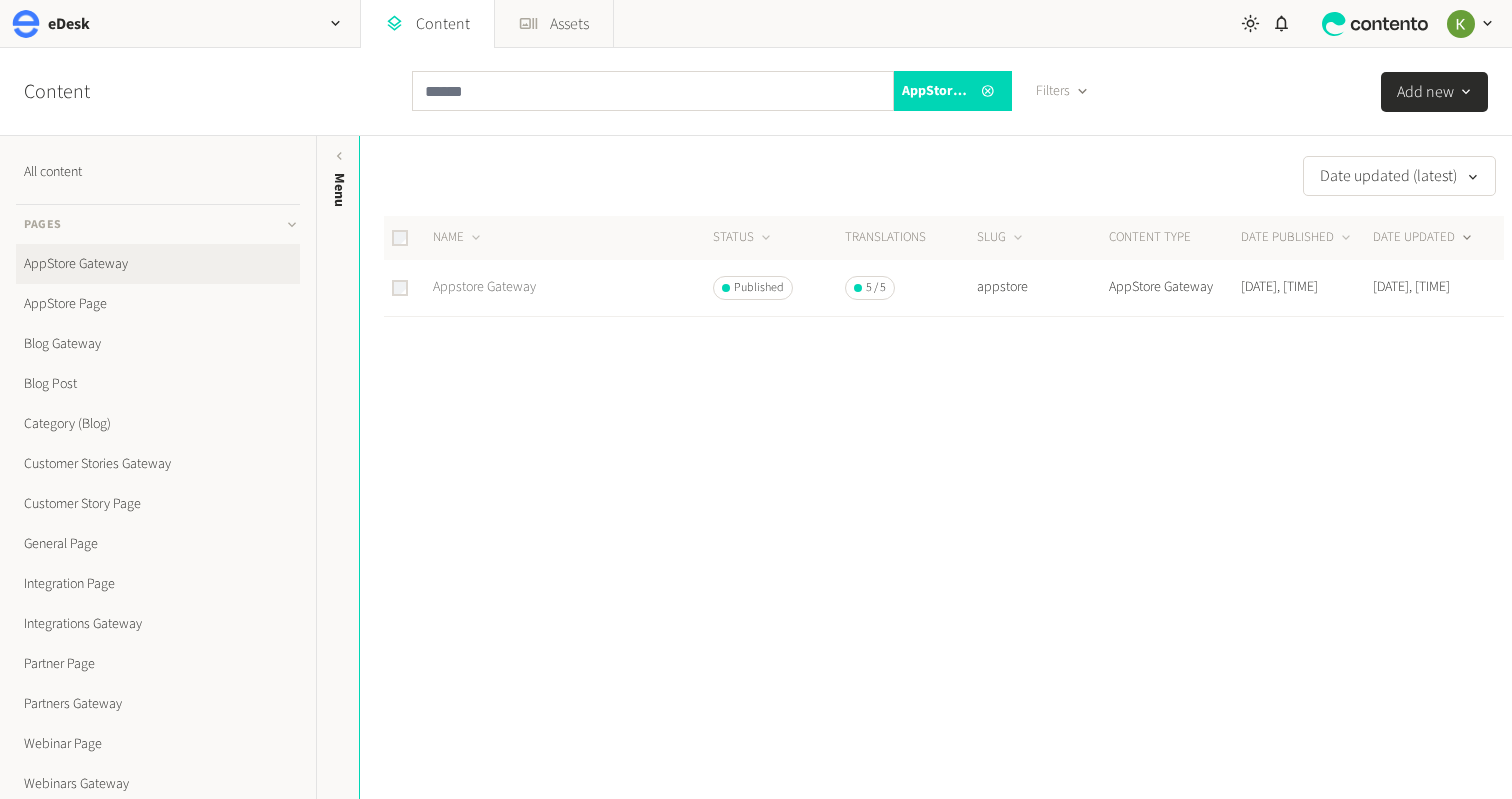 click on "Appstore Gateway" 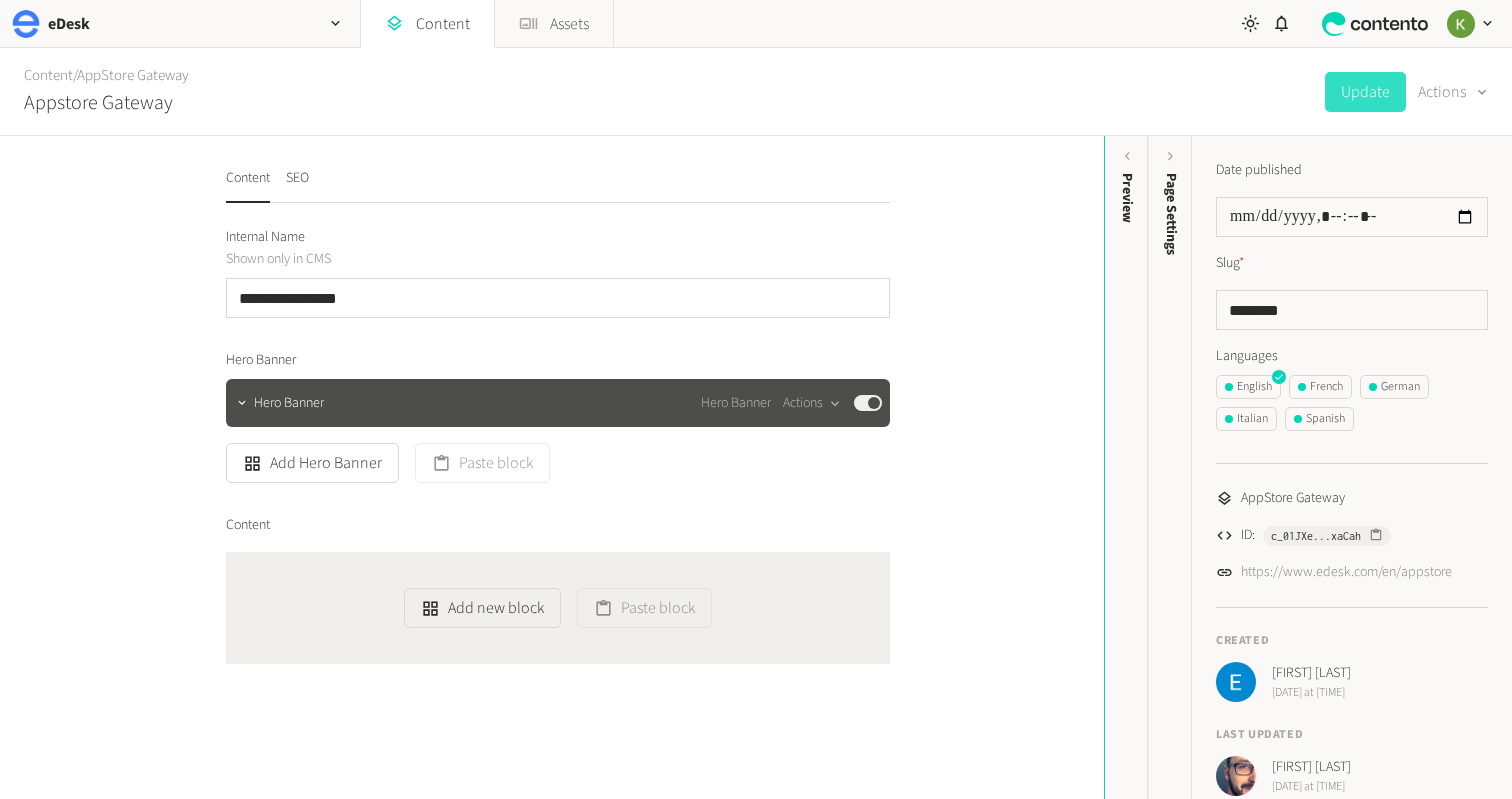 scroll, scrollTop: 25, scrollLeft: 0, axis: vertical 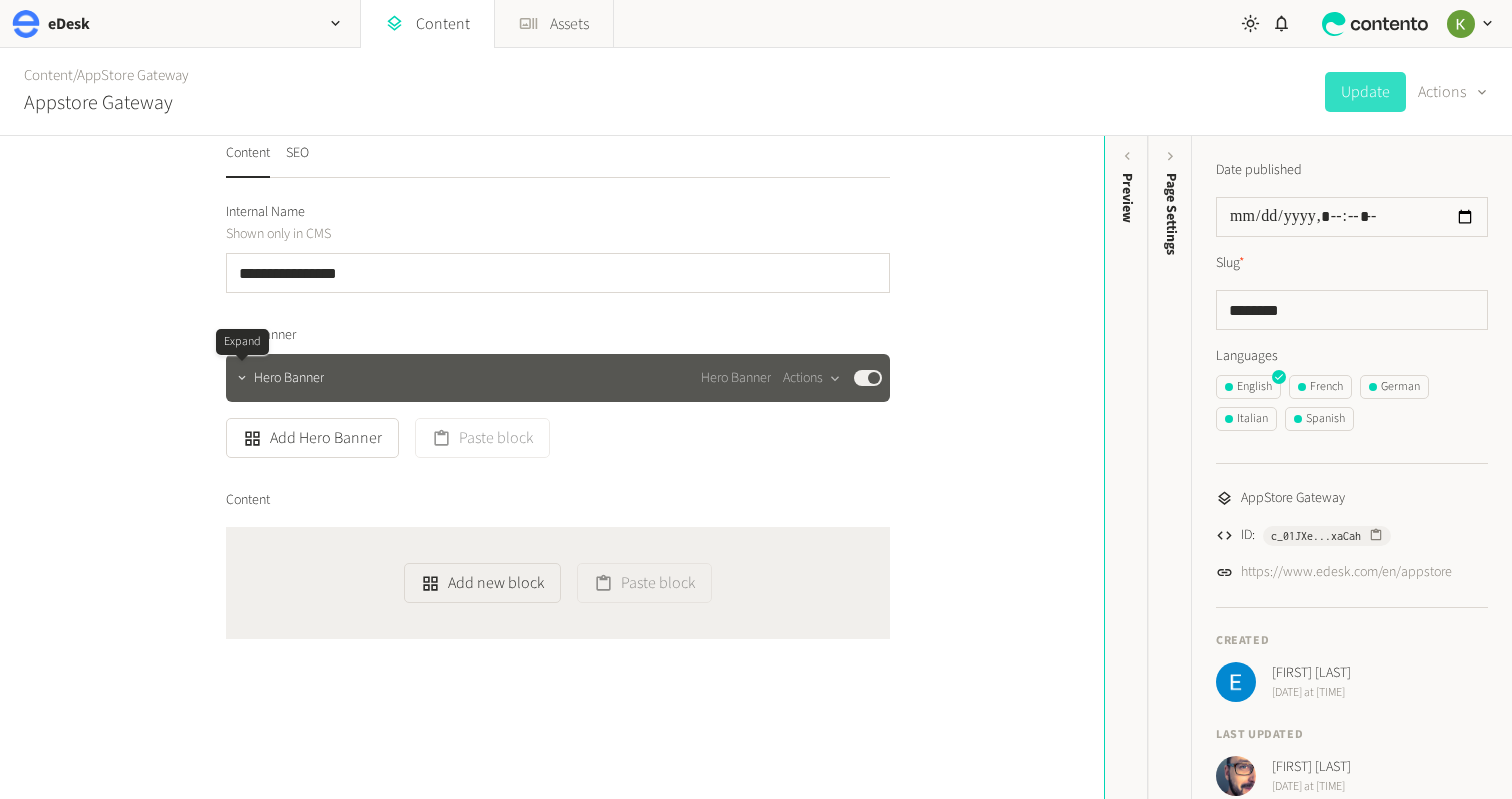 click 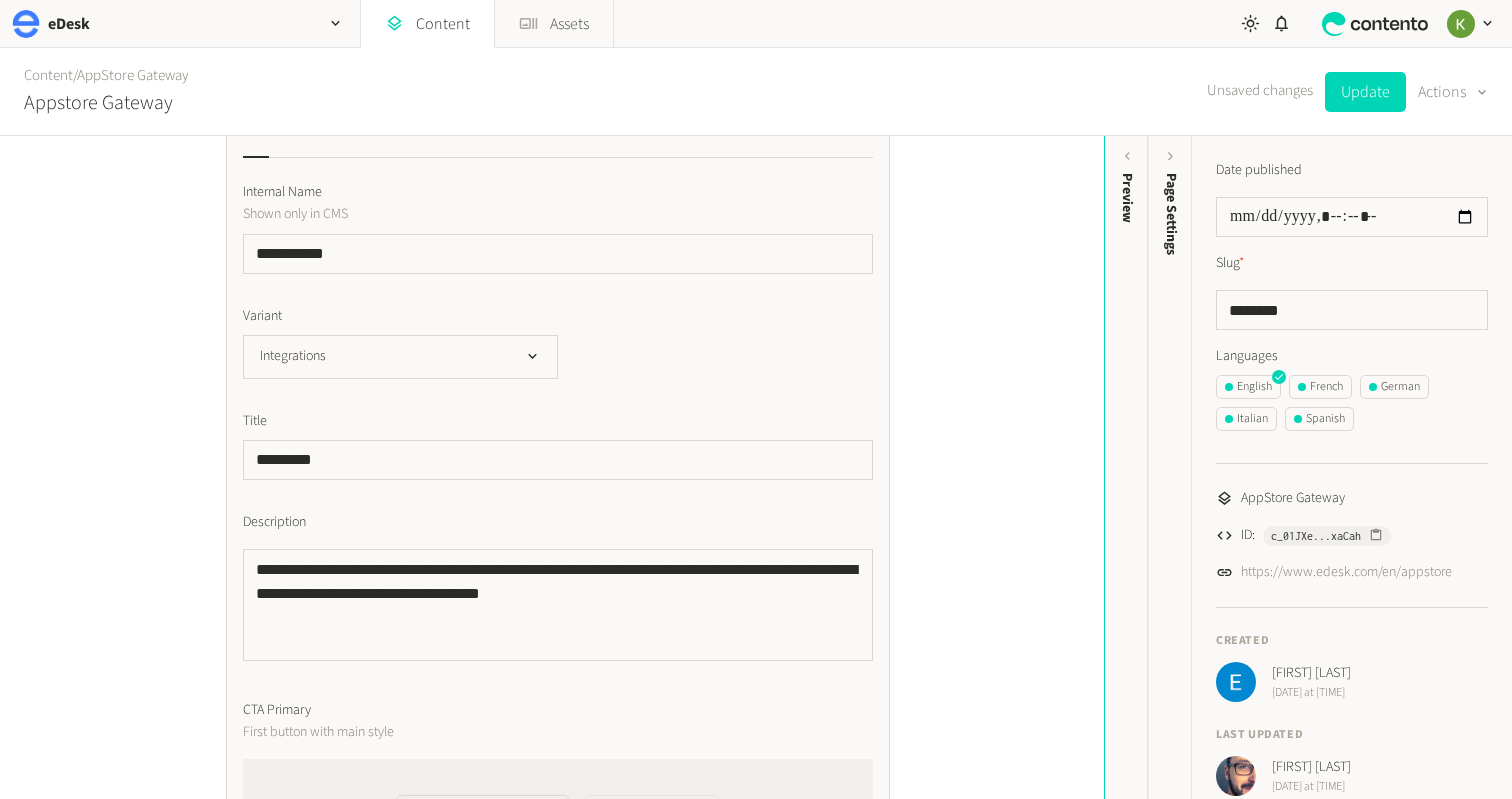 scroll, scrollTop: 108, scrollLeft: 0, axis: vertical 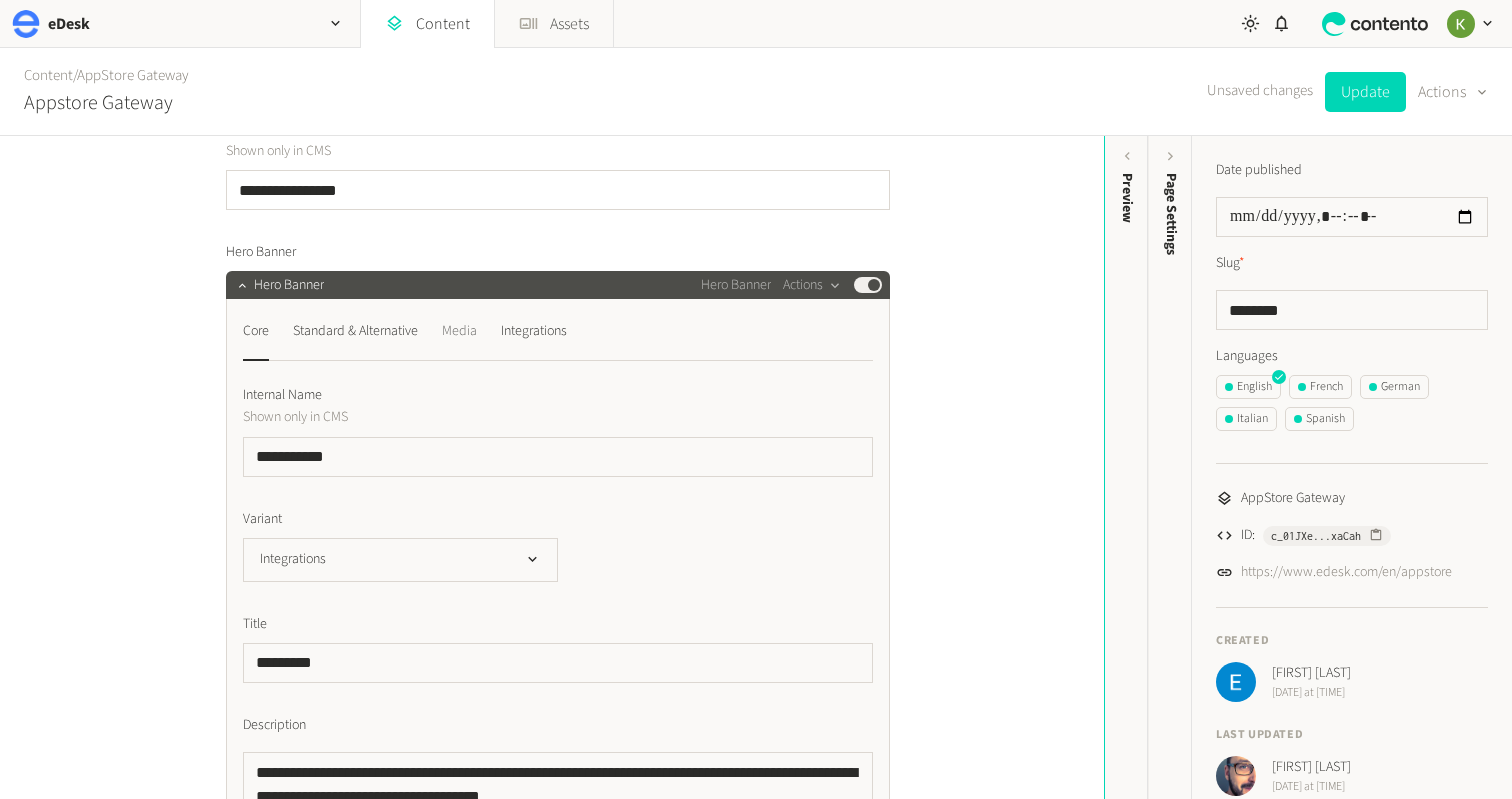 click on "Media" 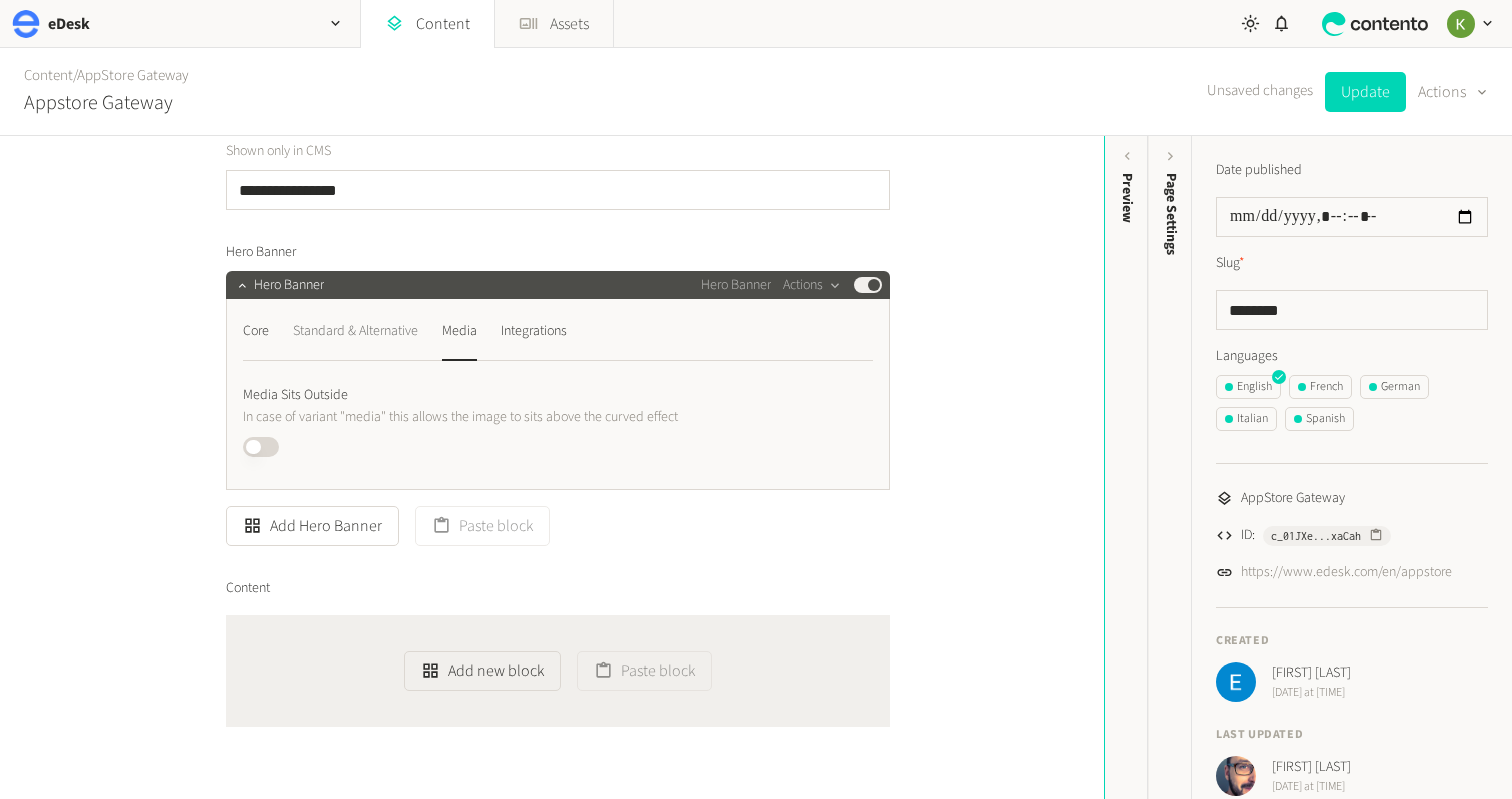 click on "Standard & Alternative" 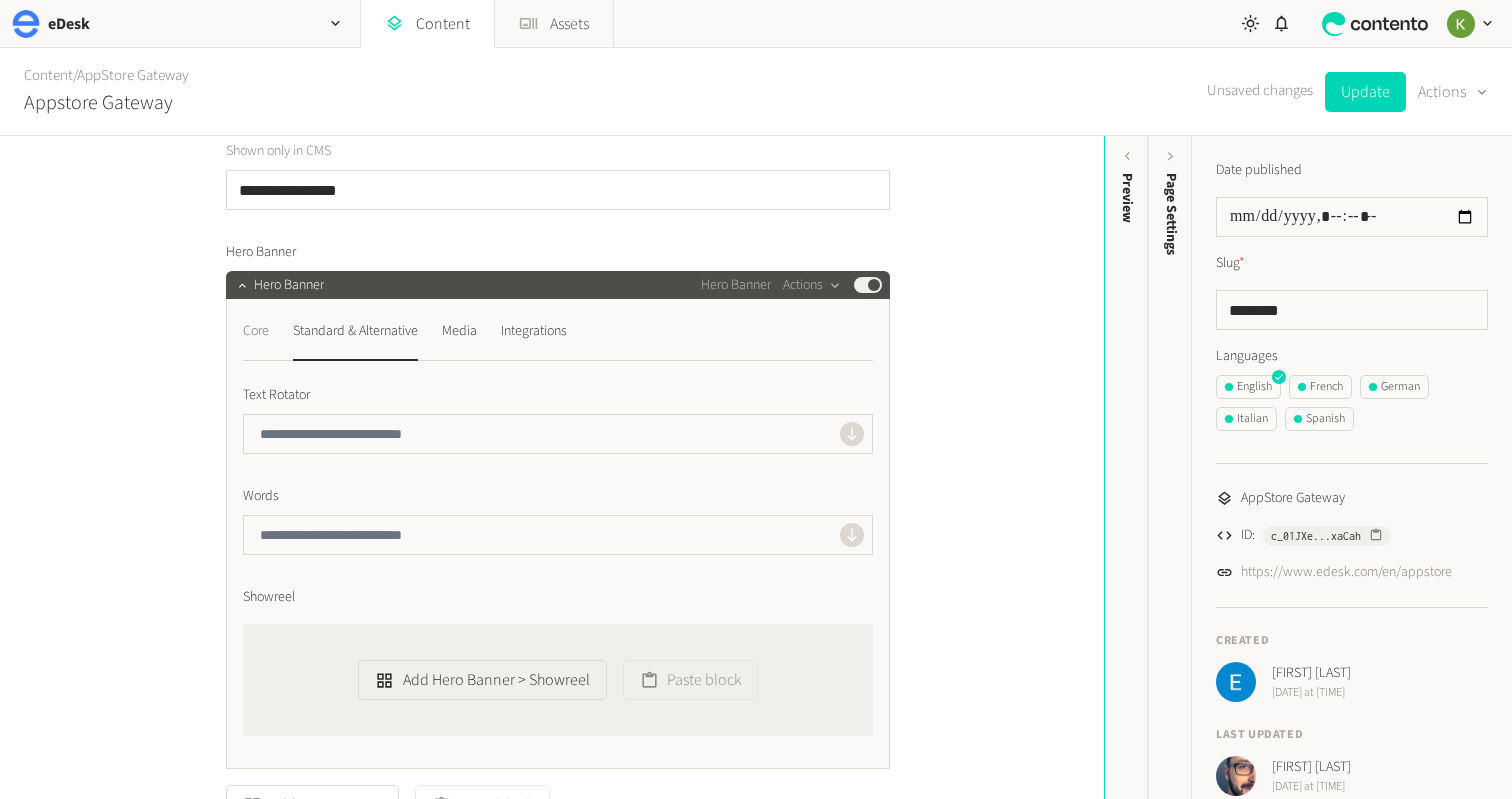 click on "Core" 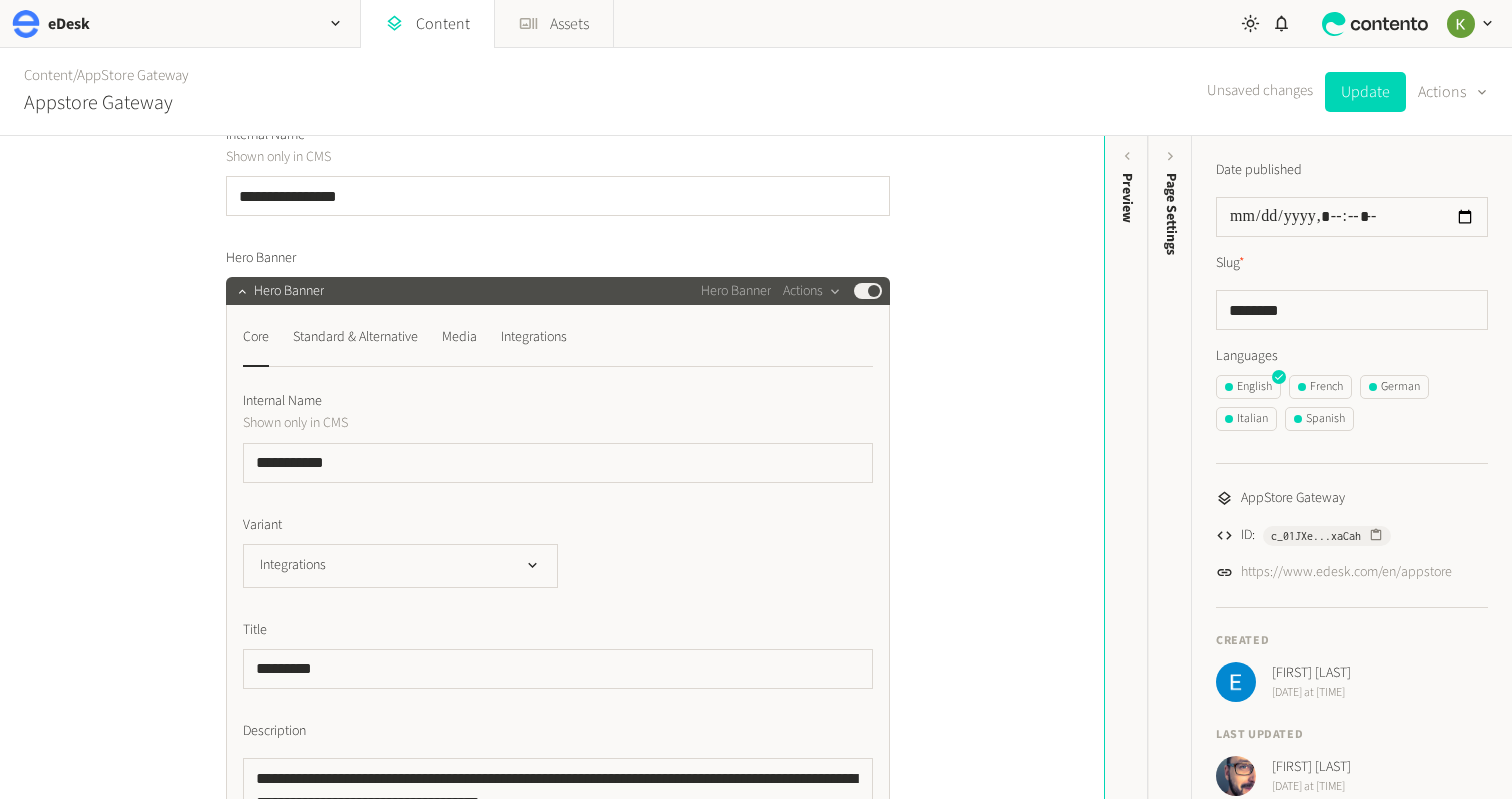 scroll, scrollTop: 0, scrollLeft: 0, axis: both 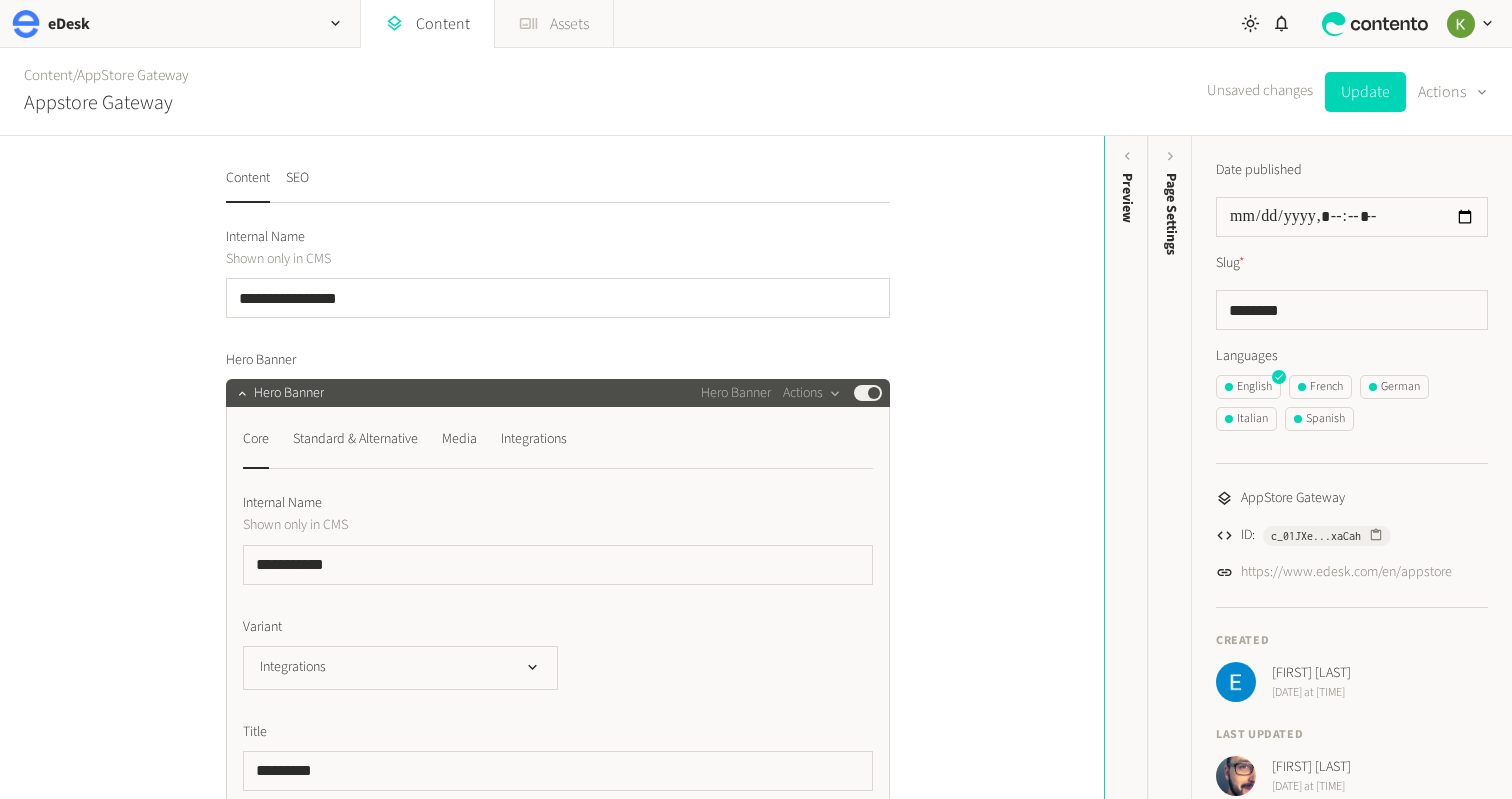 click on "Assets" 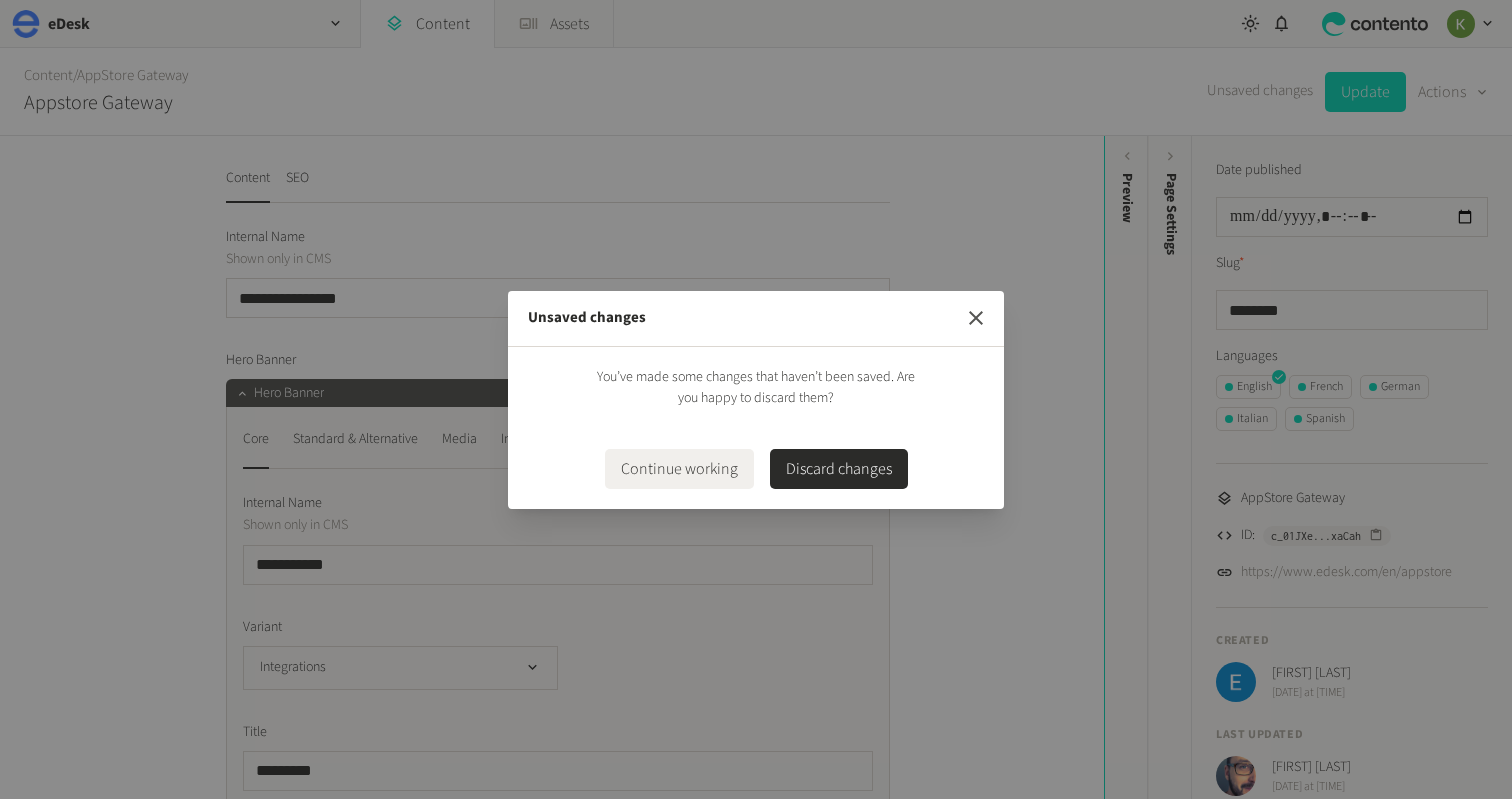 click 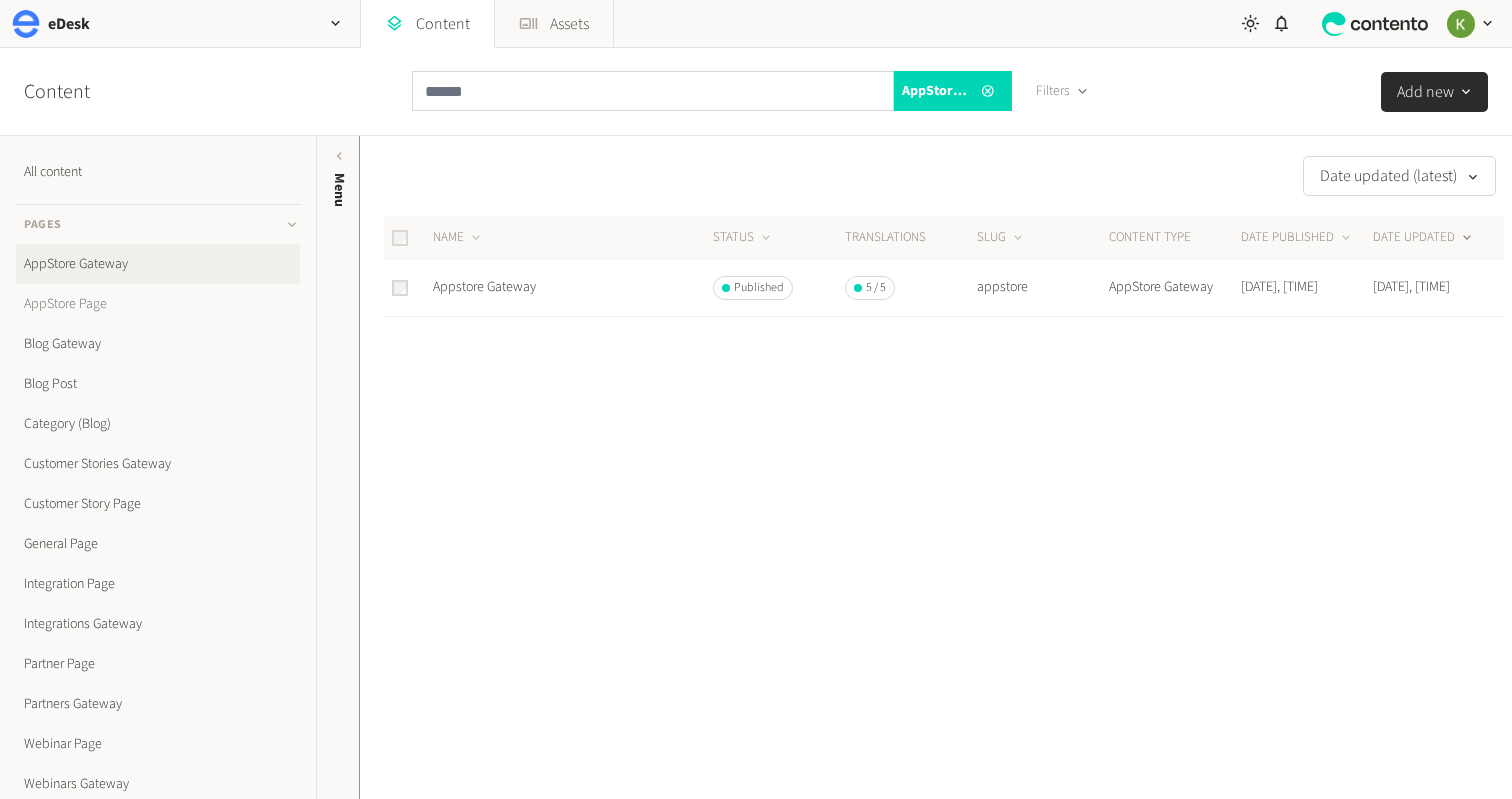 click on "AppStore Page" 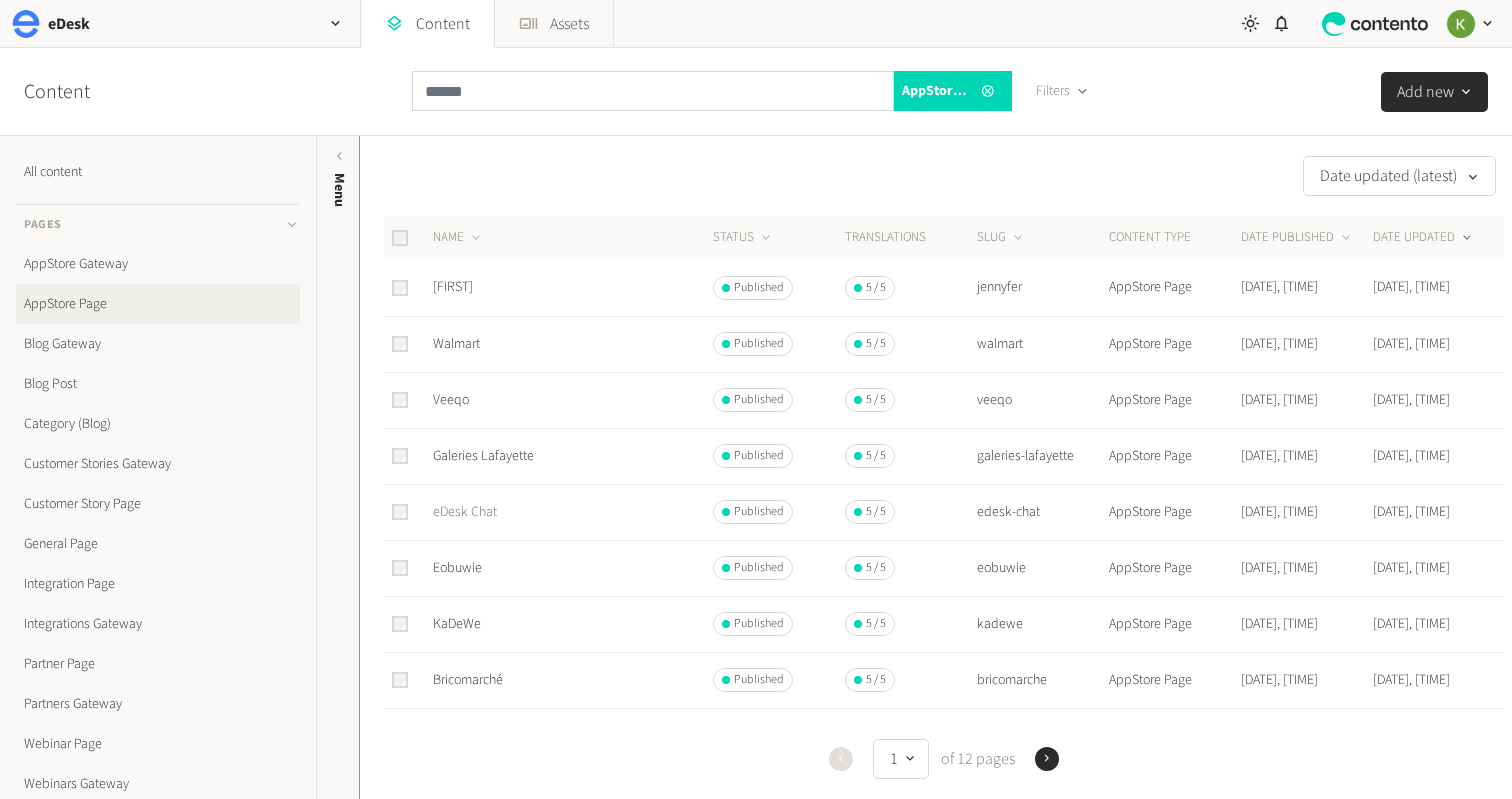 click on "eDesk Chat" 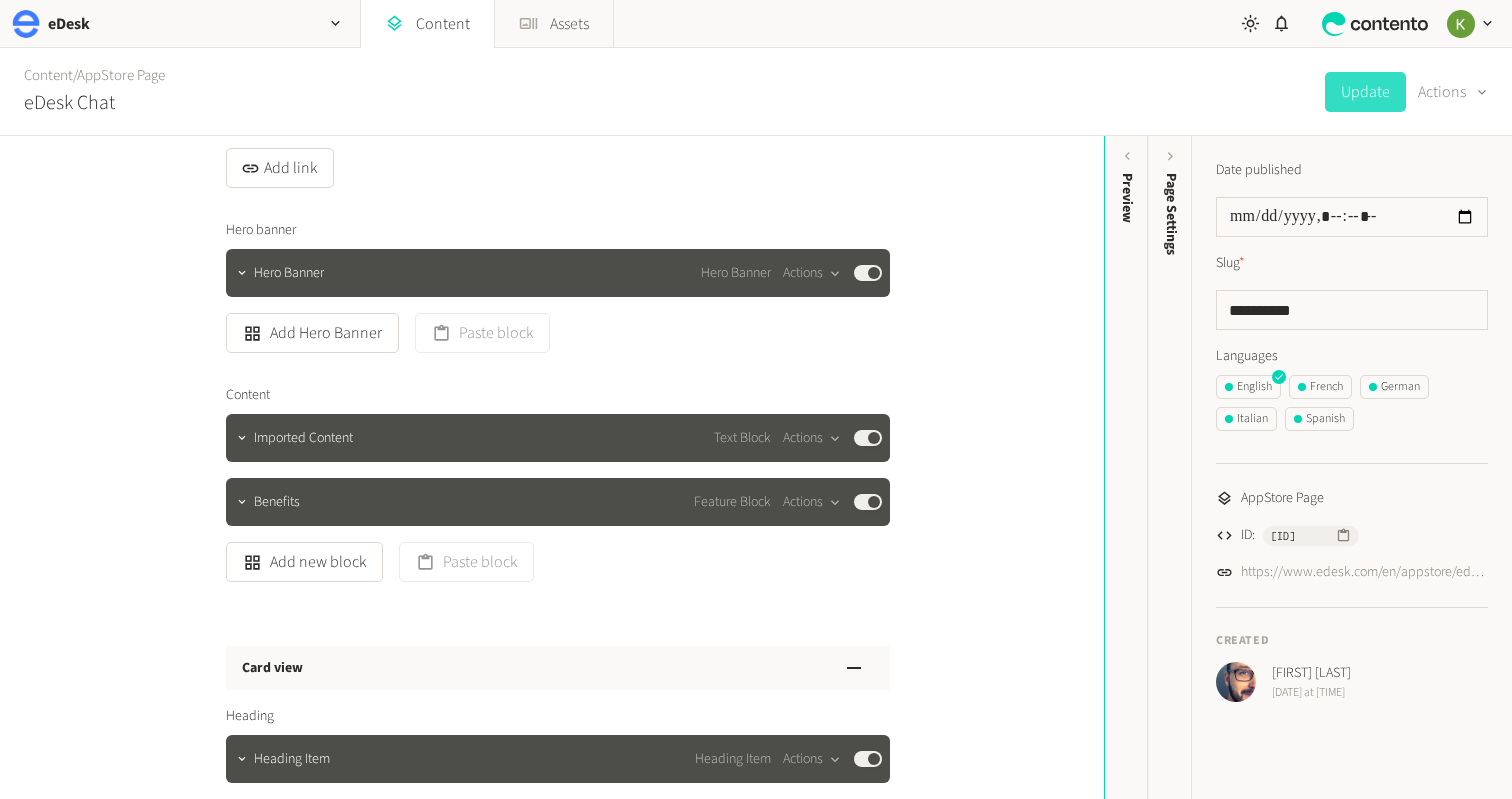 scroll, scrollTop: 476, scrollLeft: 0, axis: vertical 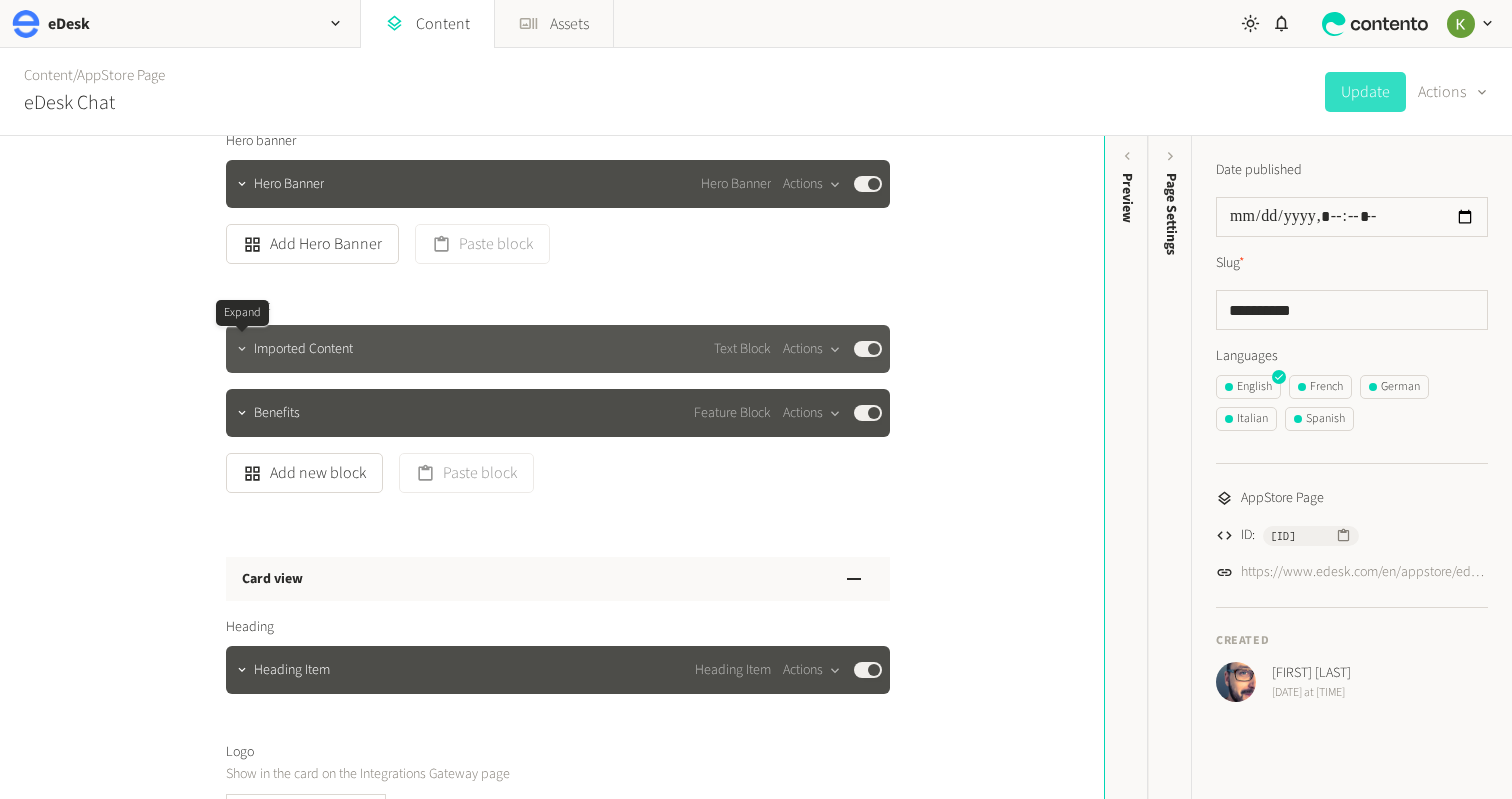 click 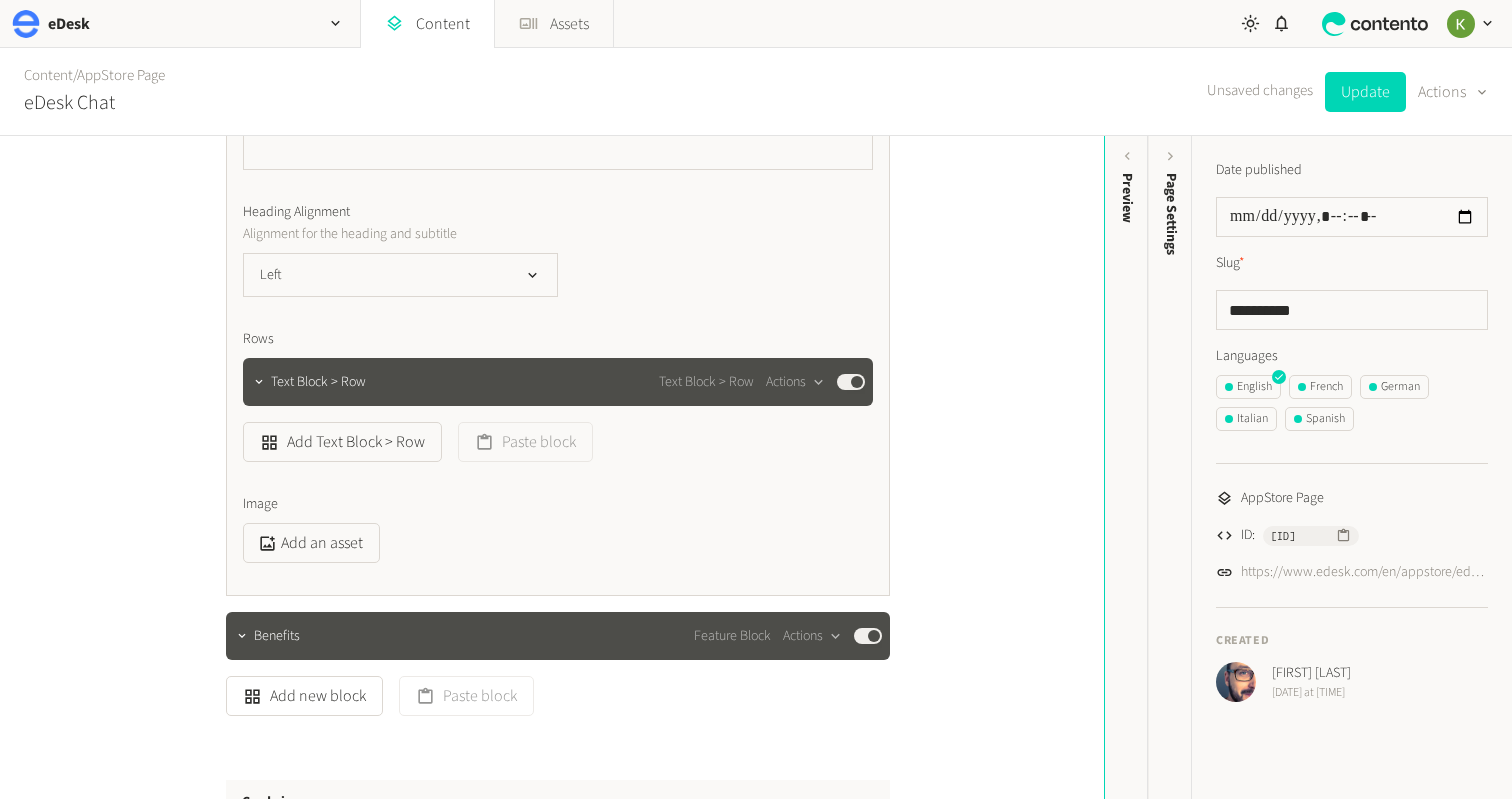 scroll, scrollTop: 1049, scrollLeft: 0, axis: vertical 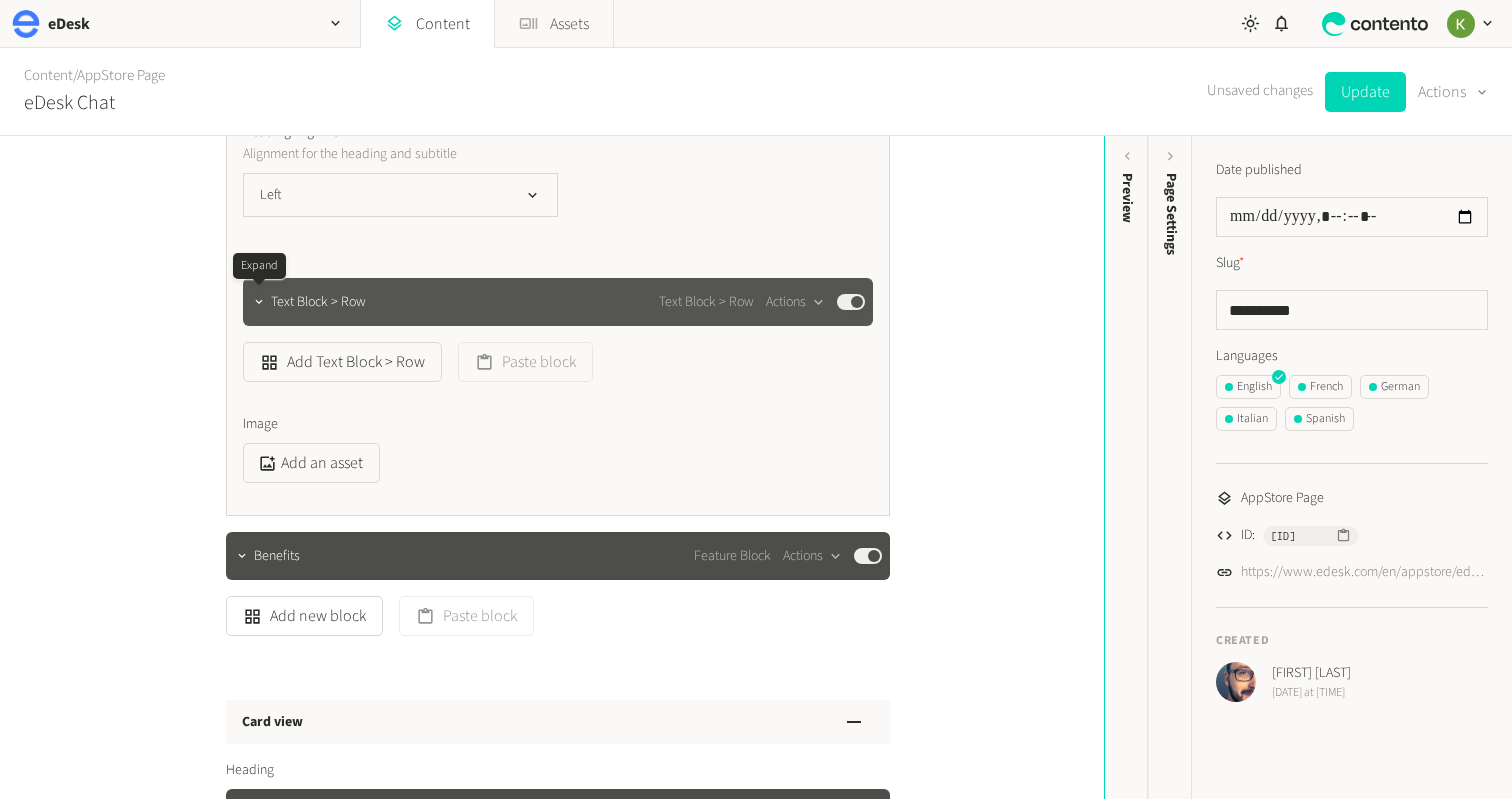 click 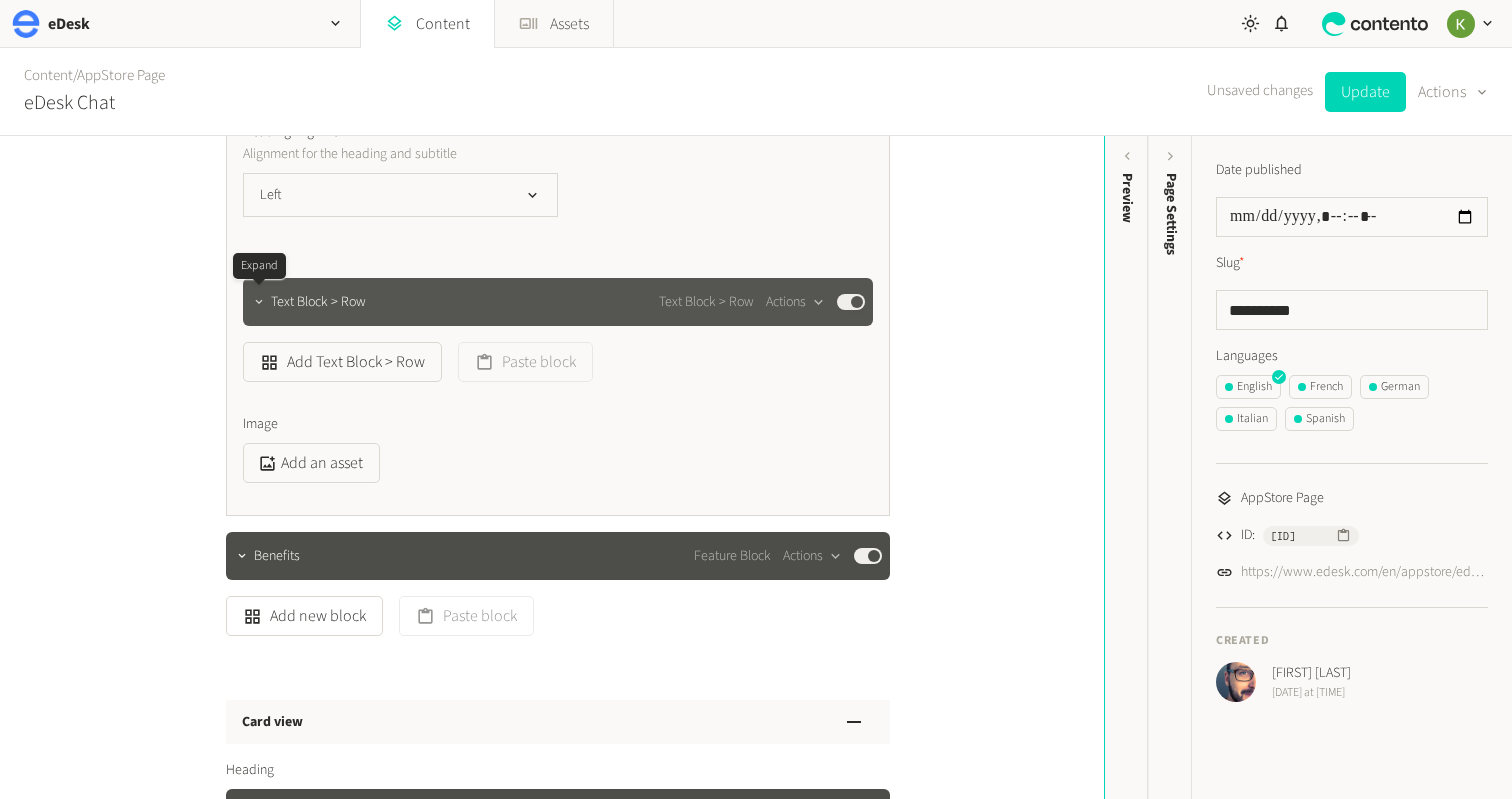 click 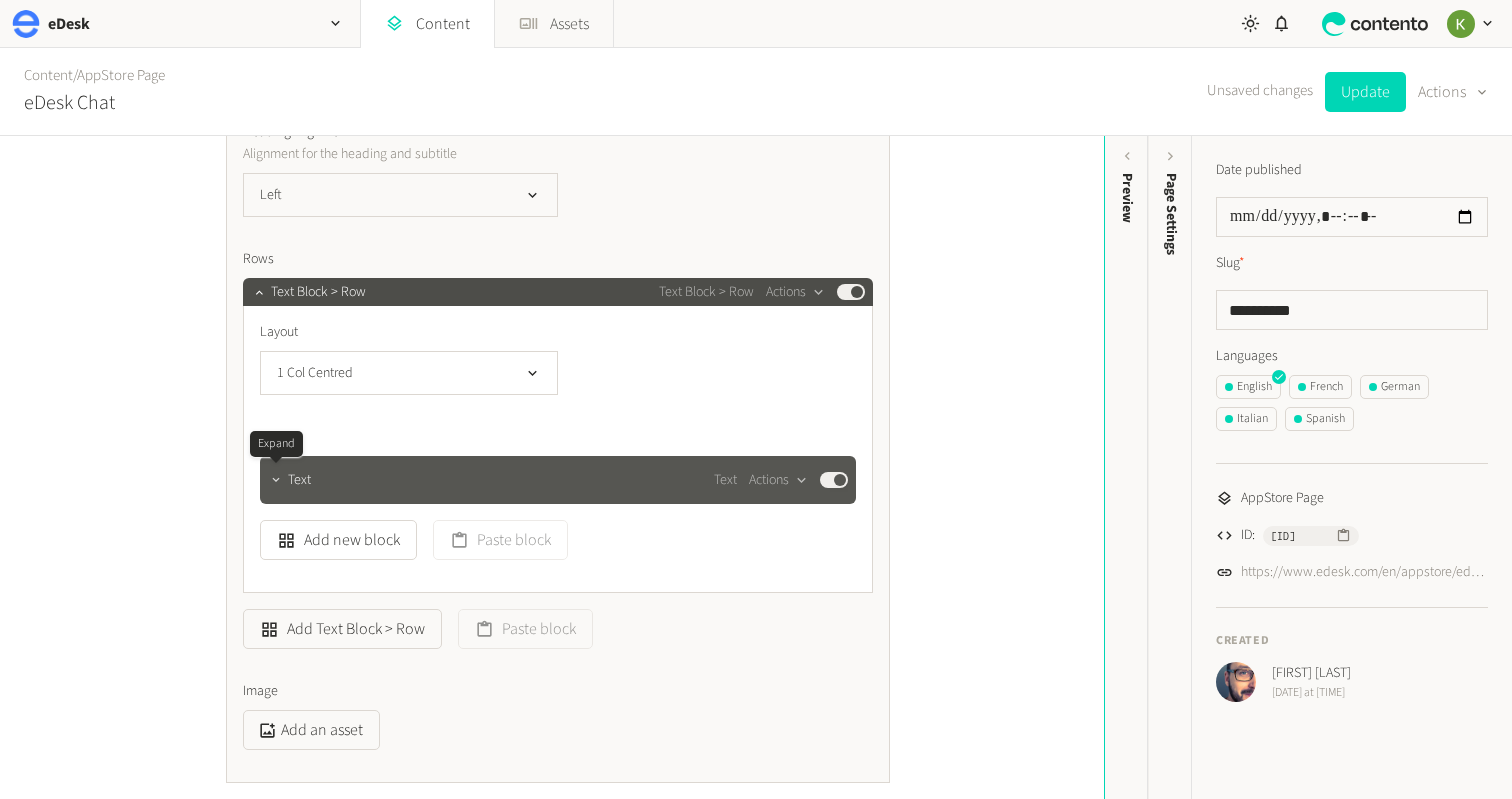 click 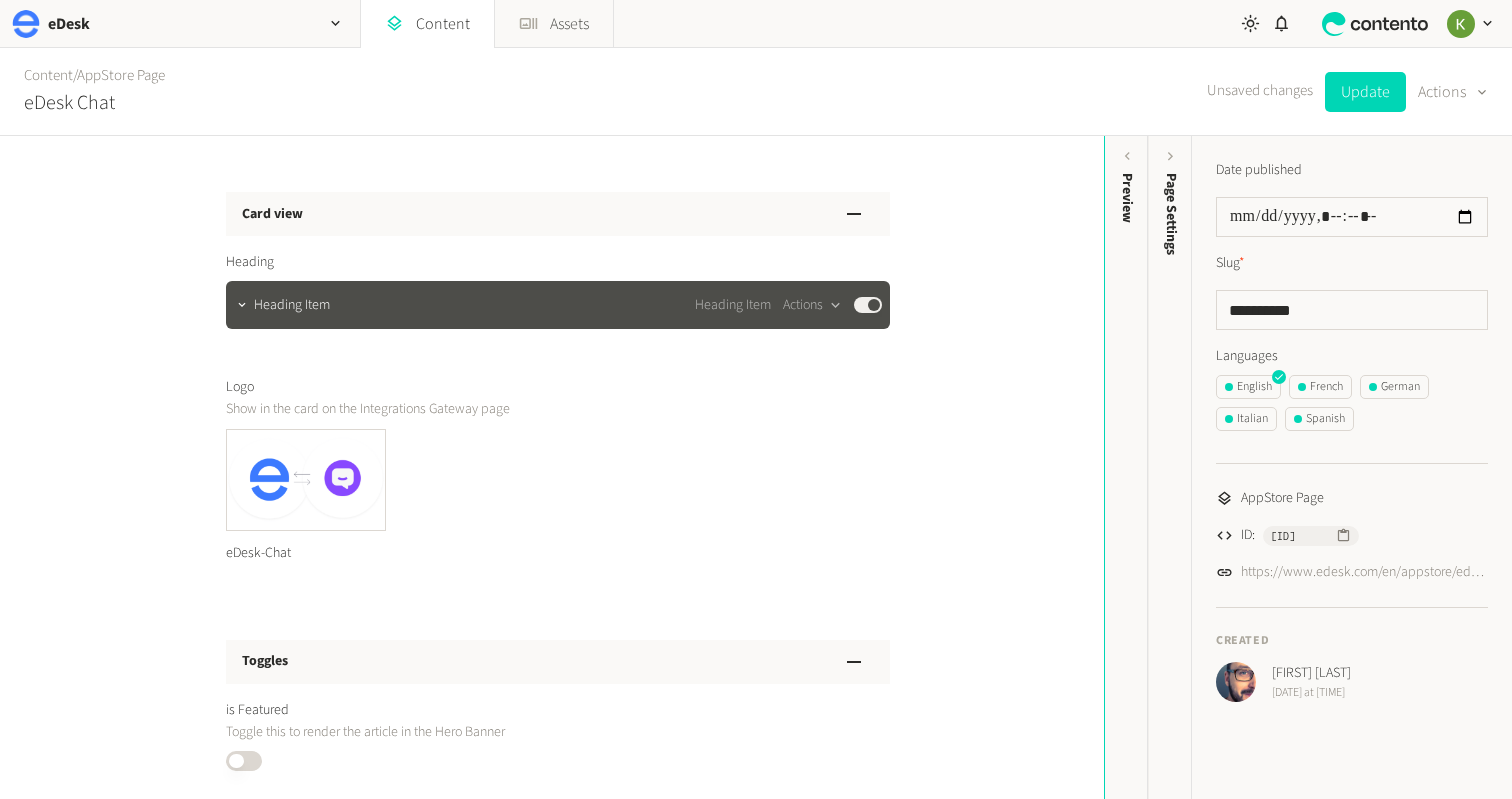 scroll, scrollTop: 2113, scrollLeft: 0, axis: vertical 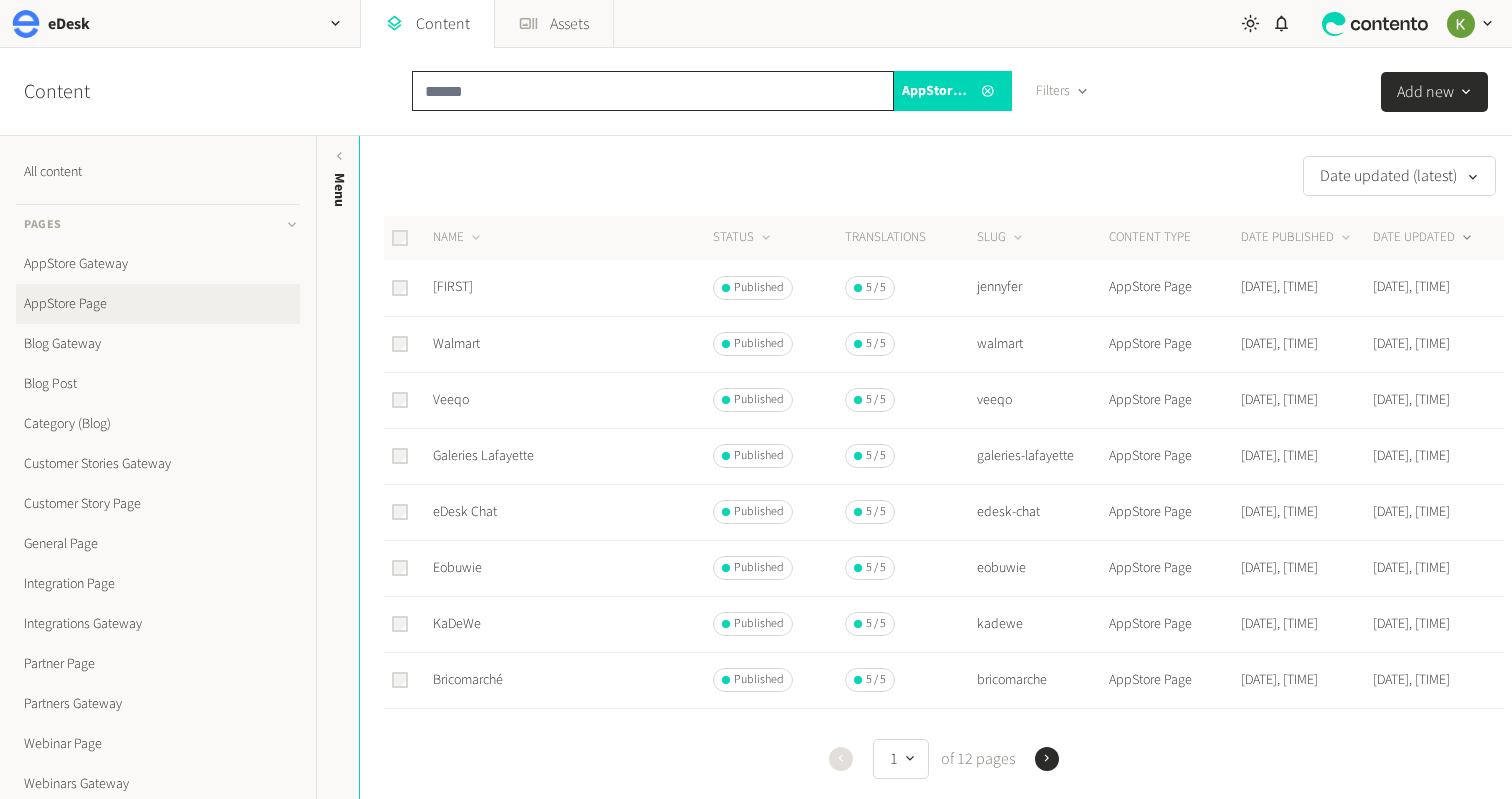 click 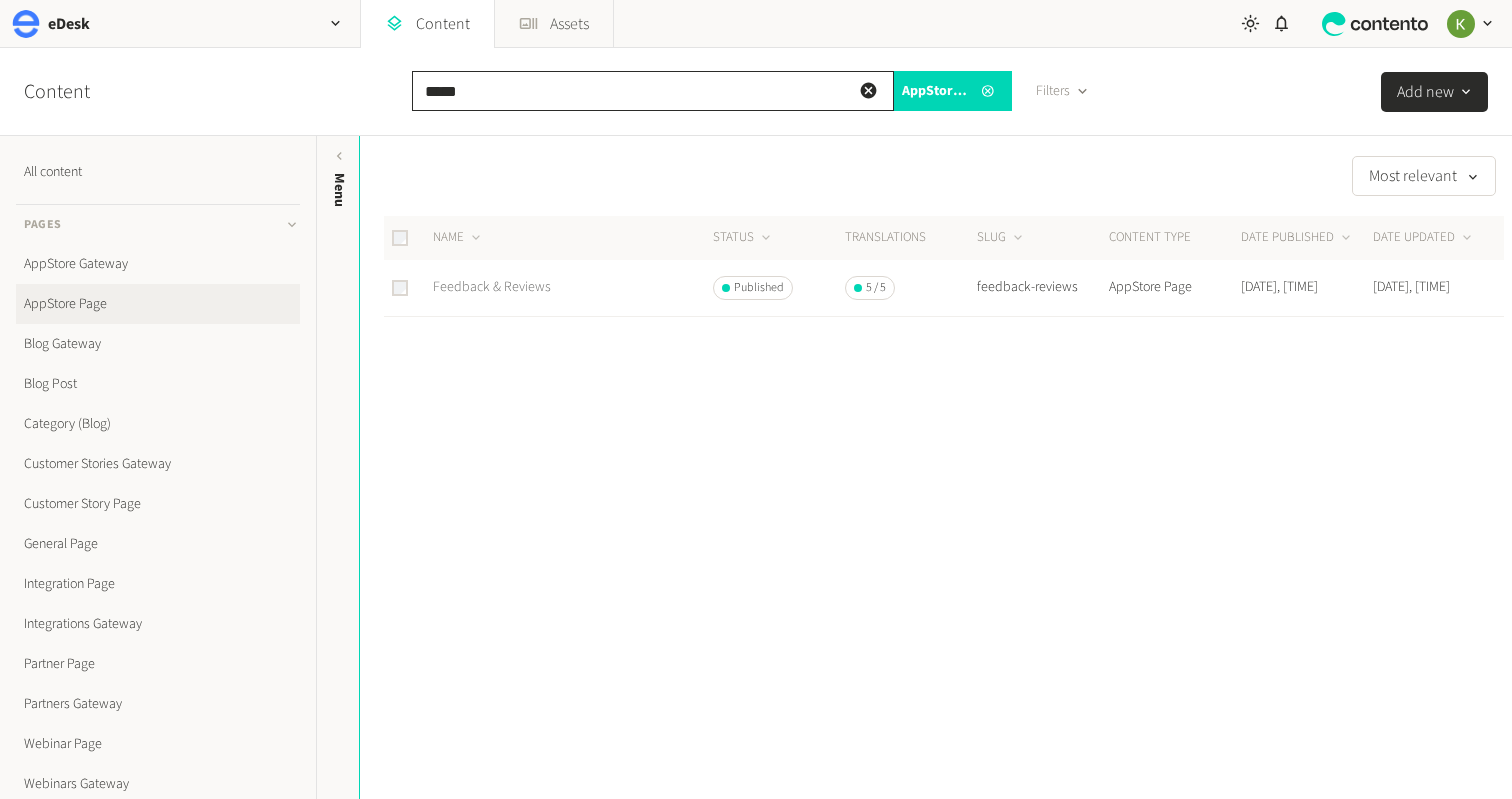 type on "*****" 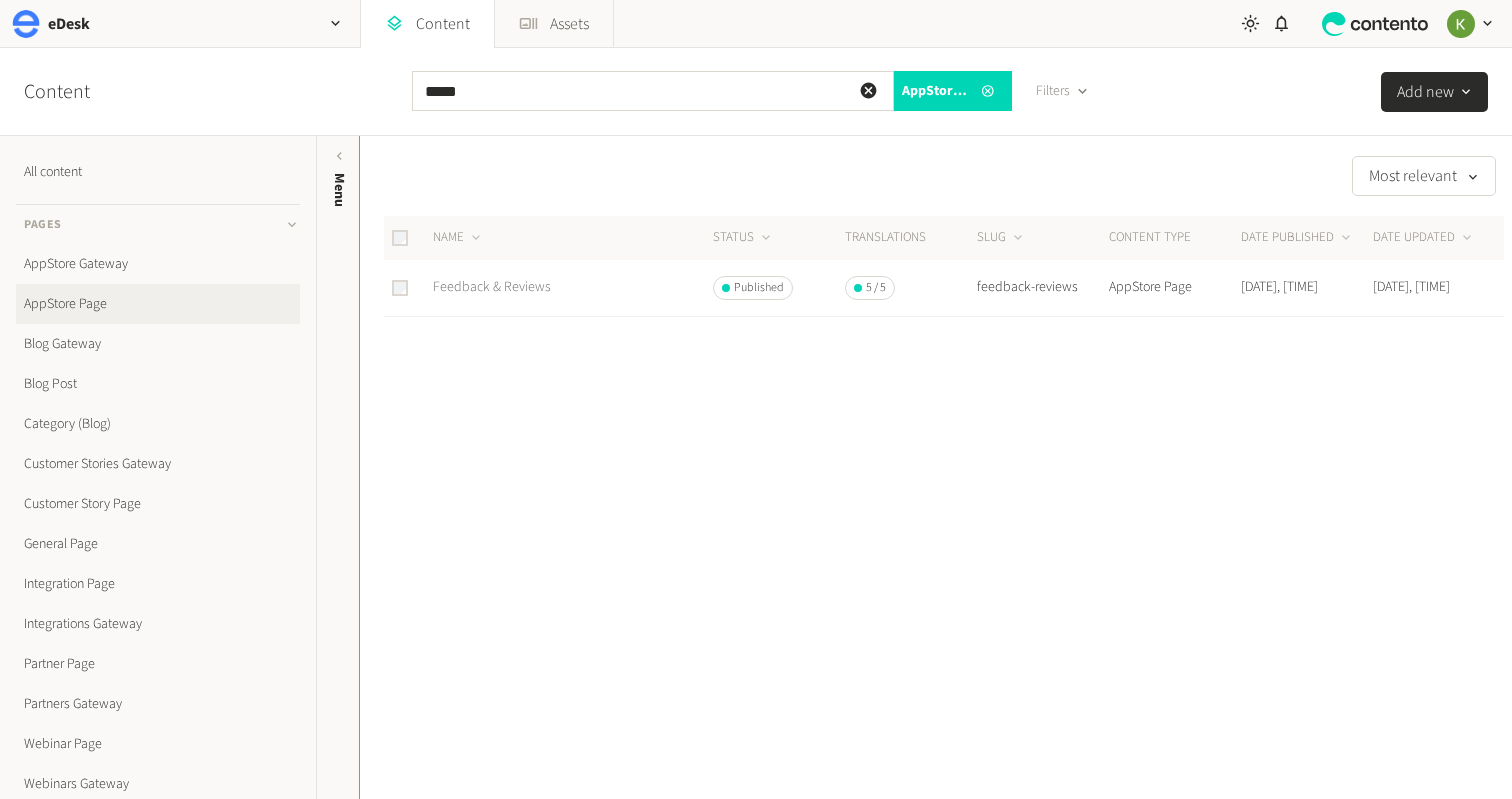 click on "Feedback & Reviews" 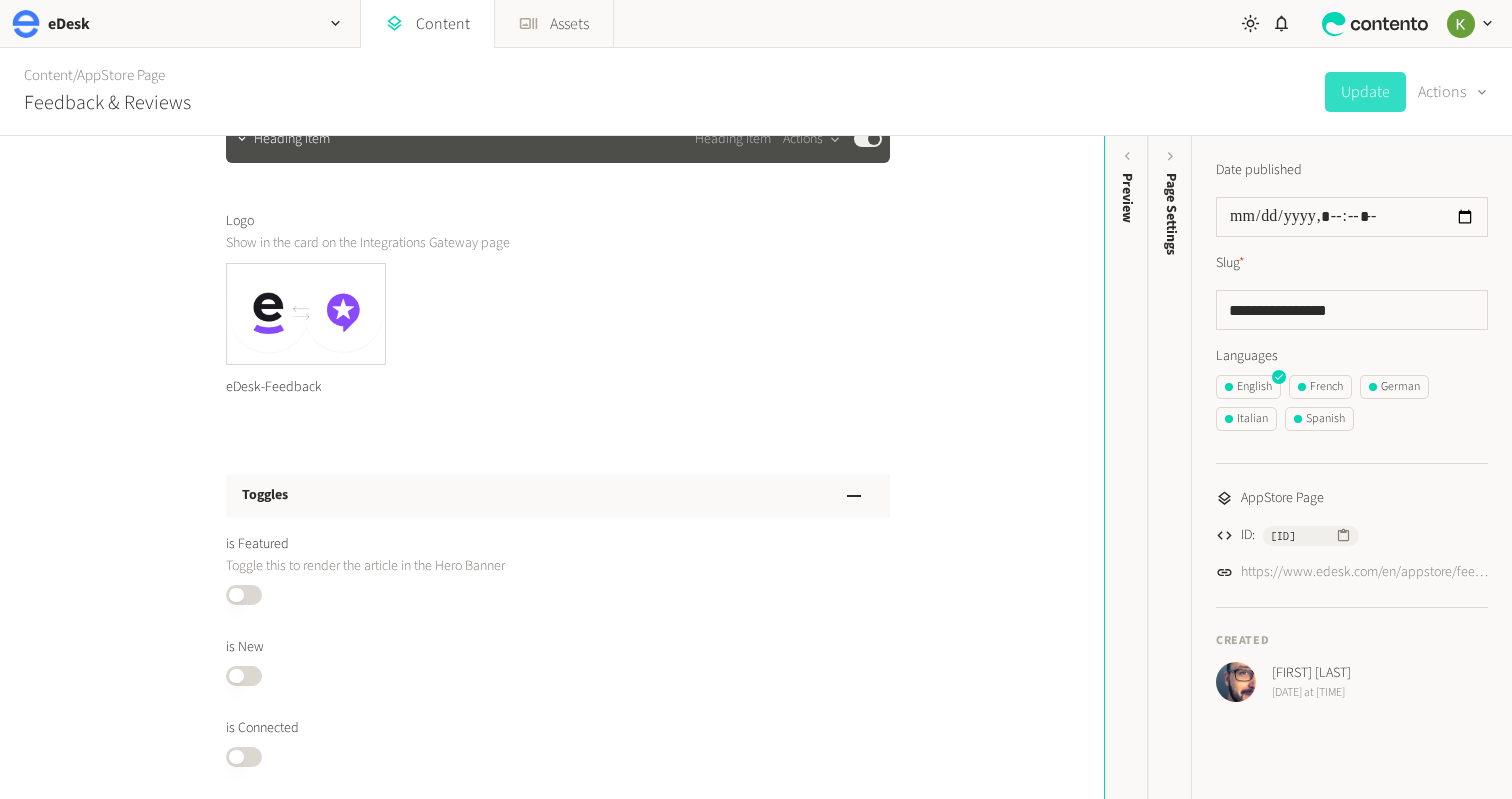 scroll, scrollTop: 1009, scrollLeft: 0, axis: vertical 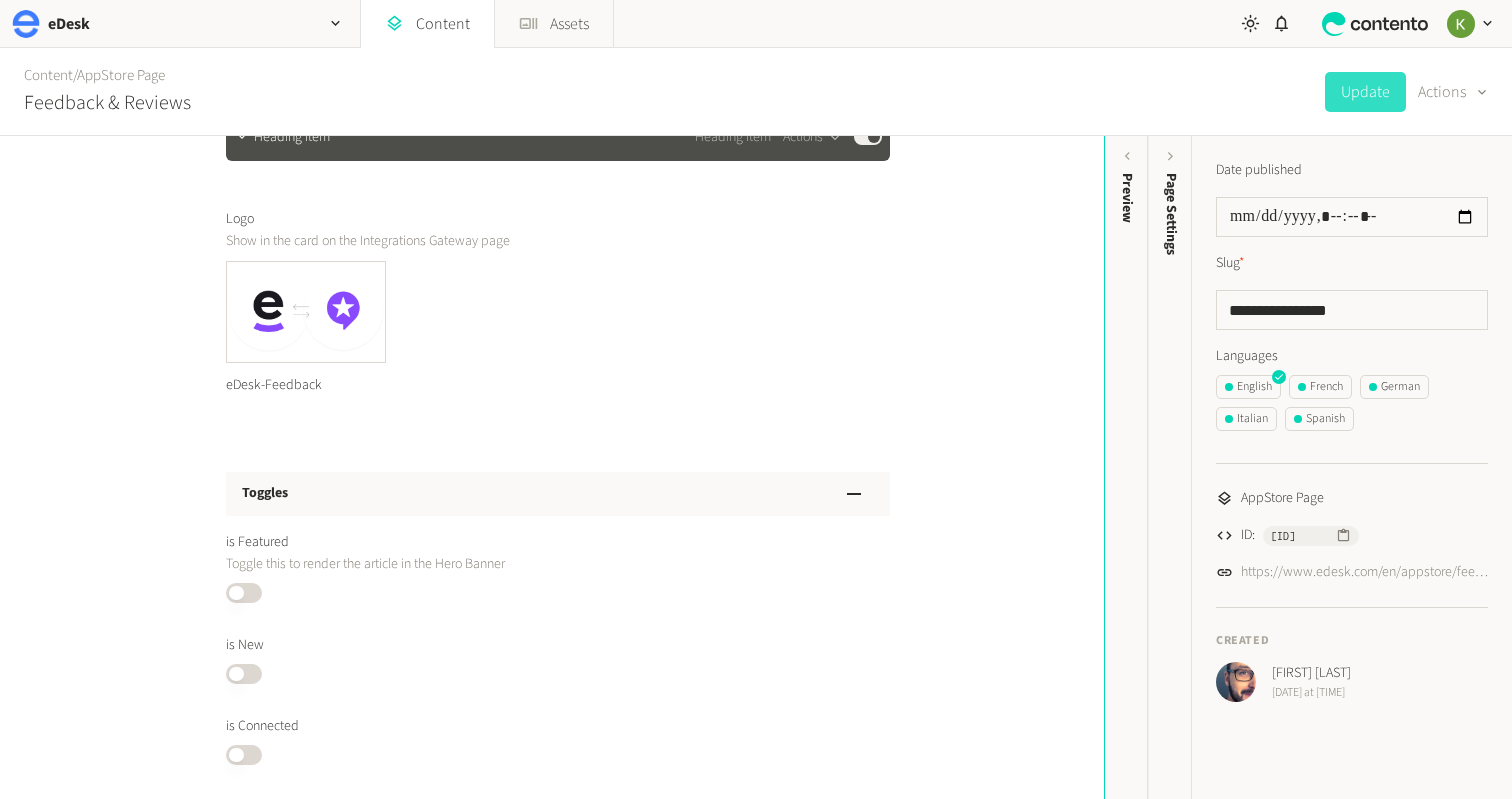 click on "eDesk-Feedback" 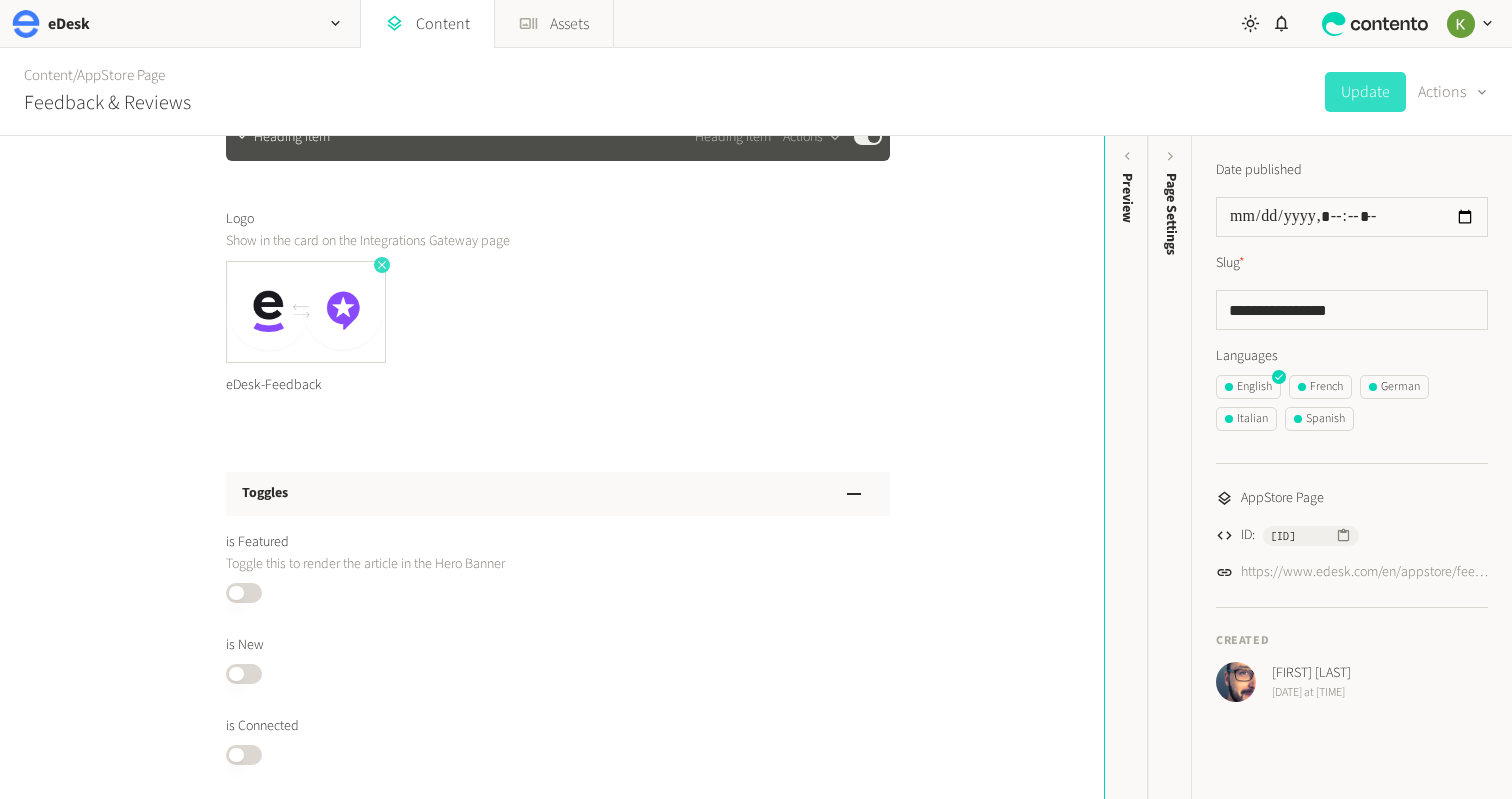 click 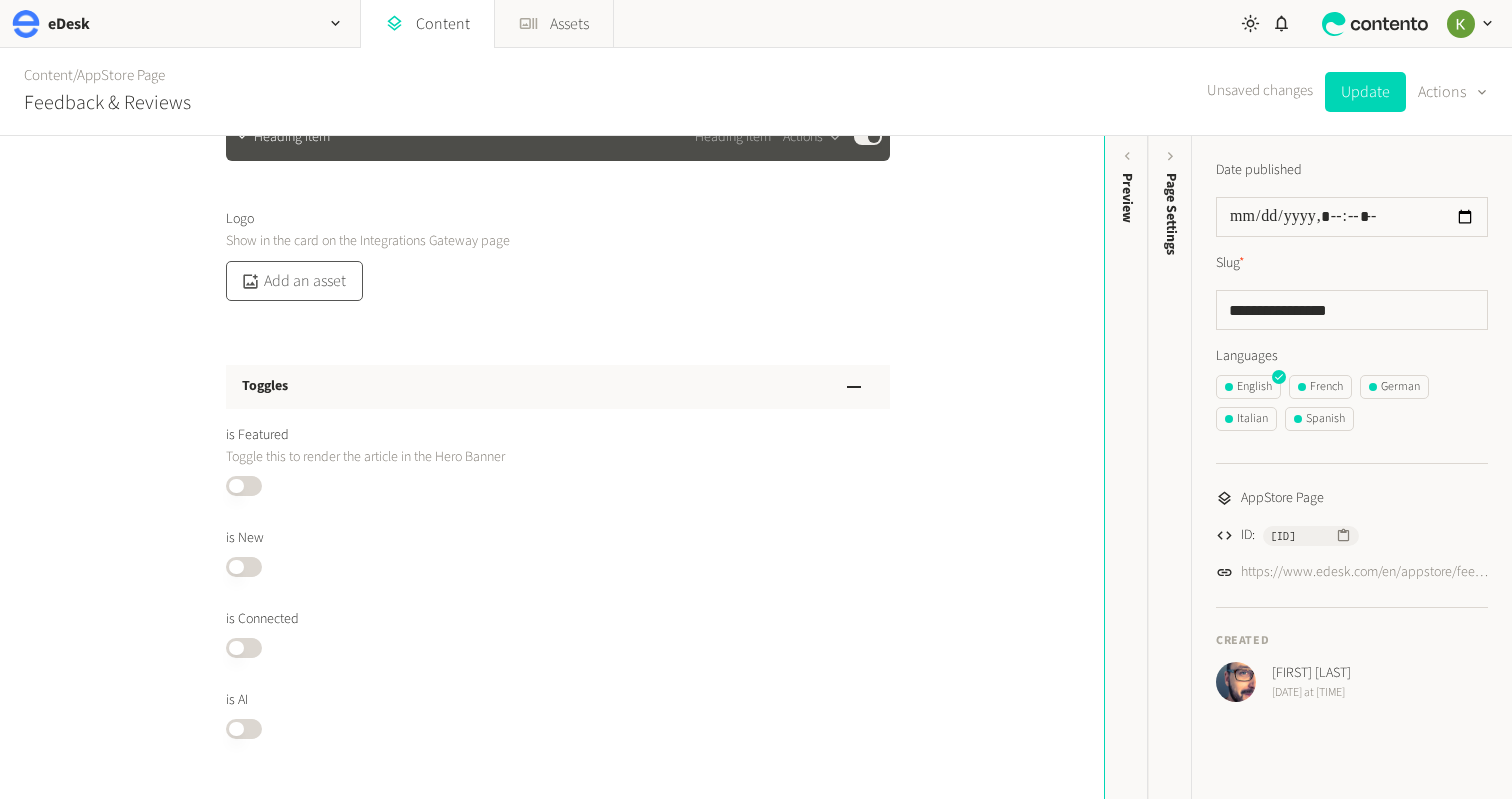 click on "Add an asset" 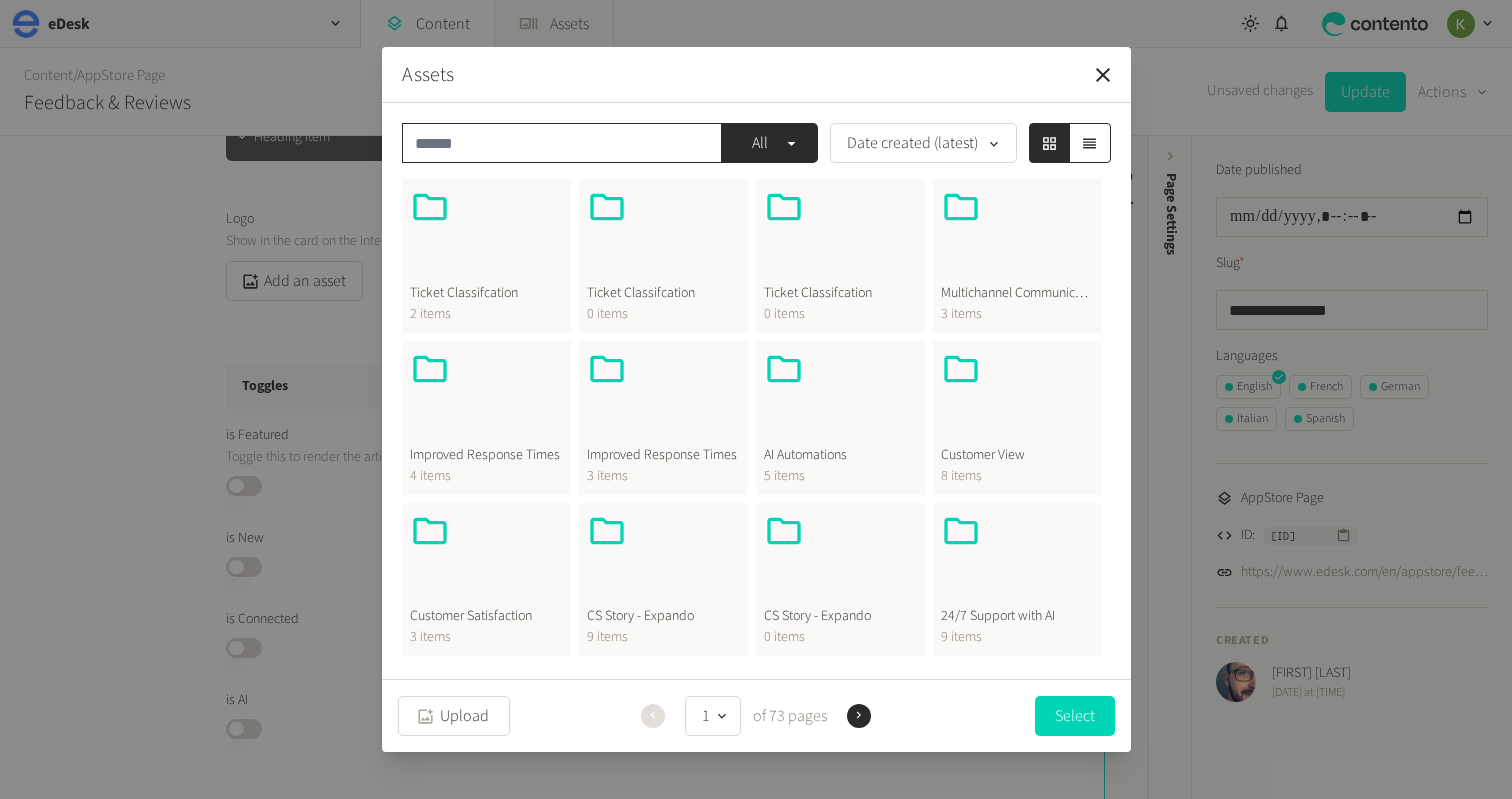 click at bounding box center (562, 143) 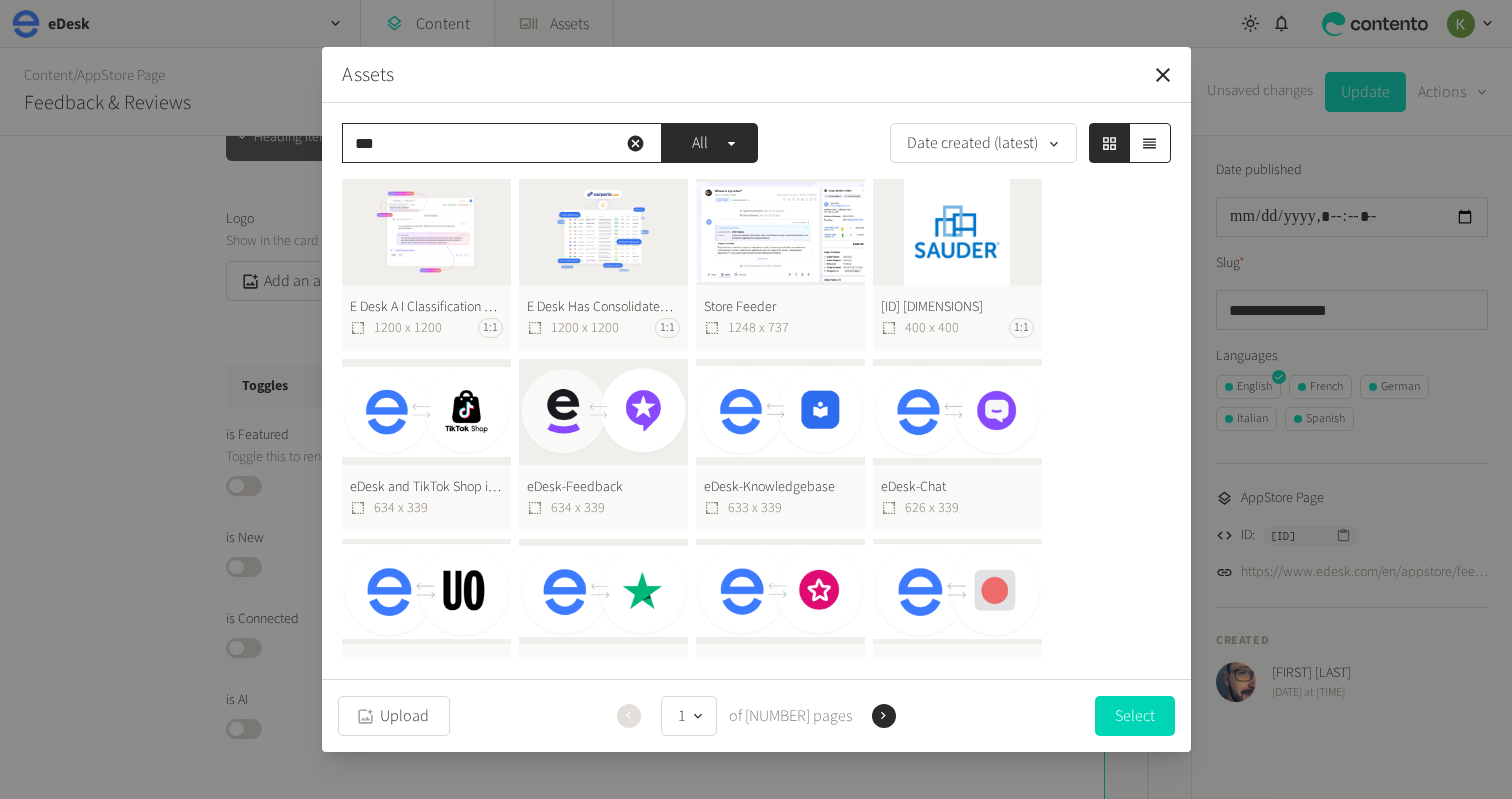 type on "***" 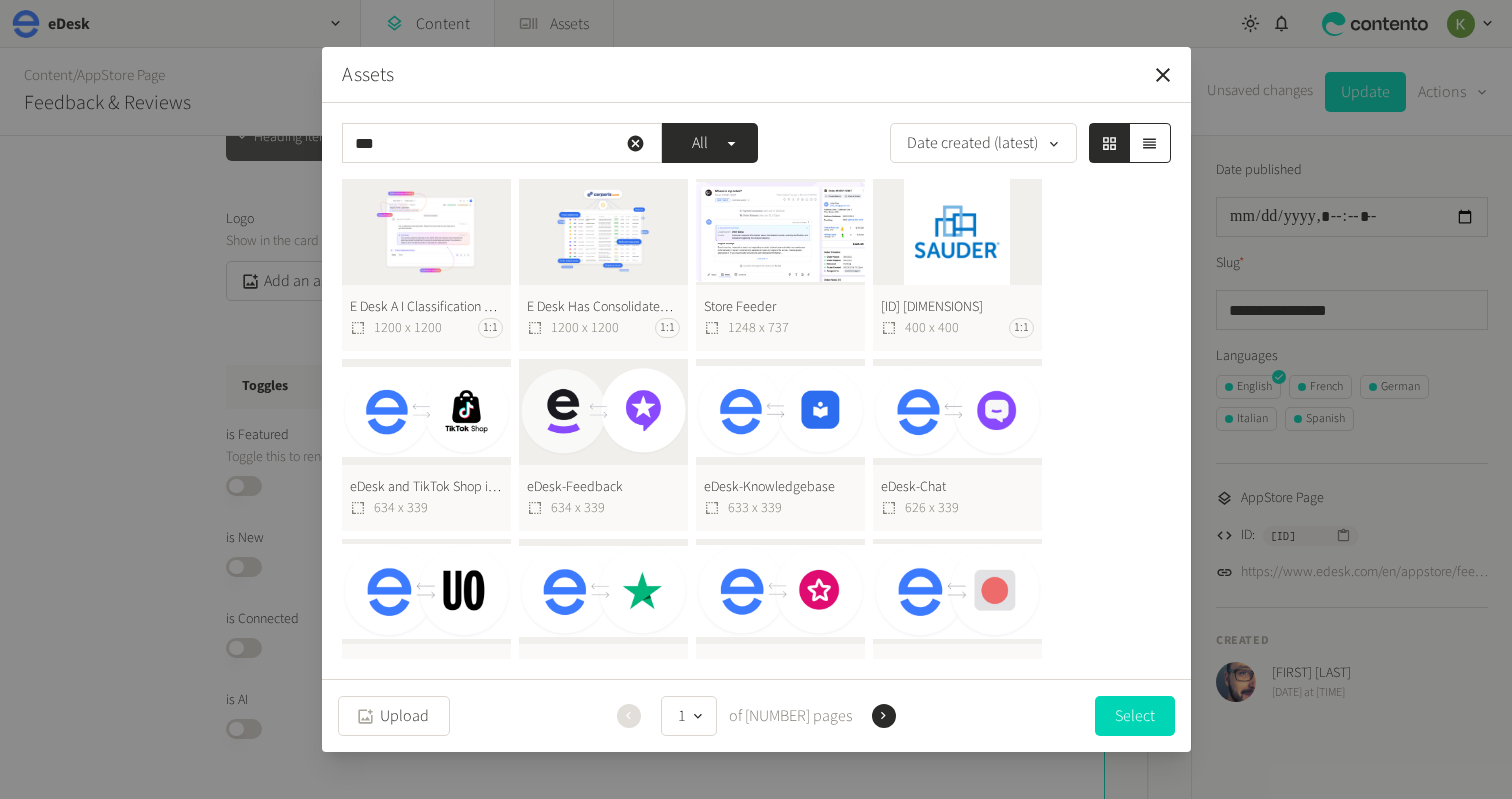 click on "eDesk-Knowledgebase [DIMENSIONS]" 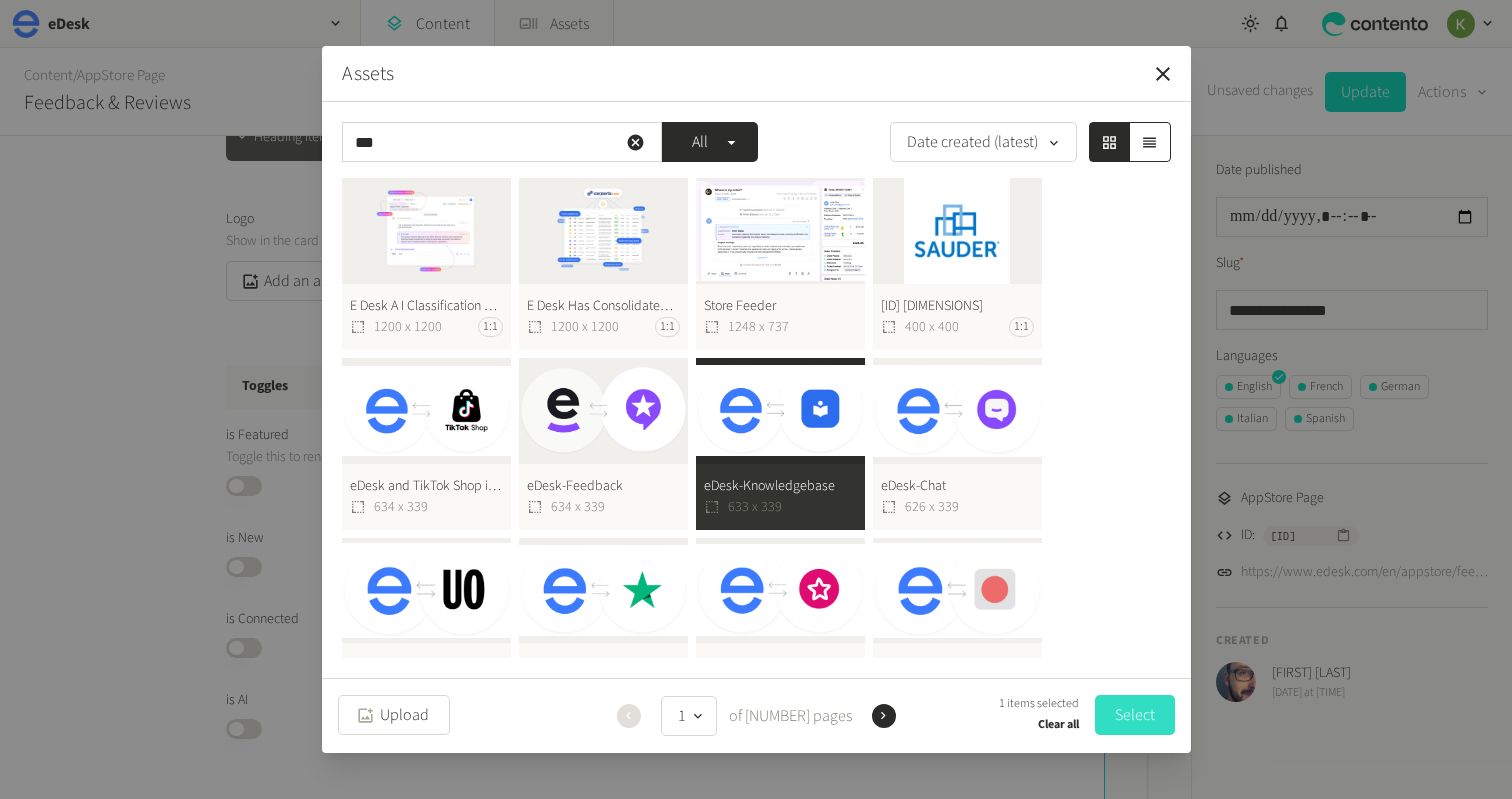 click on "Select" at bounding box center [1135, 715] 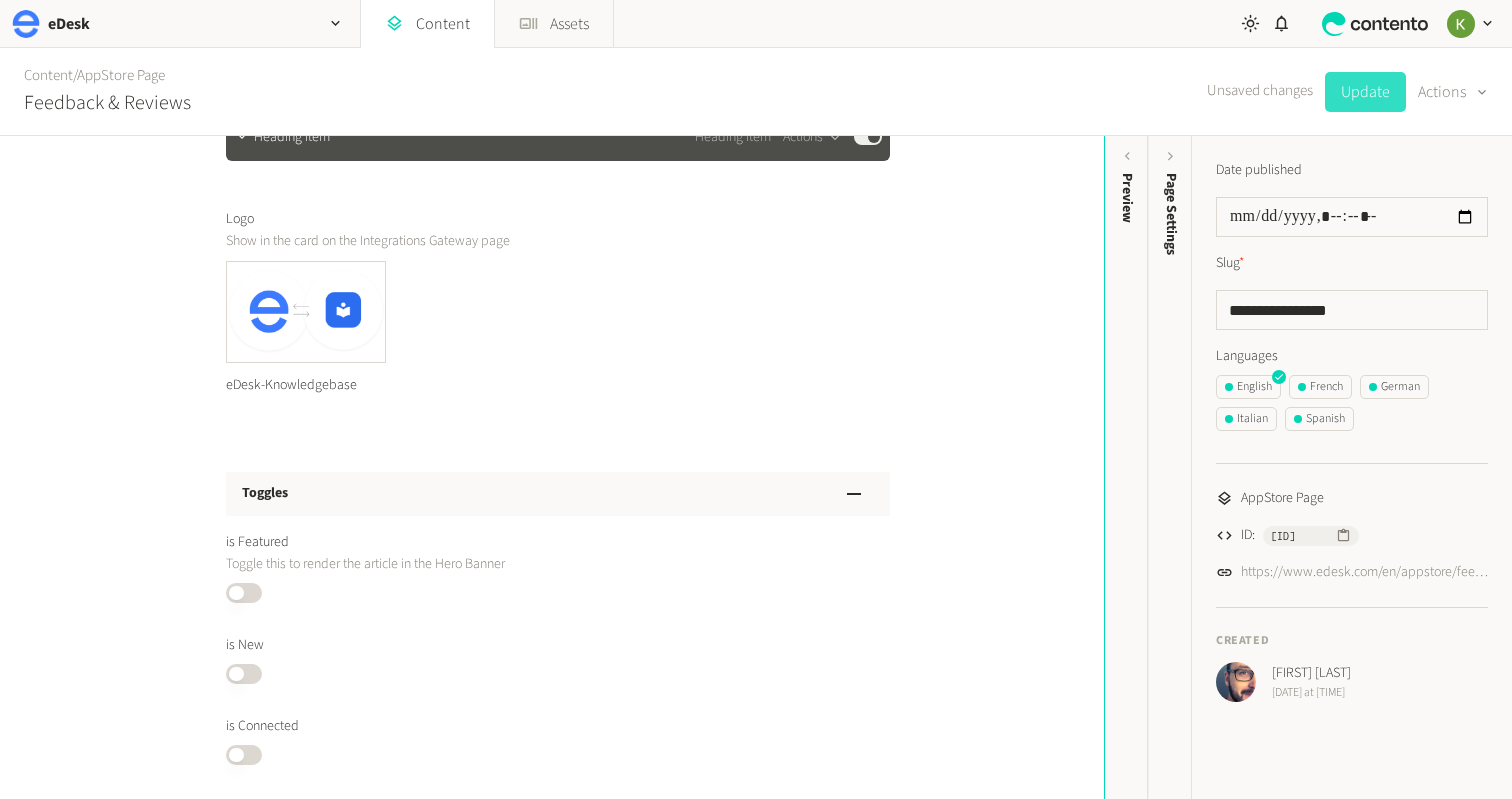 click on "Update" 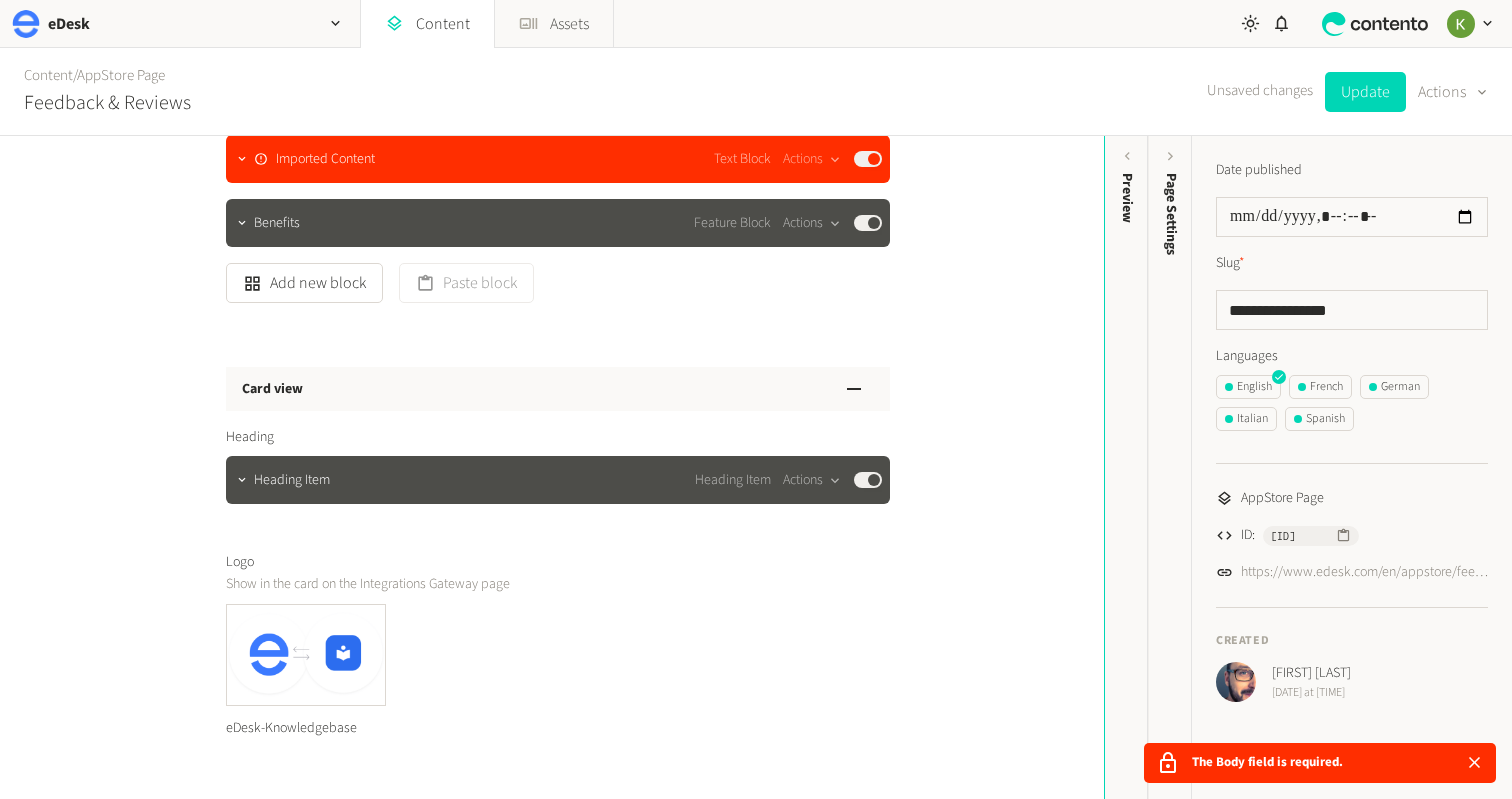 scroll, scrollTop: 522, scrollLeft: 0, axis: vertical 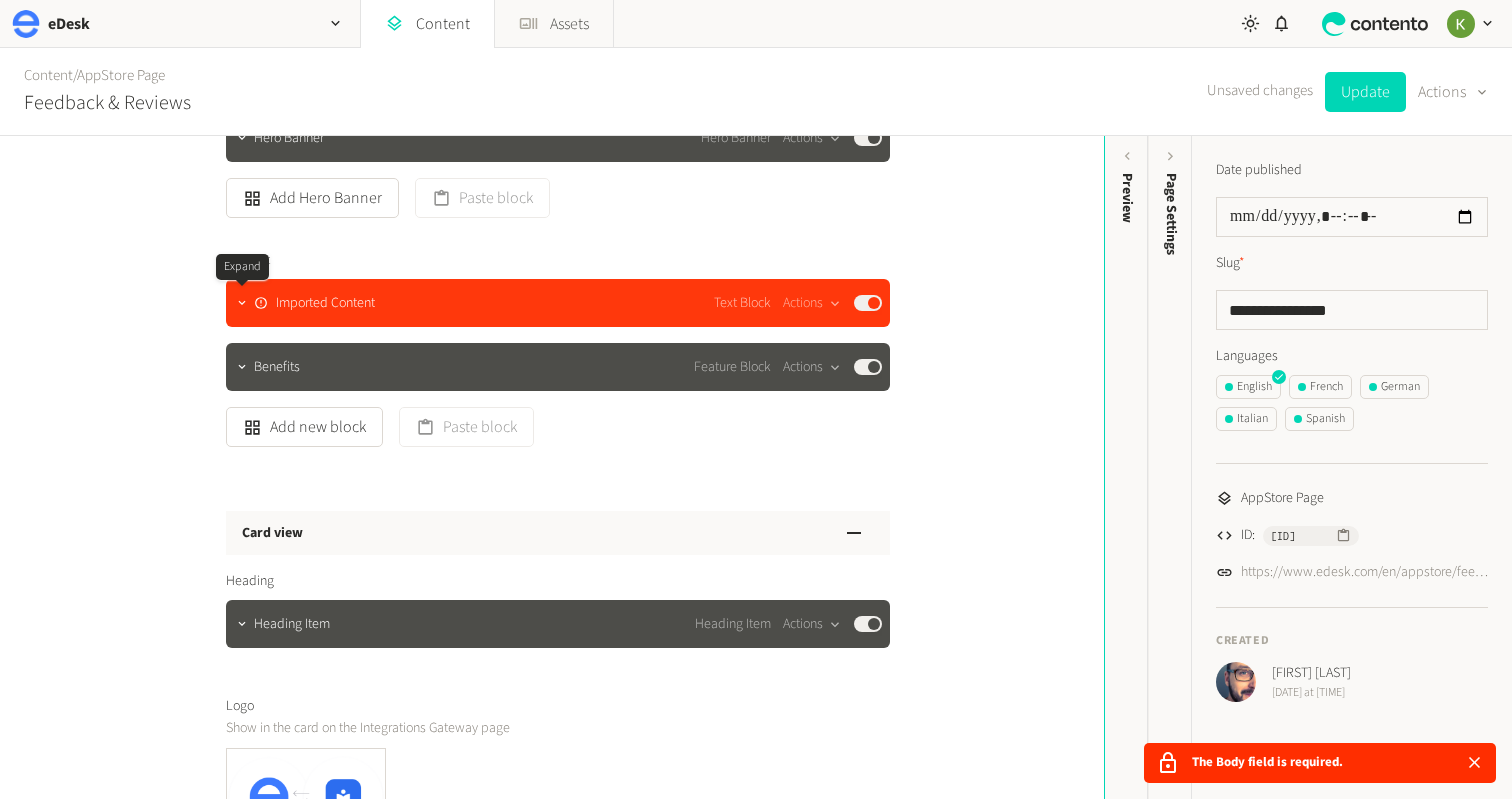 click 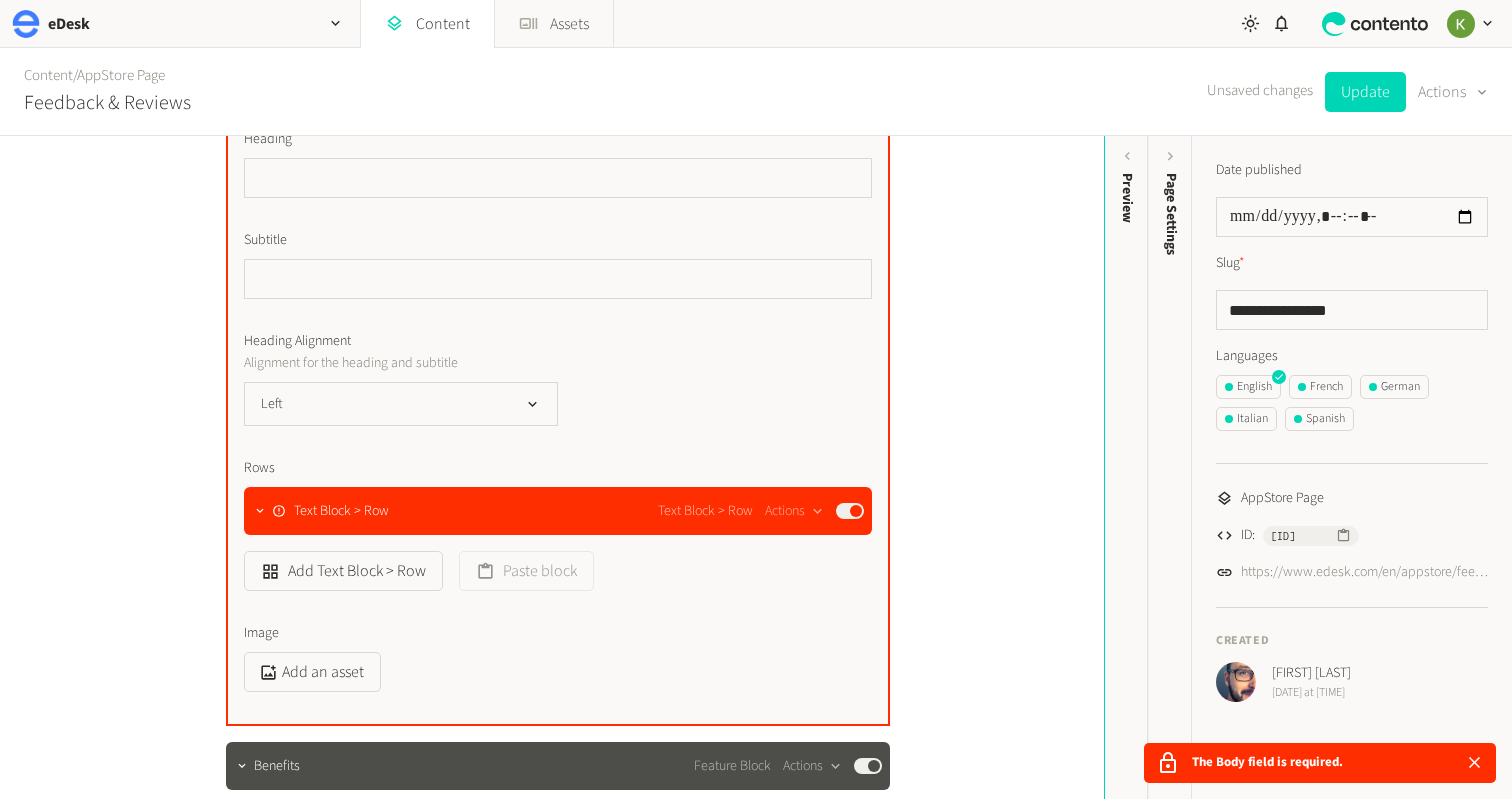 scroll, scrollTop: 915, scrollLeft: 0, axis: vertical 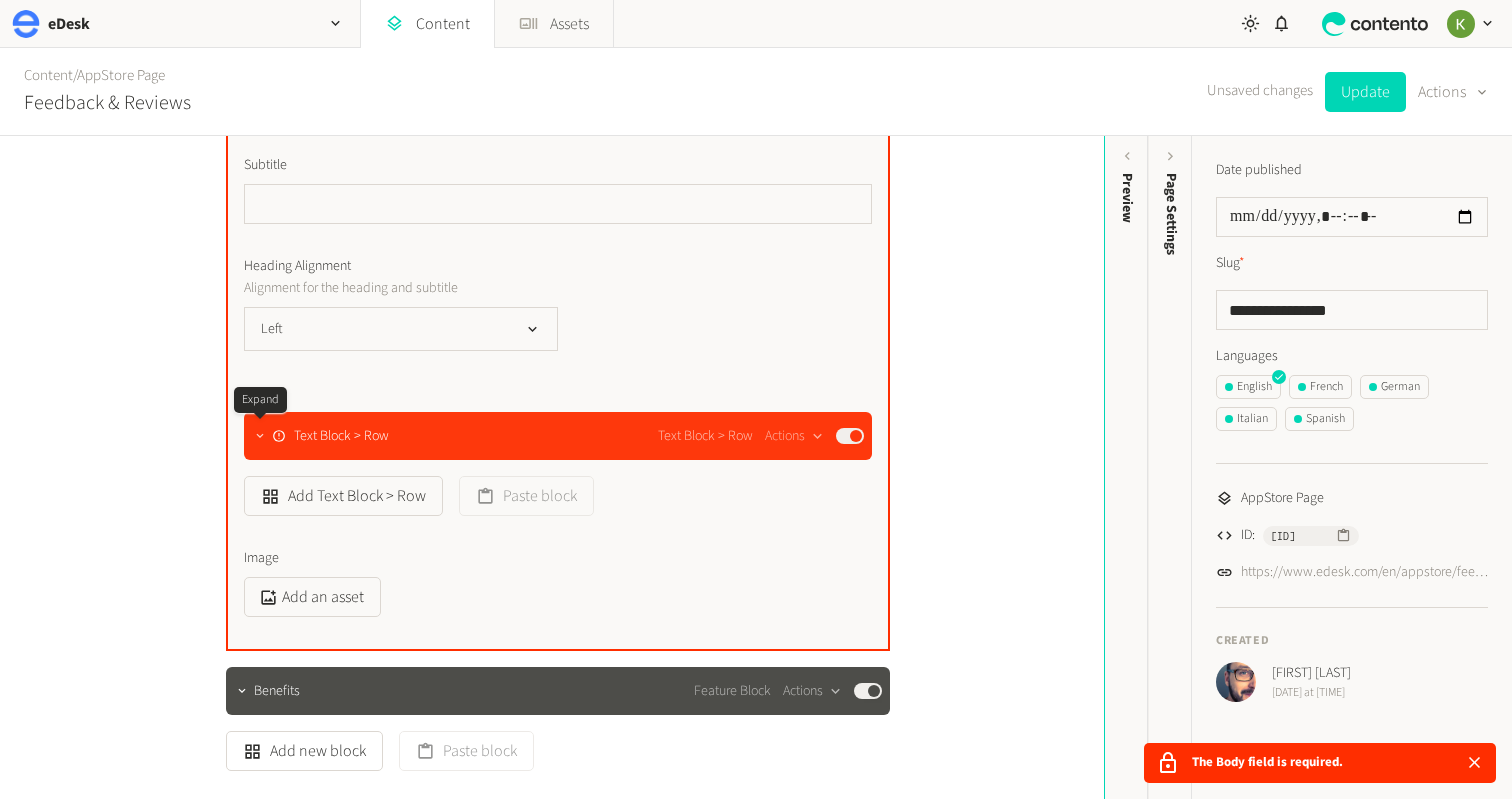 click 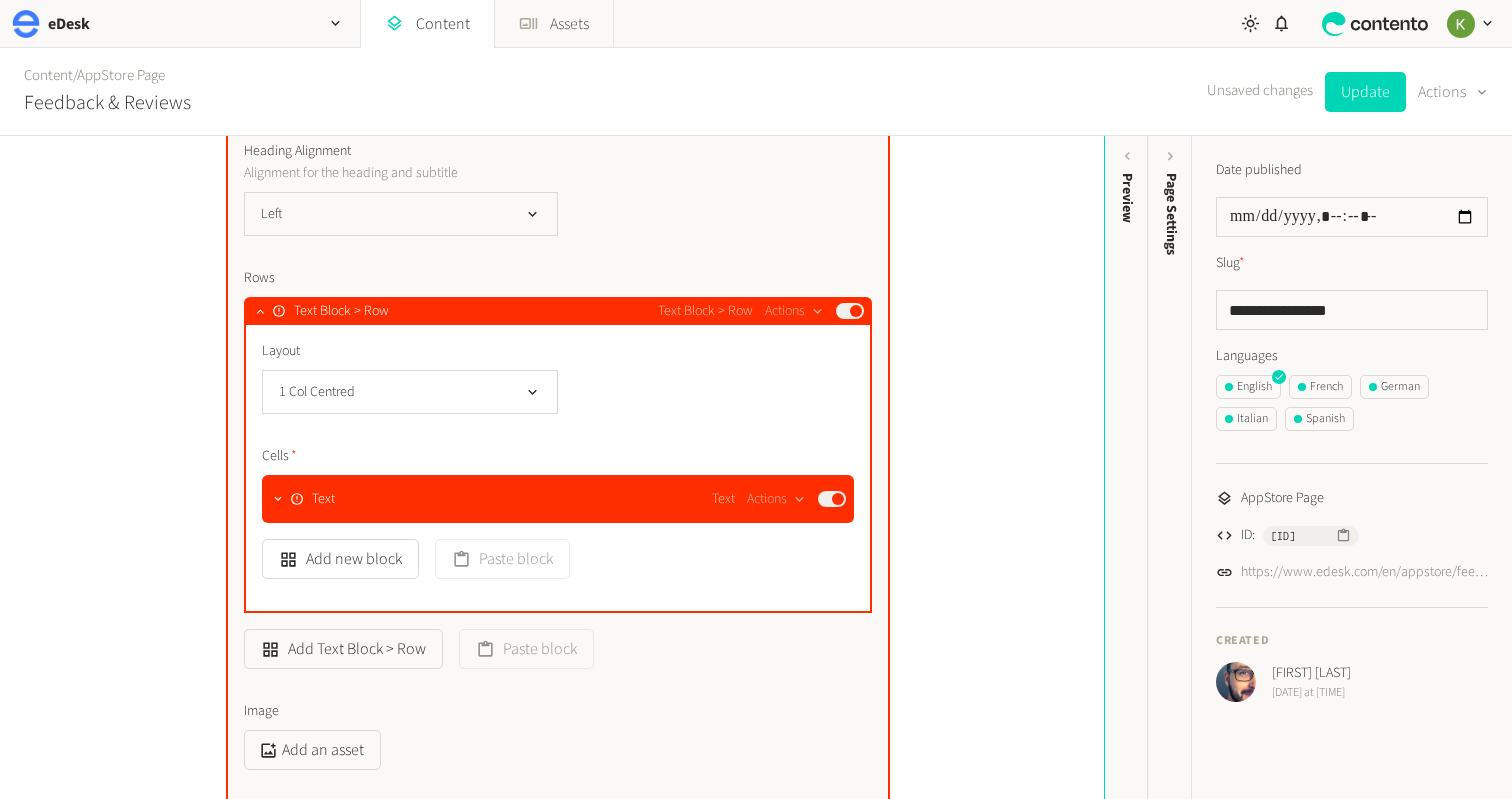 scroll, scrollTop: 1069, scrollLeft: 0, axis: vertical 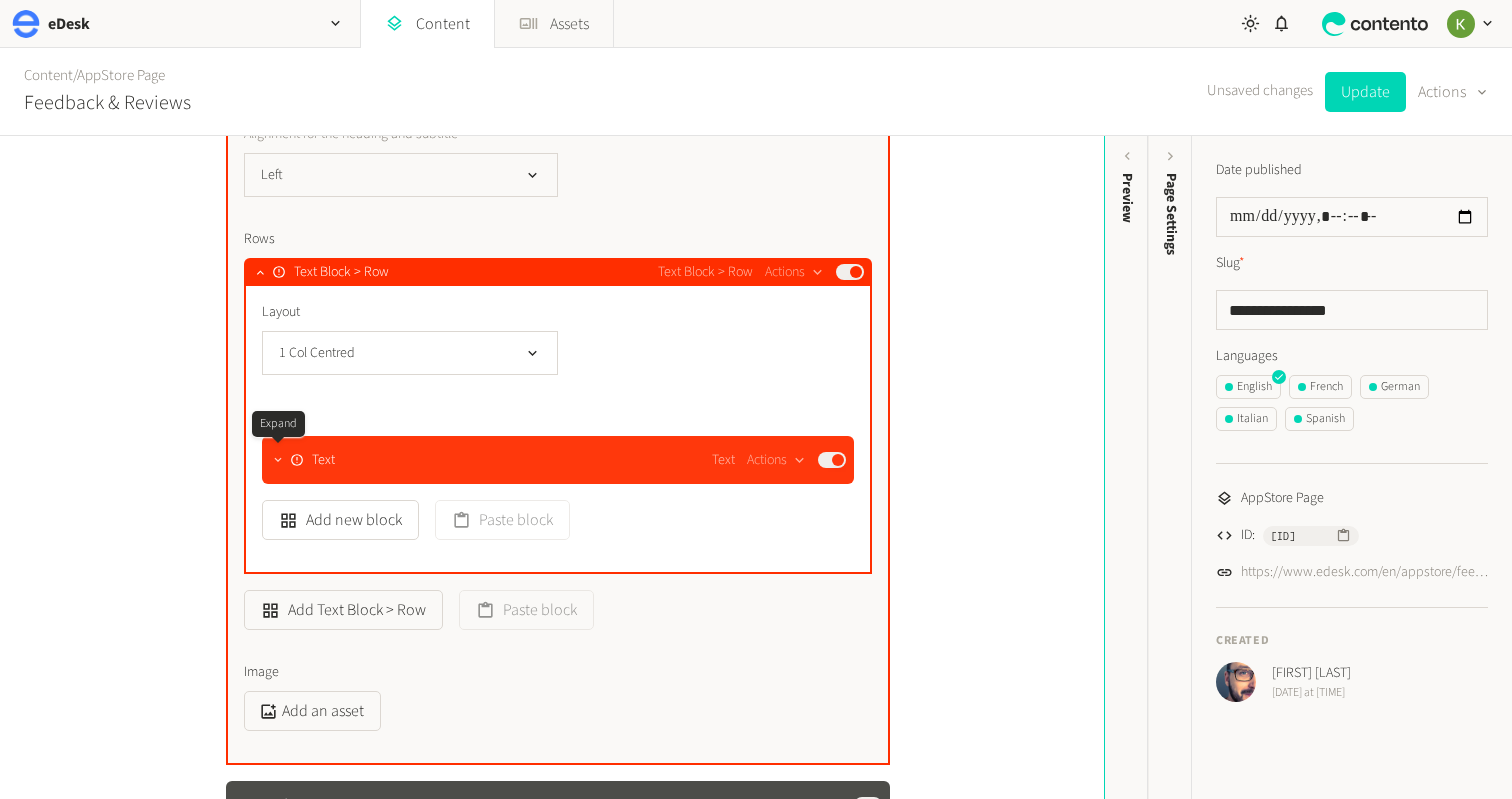 click 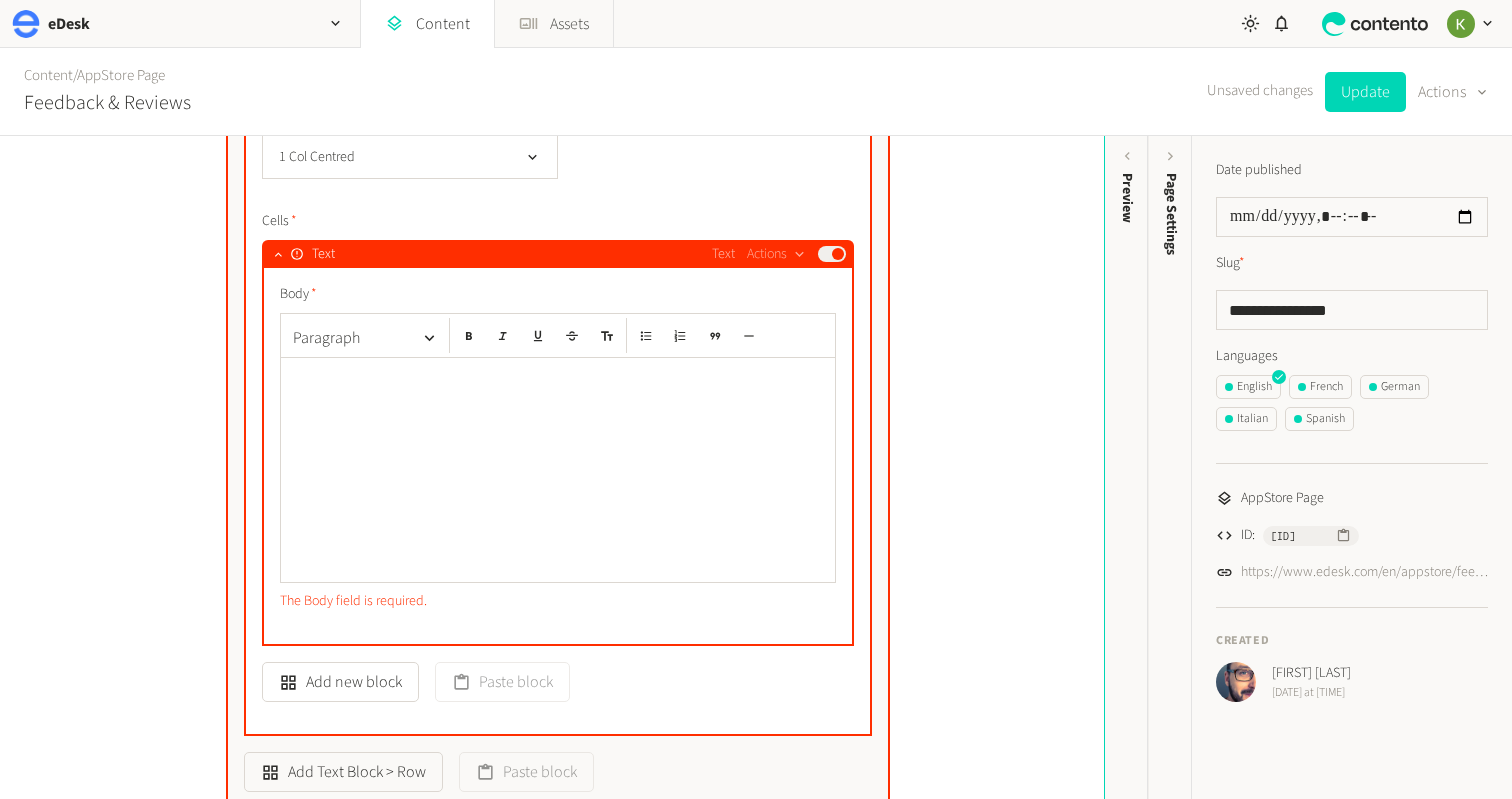 scroll, scrollTop: 1325, scrollLeft: 0, axis: vertical 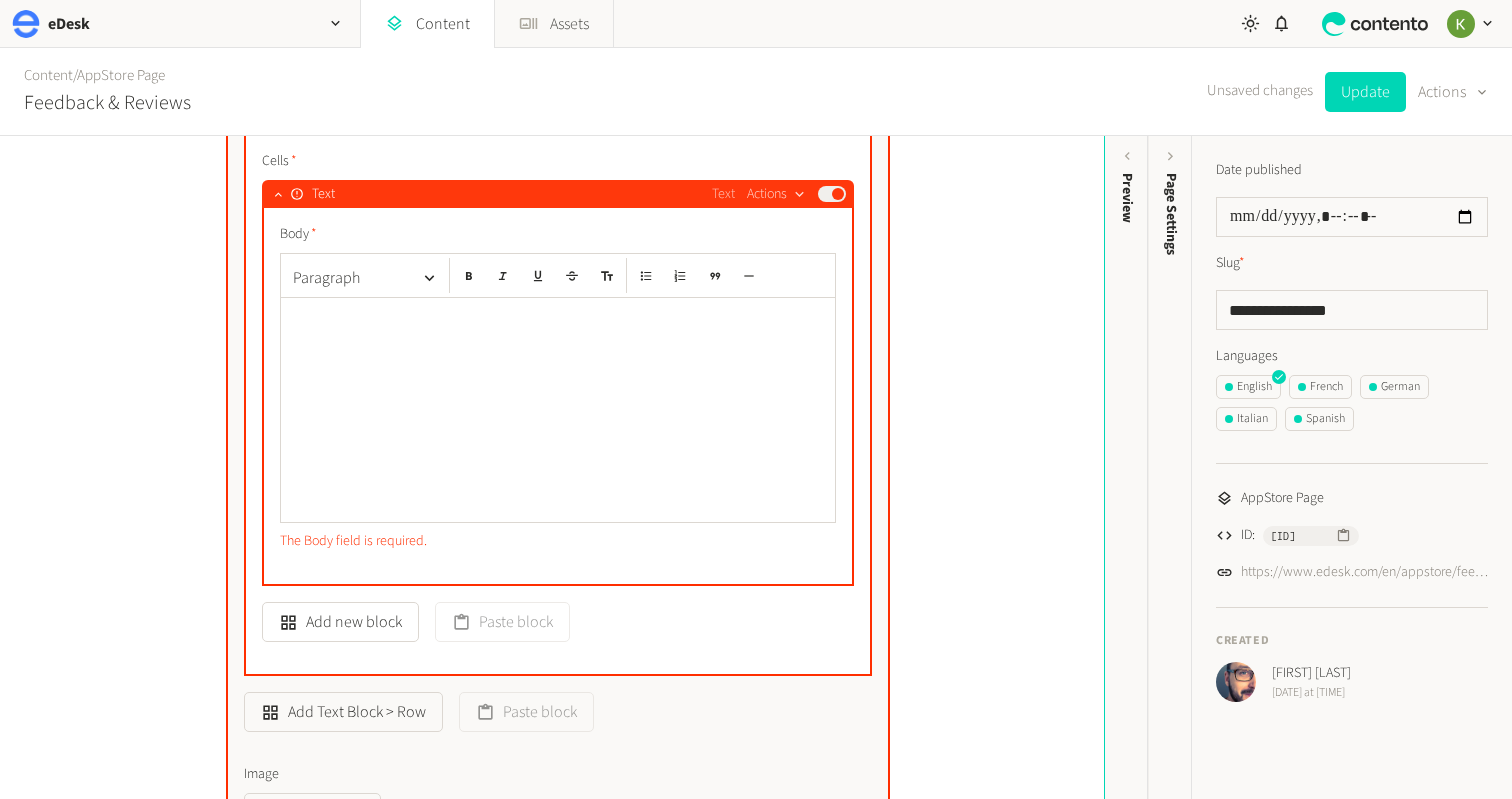 click on "Actions" 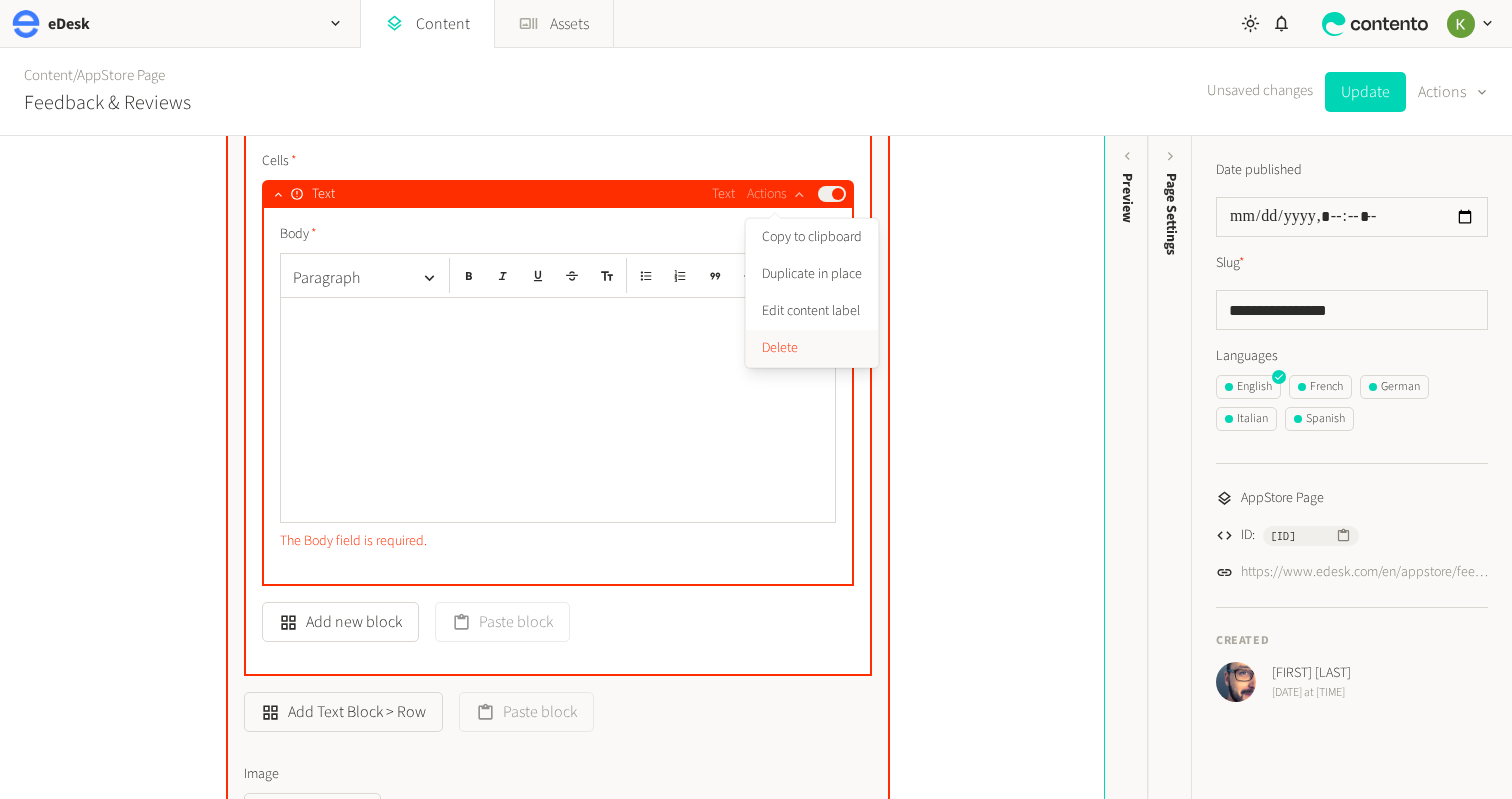 click on "Delete" 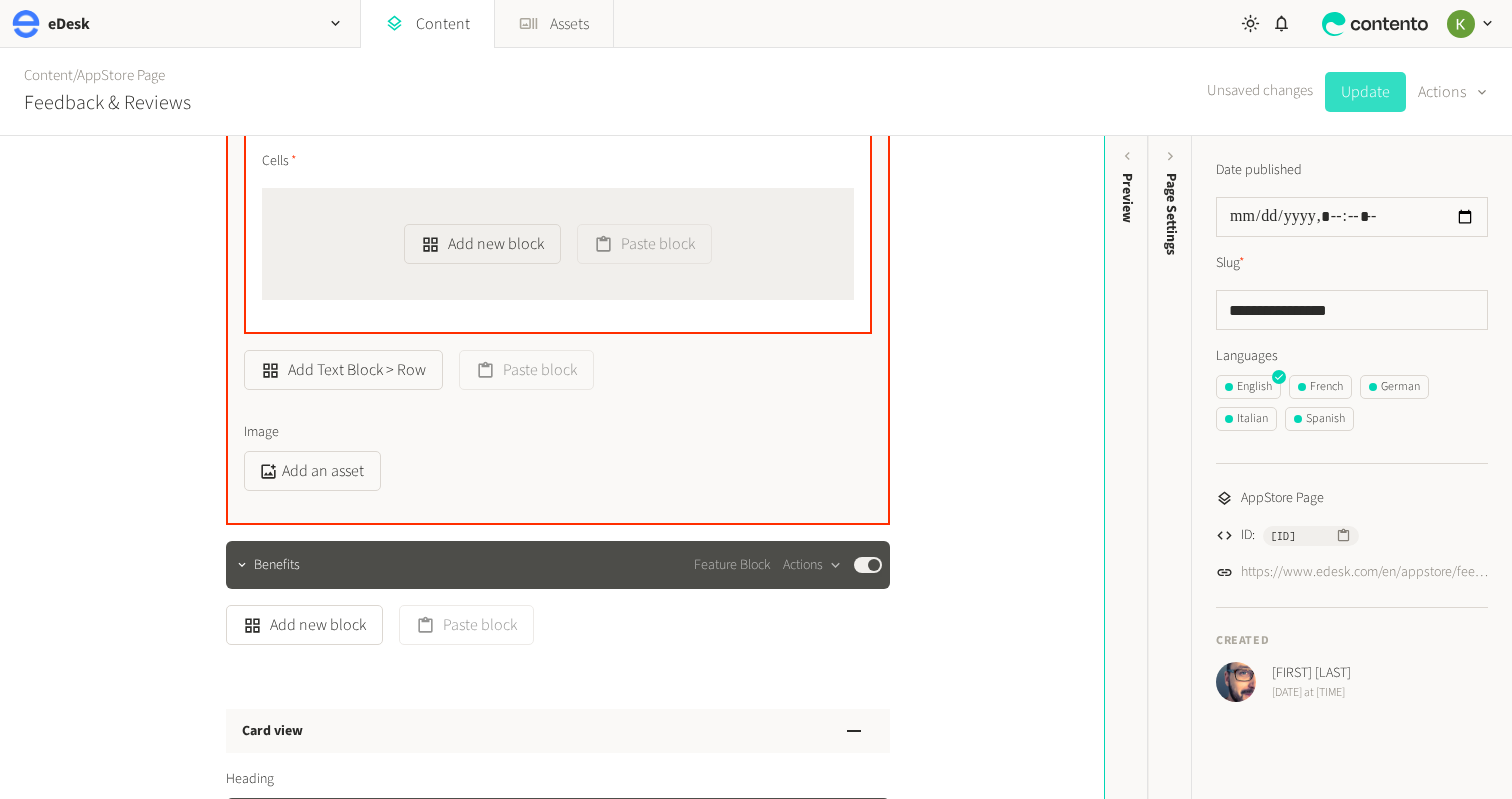 click on "Update" 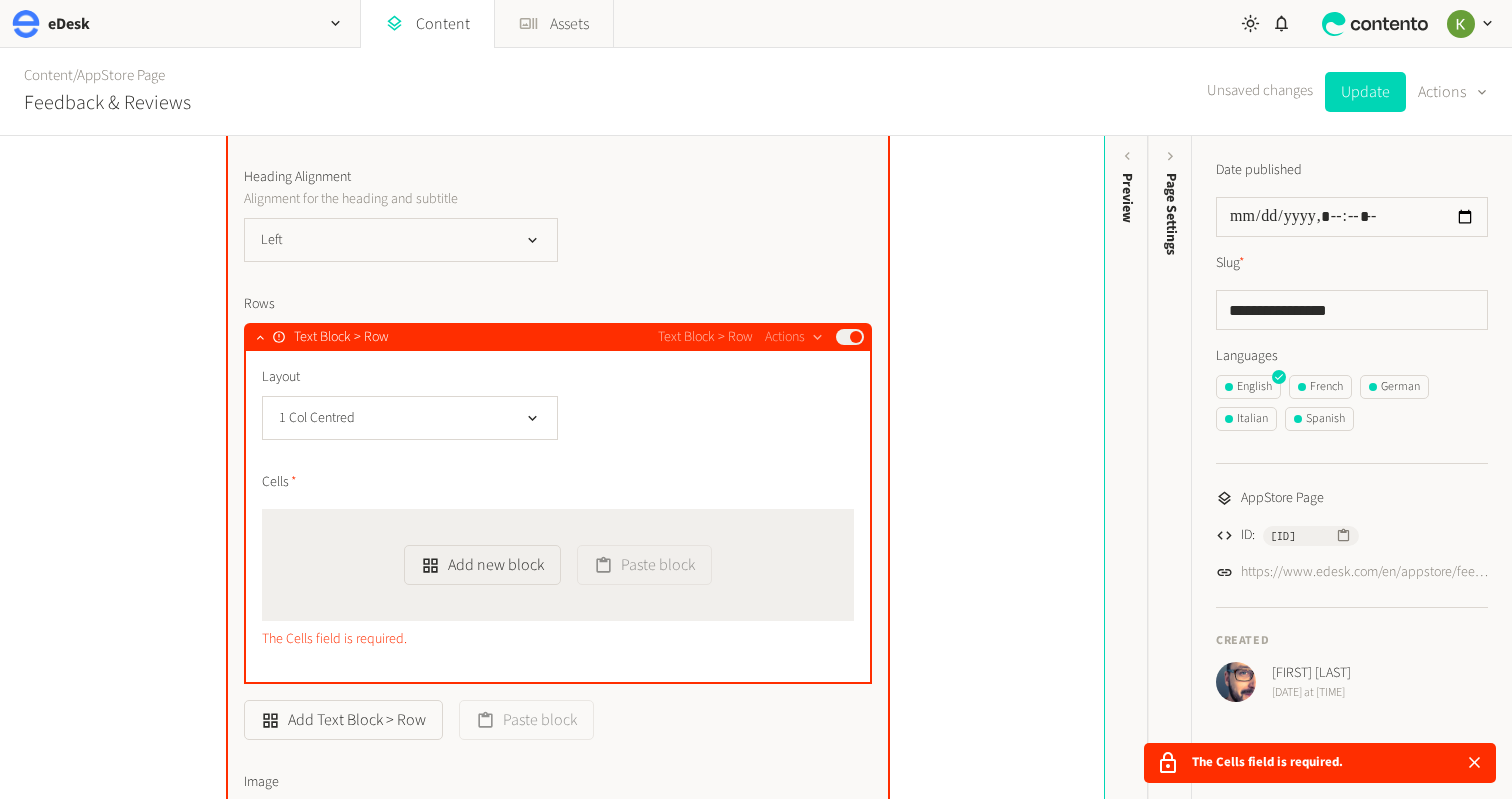 scroll, scrollTop: 1034, scrollLeft: 0, axis: vertical 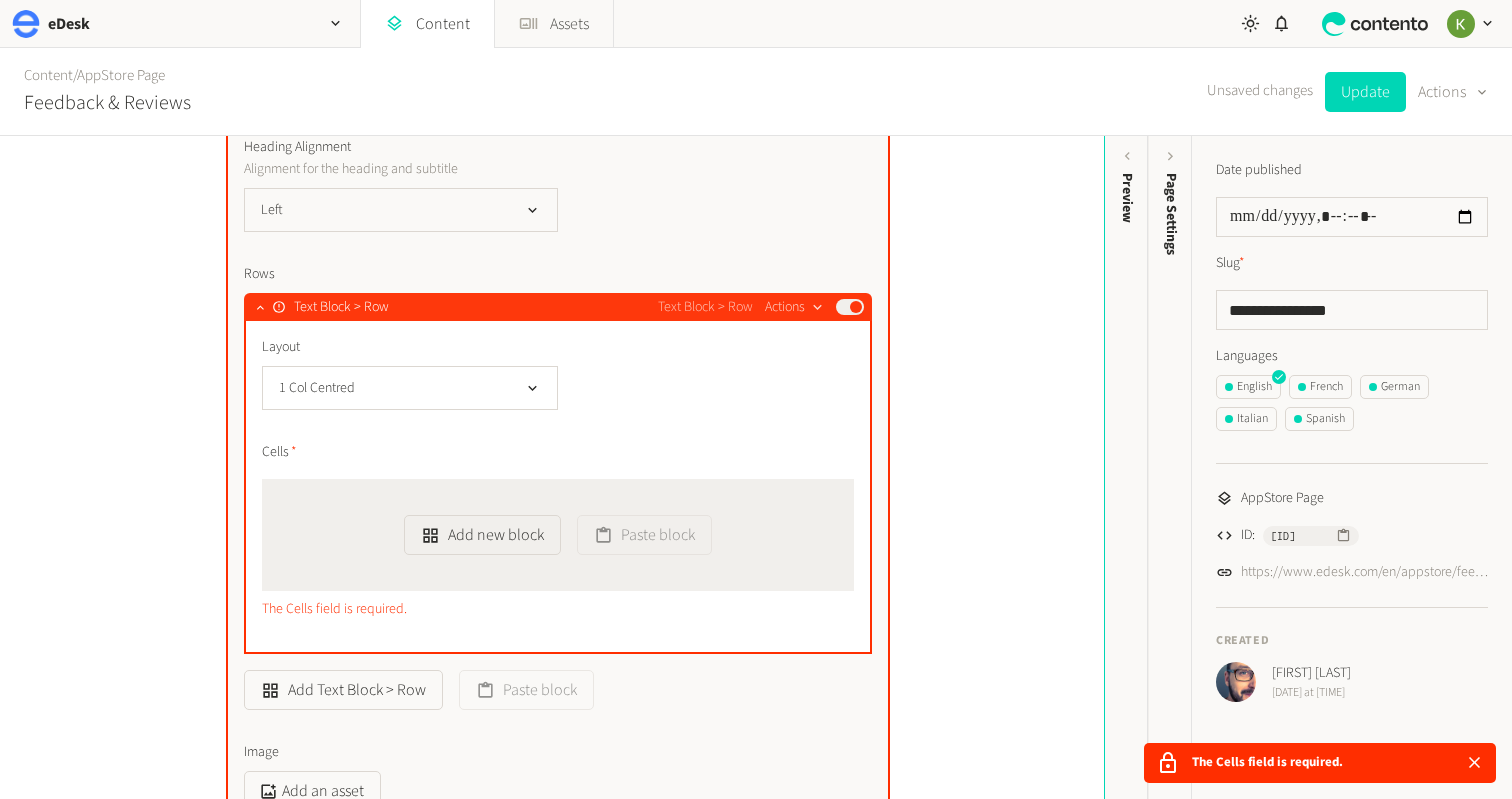 click 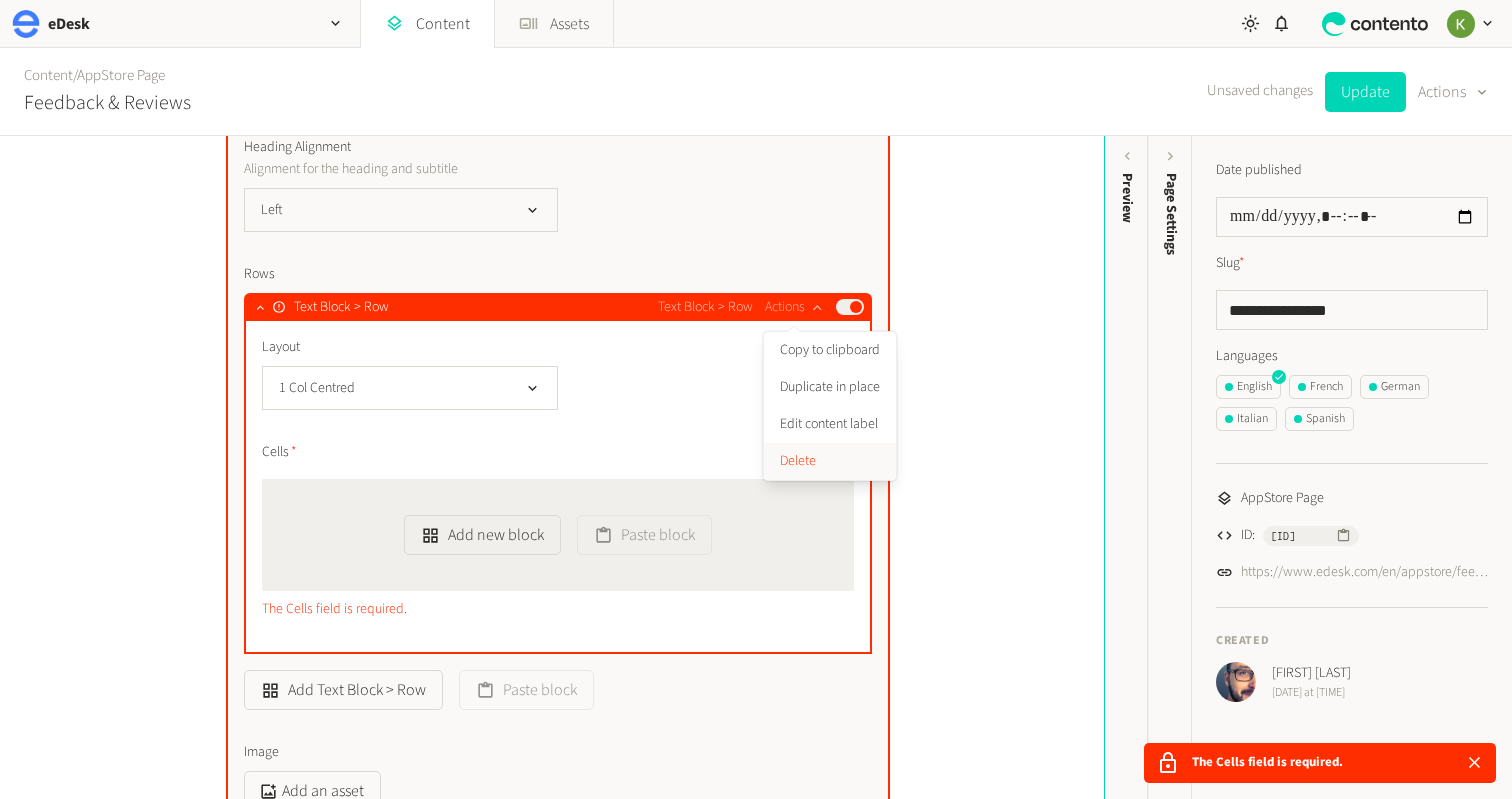 click on "Delete" 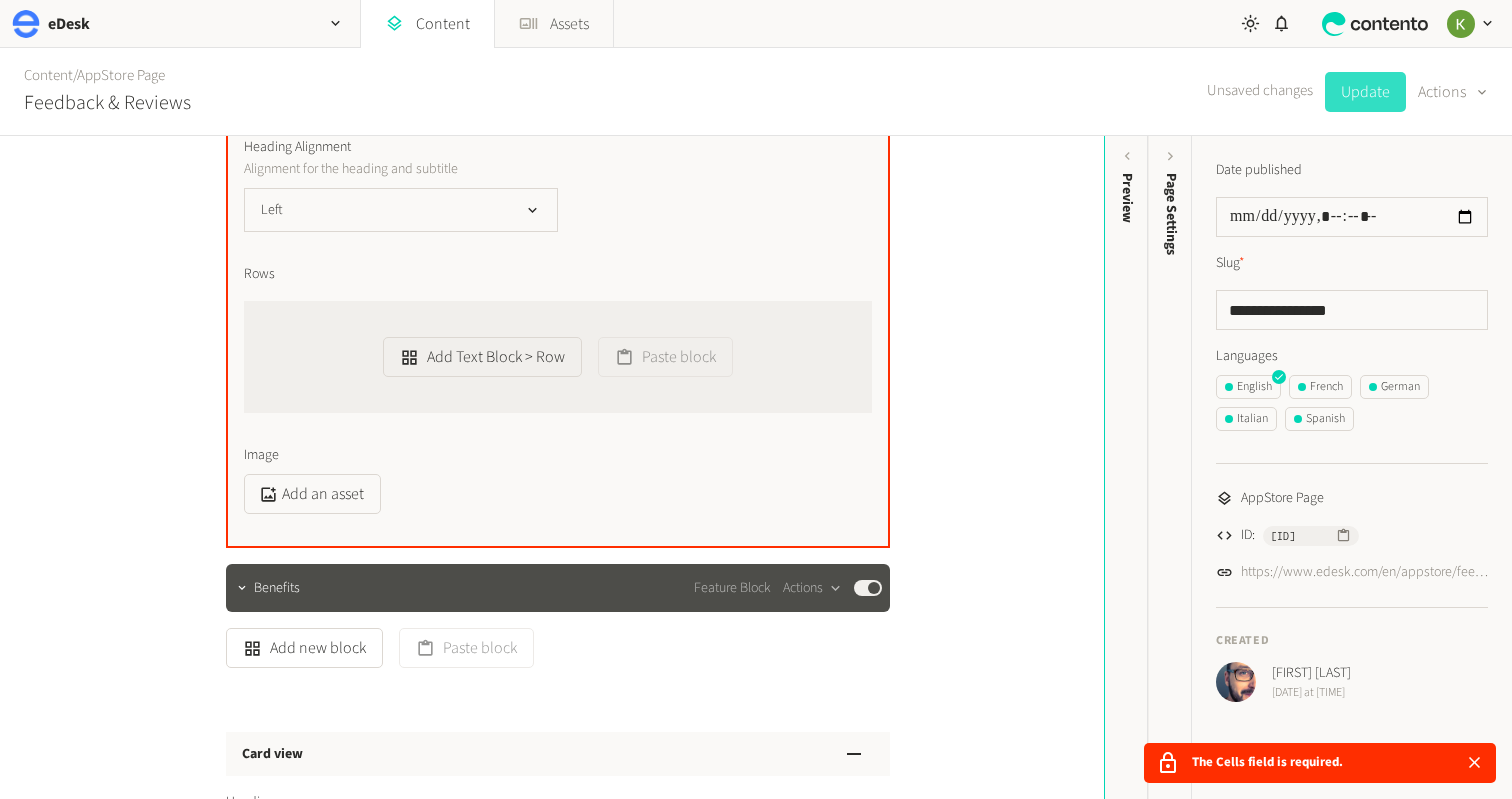 click on "Update" 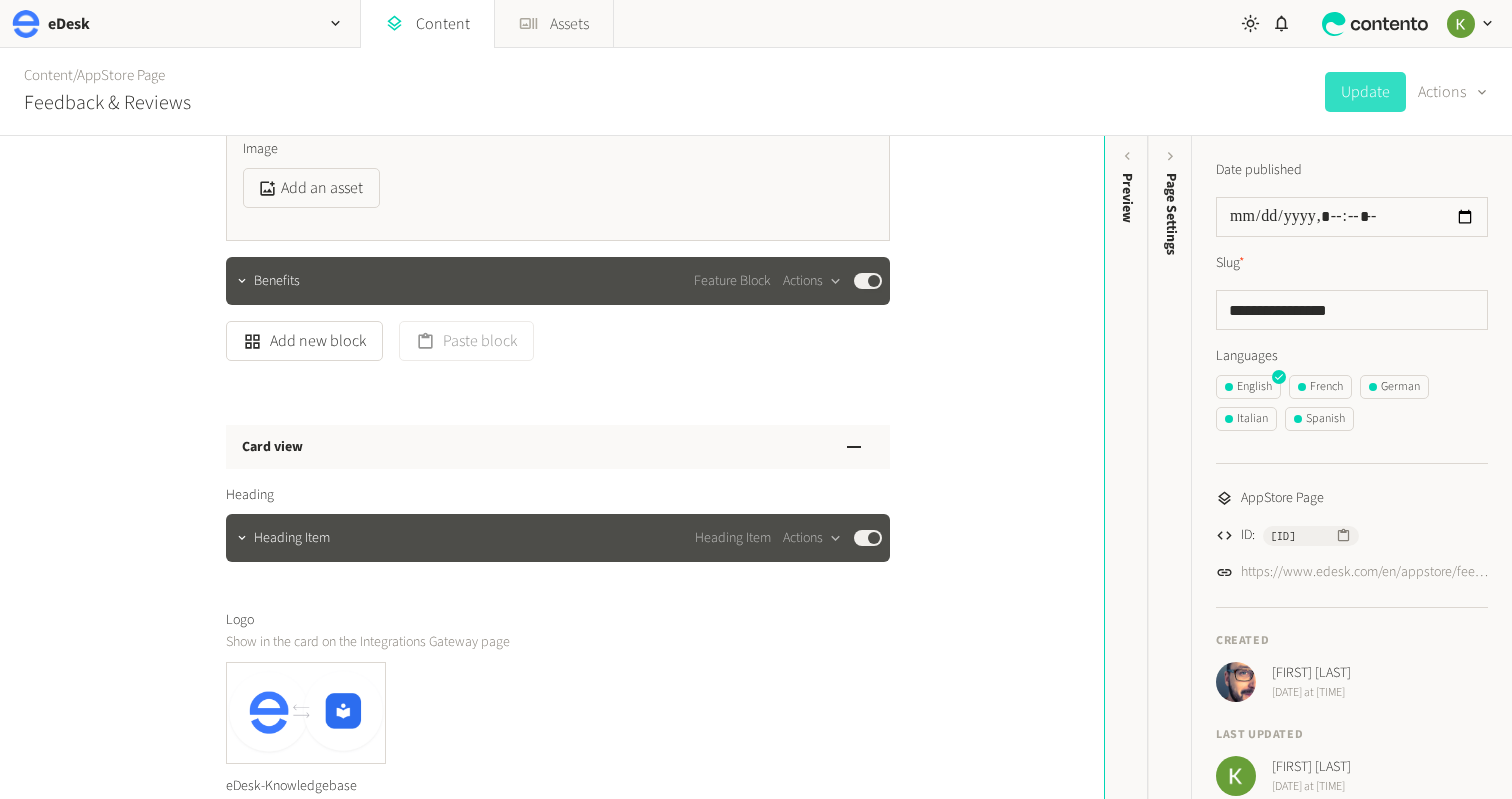 scroll, scrollTop: 1421, scrollLeft: 0, axis: vertical 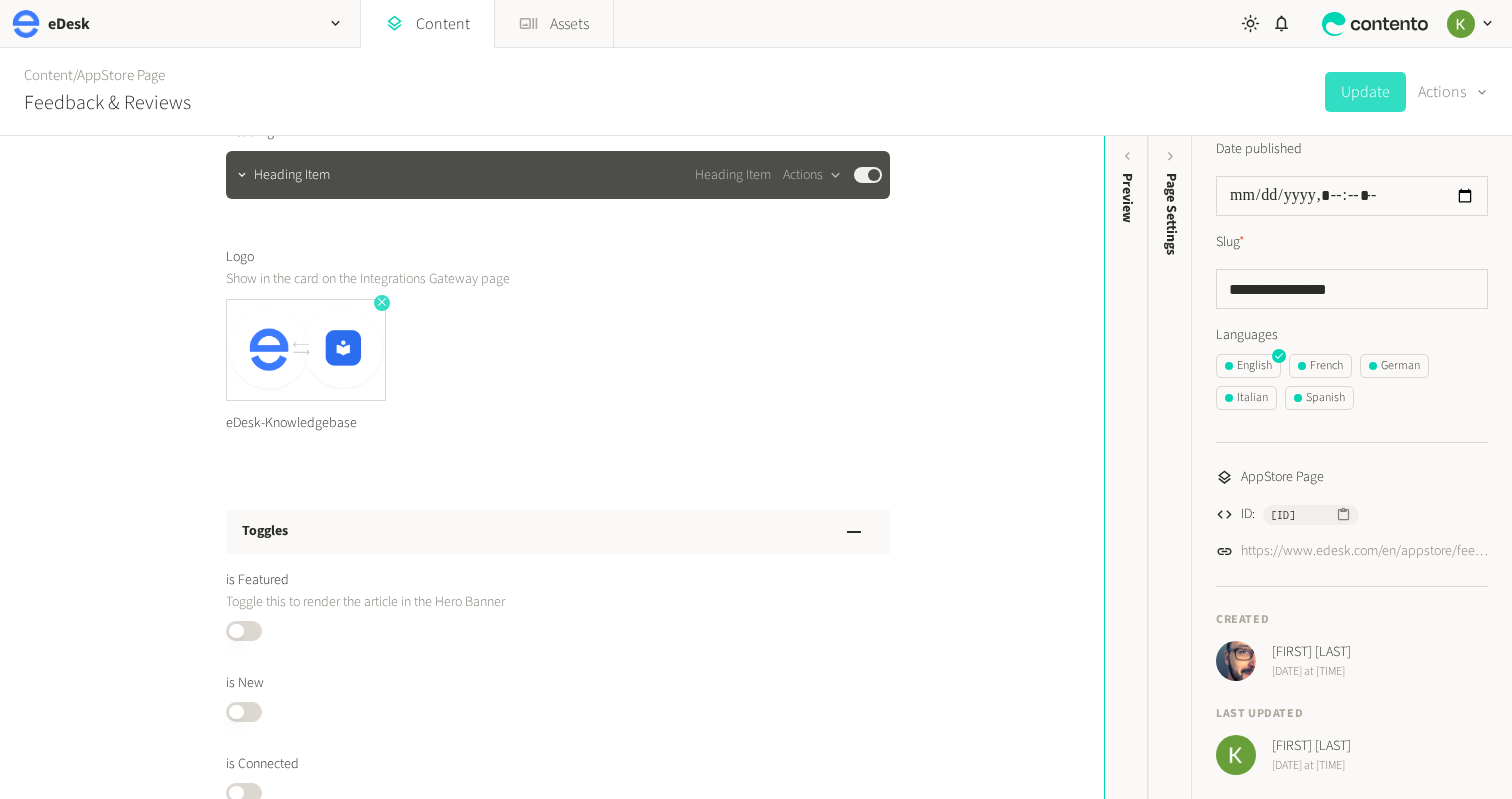 click 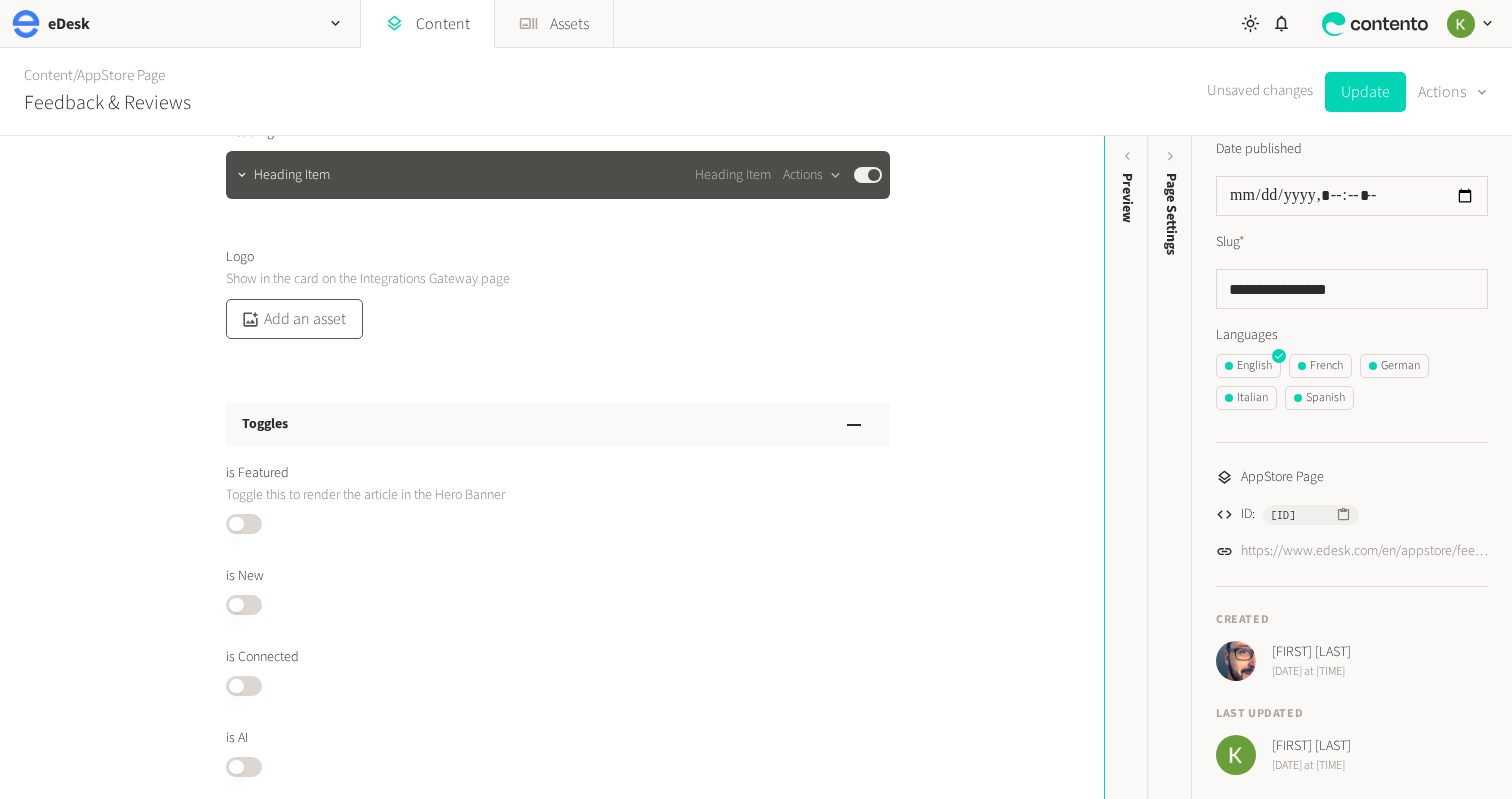 click on "Add an asset" 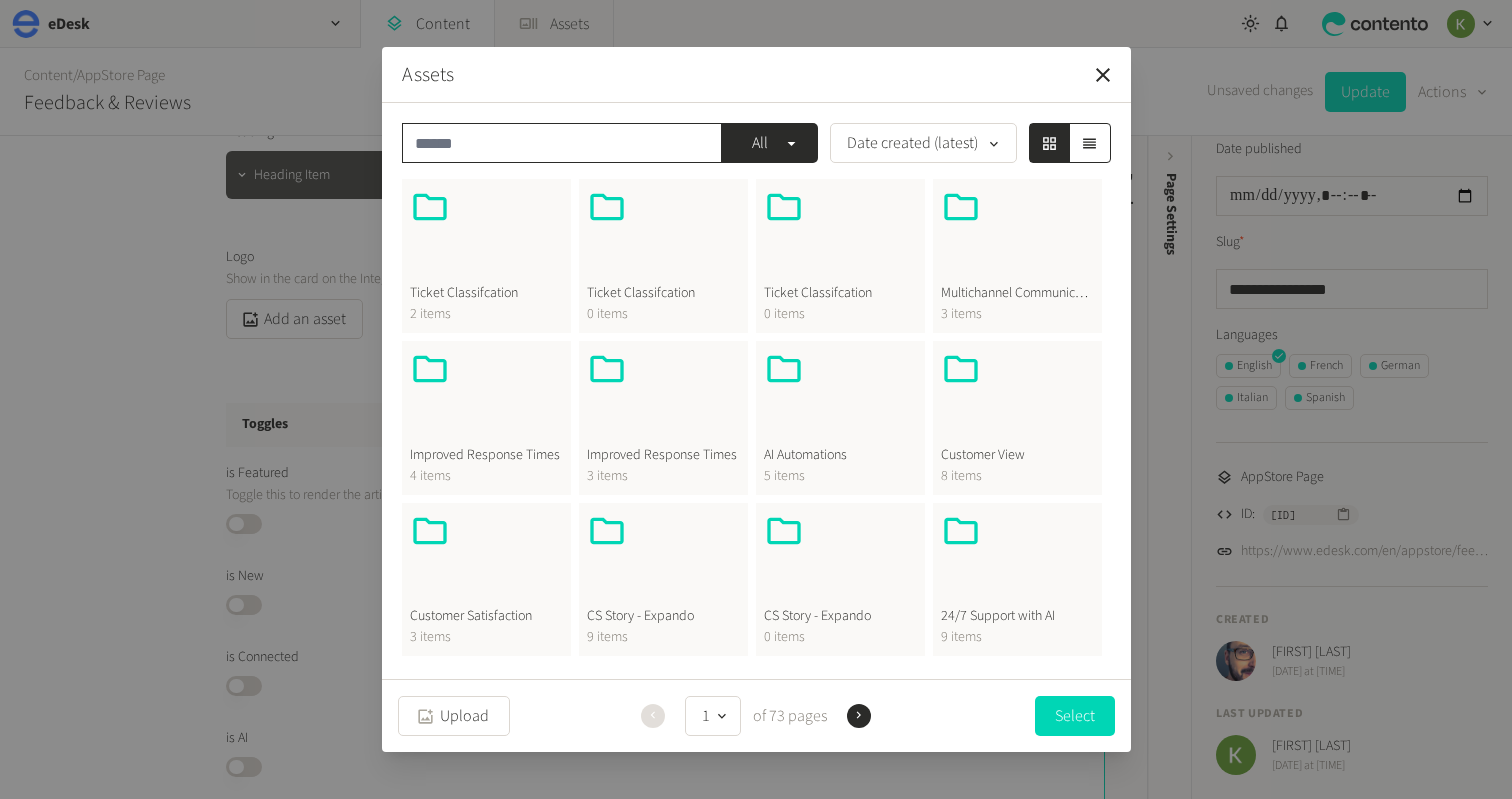 click at bounding box center (562, 143) 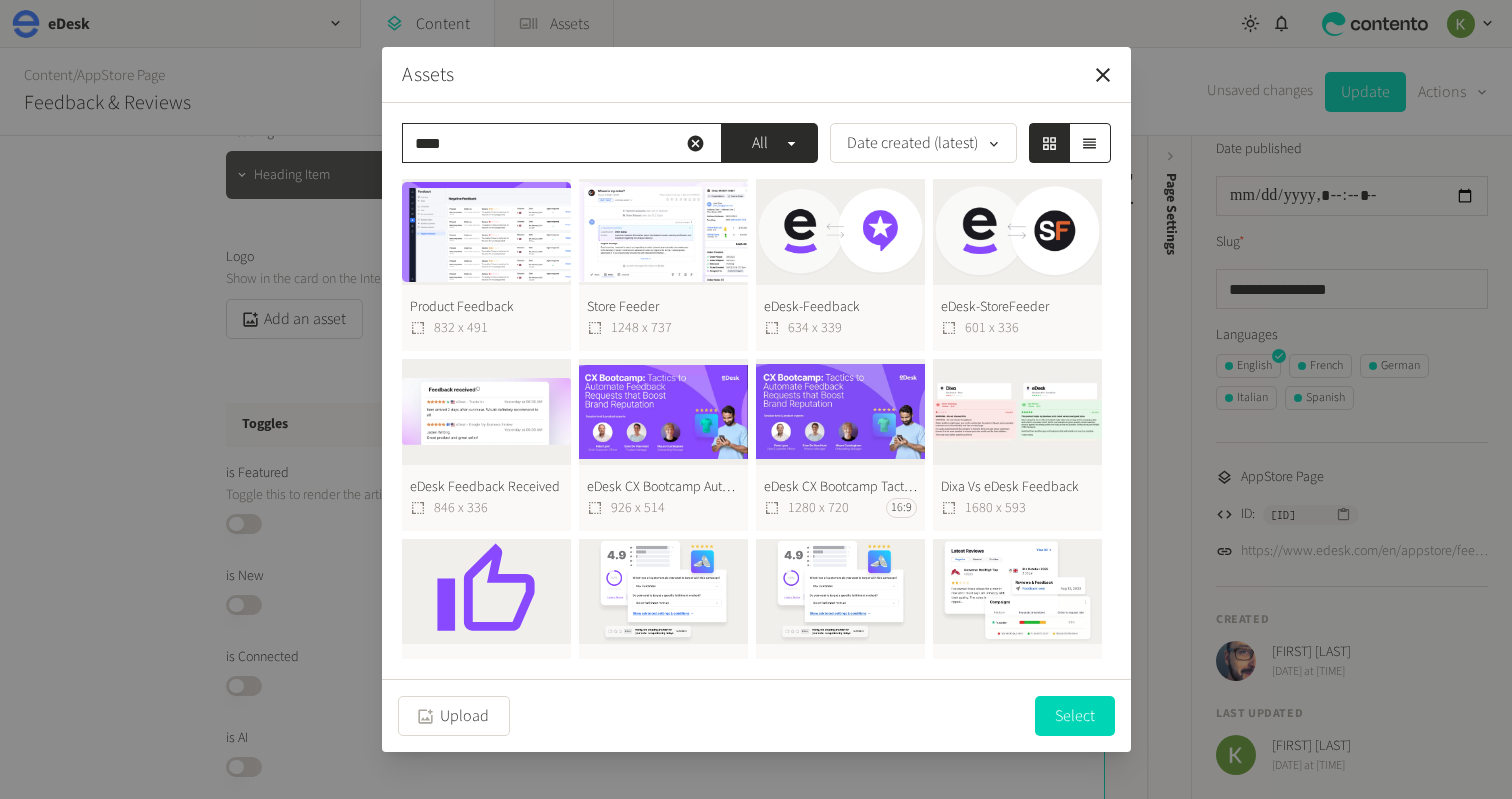 type on "****" 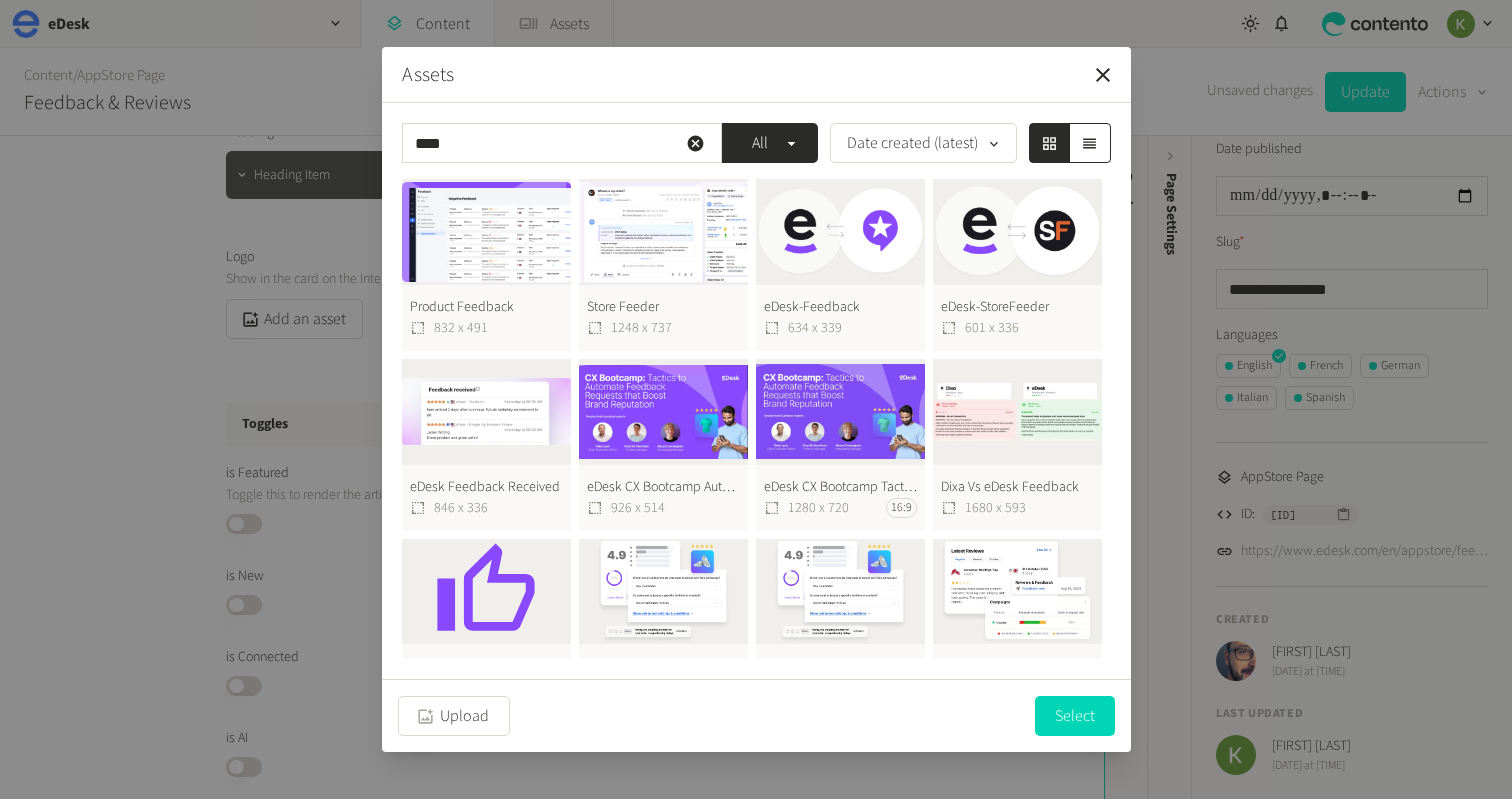 click on "eDesk-Feedback [DIMENSIONS]" 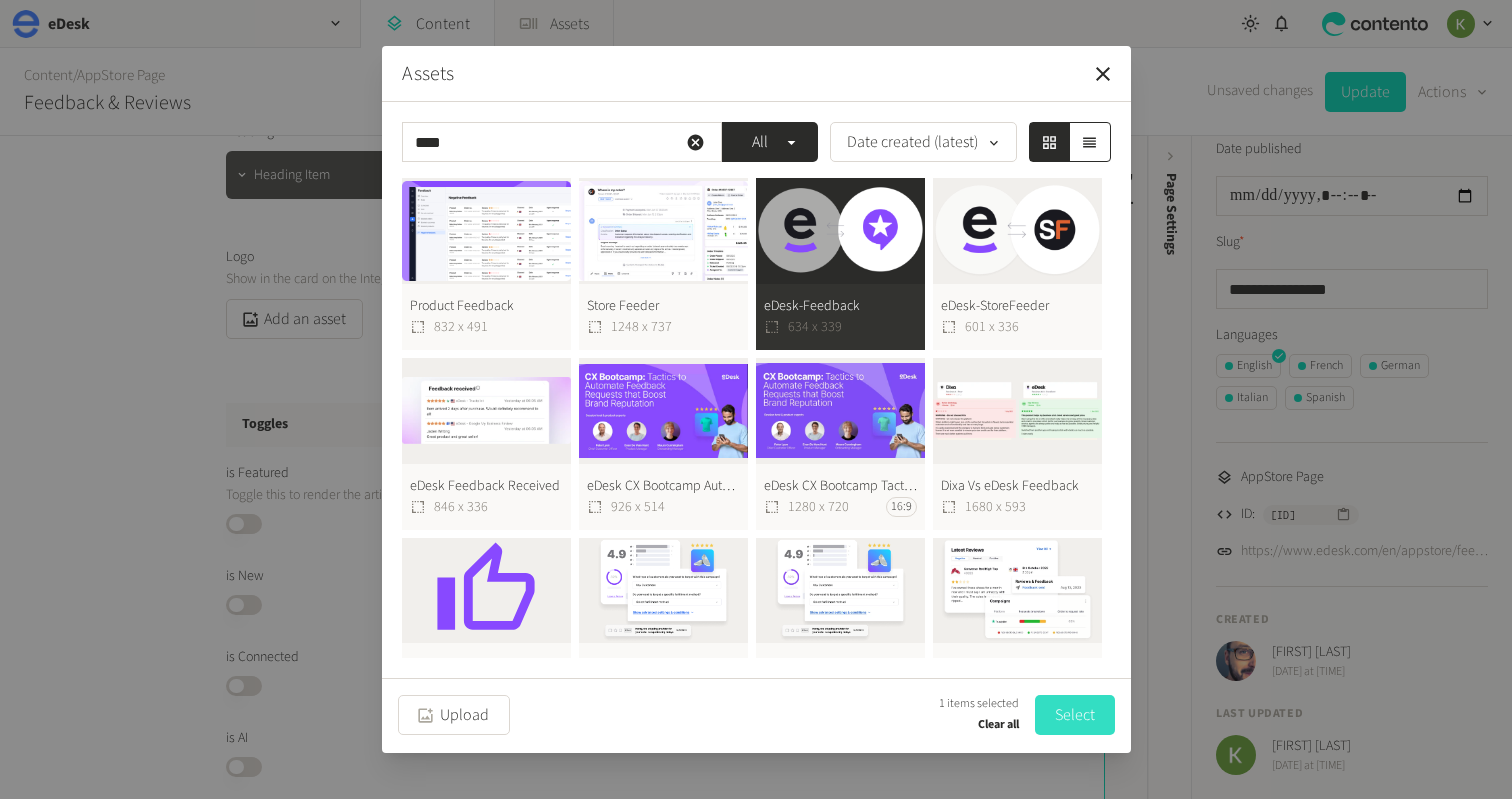 click on "Select" at bounding box center [1075, 715] 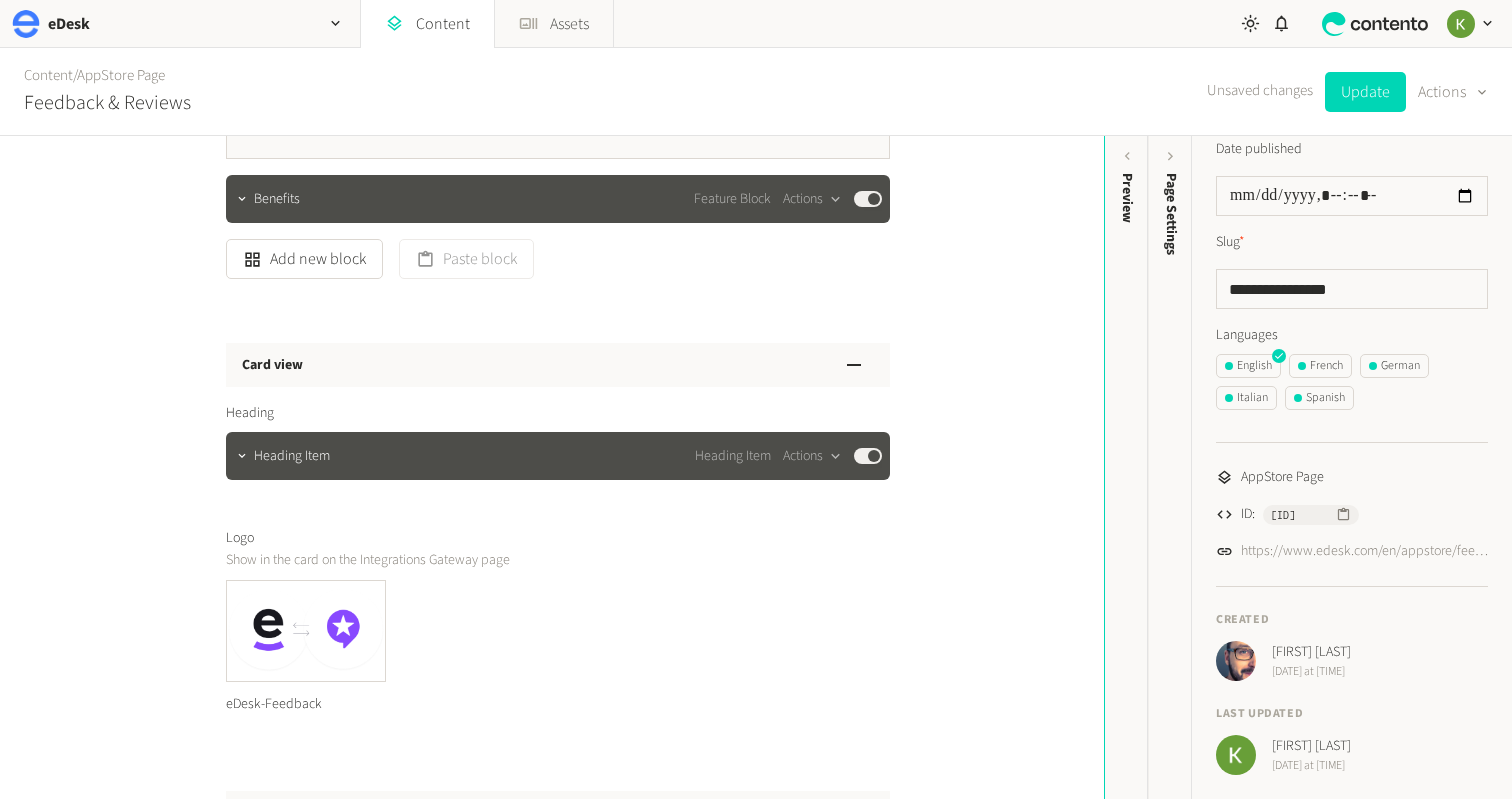 scroll, scrollTop: 1458, scrollLeft: 0, axis: vertical 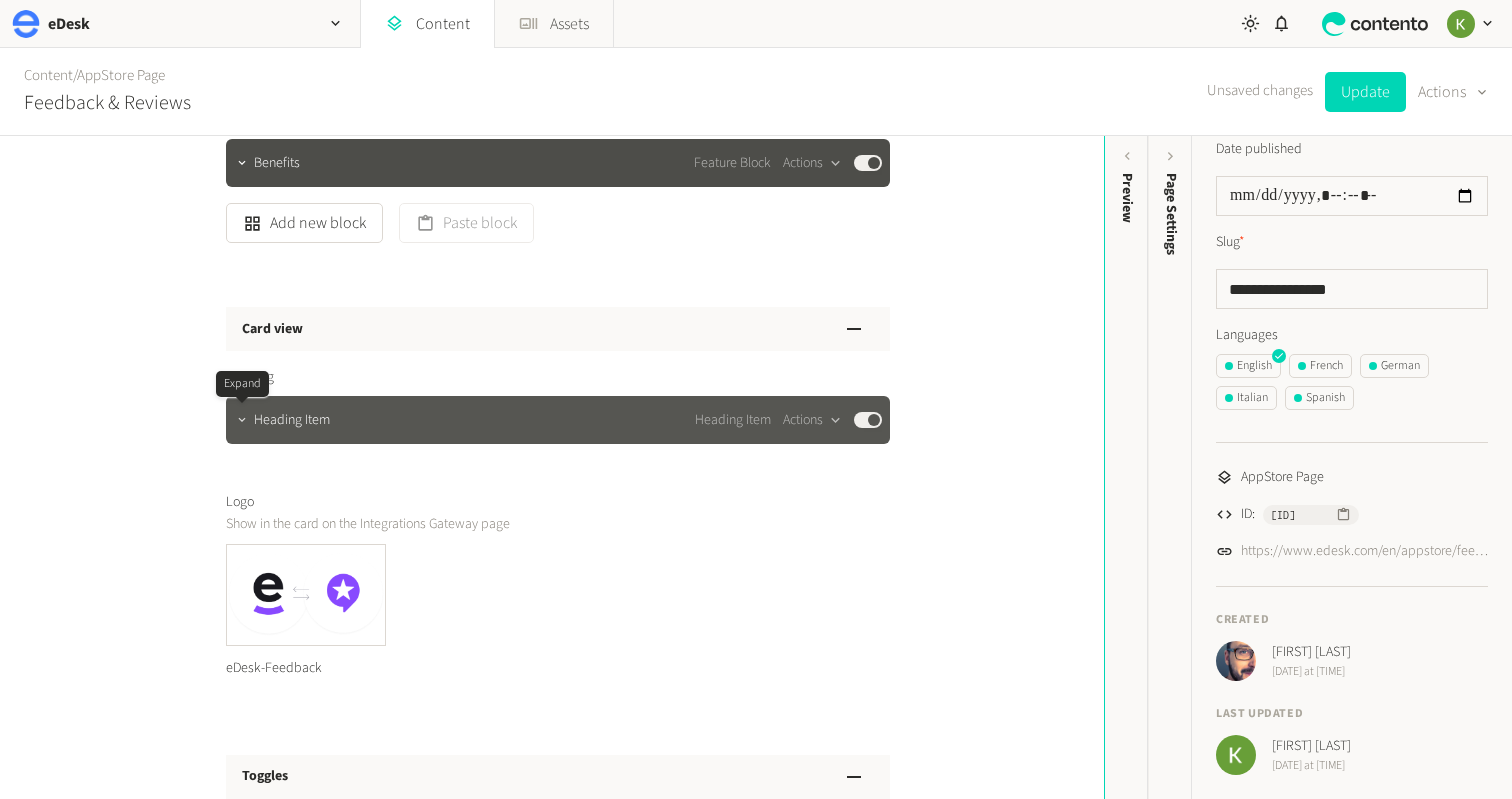 click 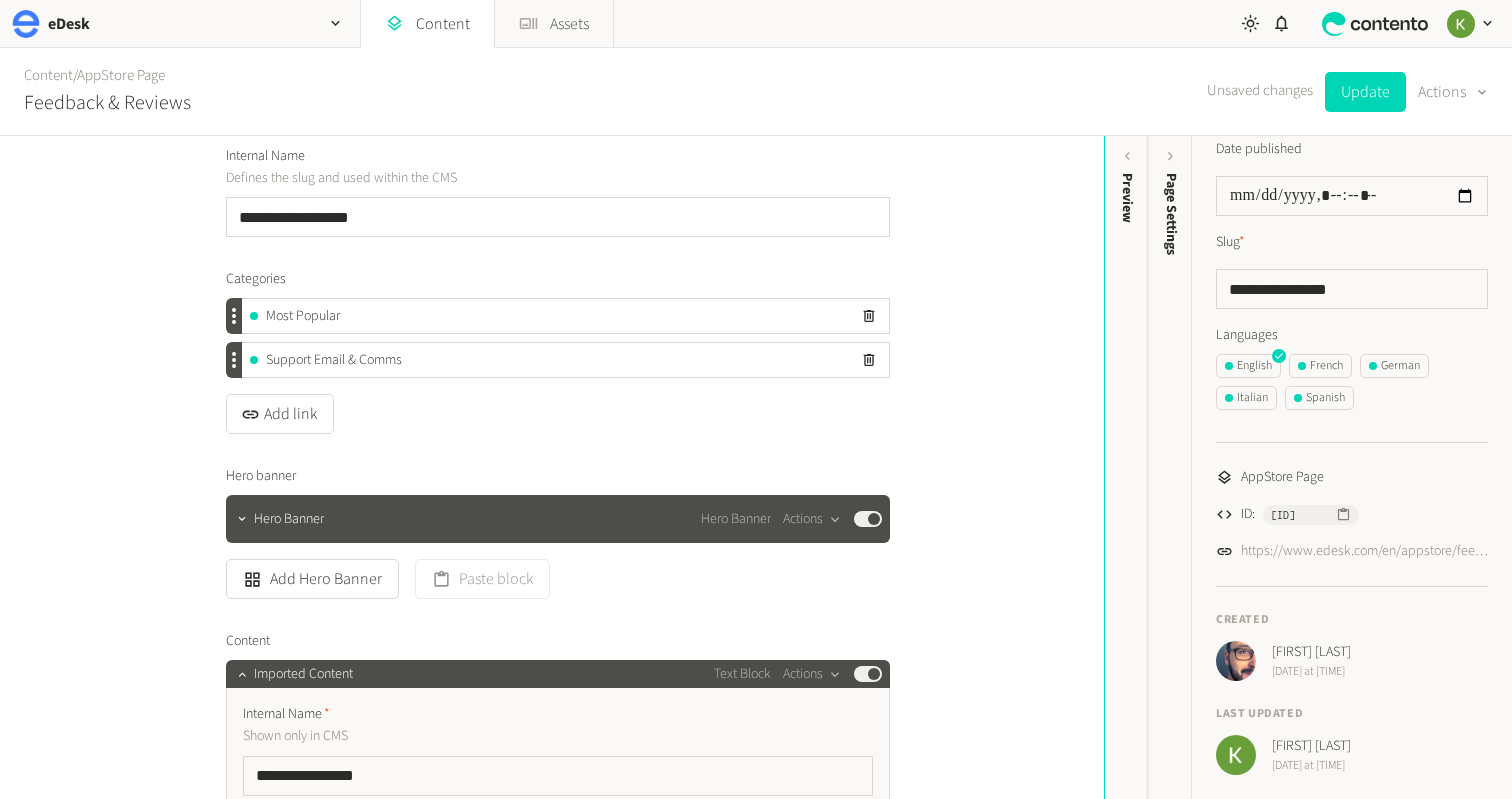 scroll, scrollTop: 0, scrollLeft: 0, axis: both 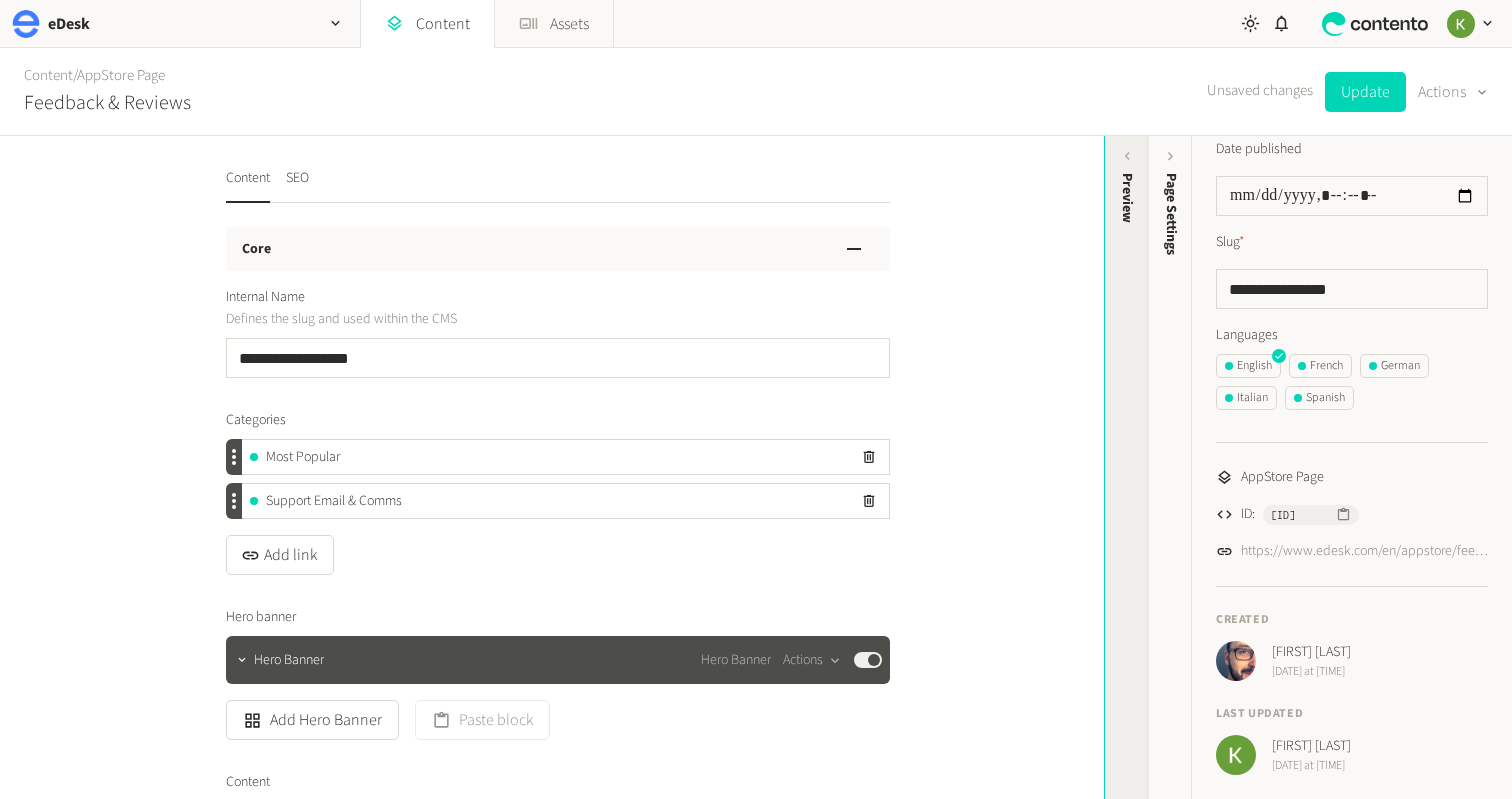 click on "Preview" 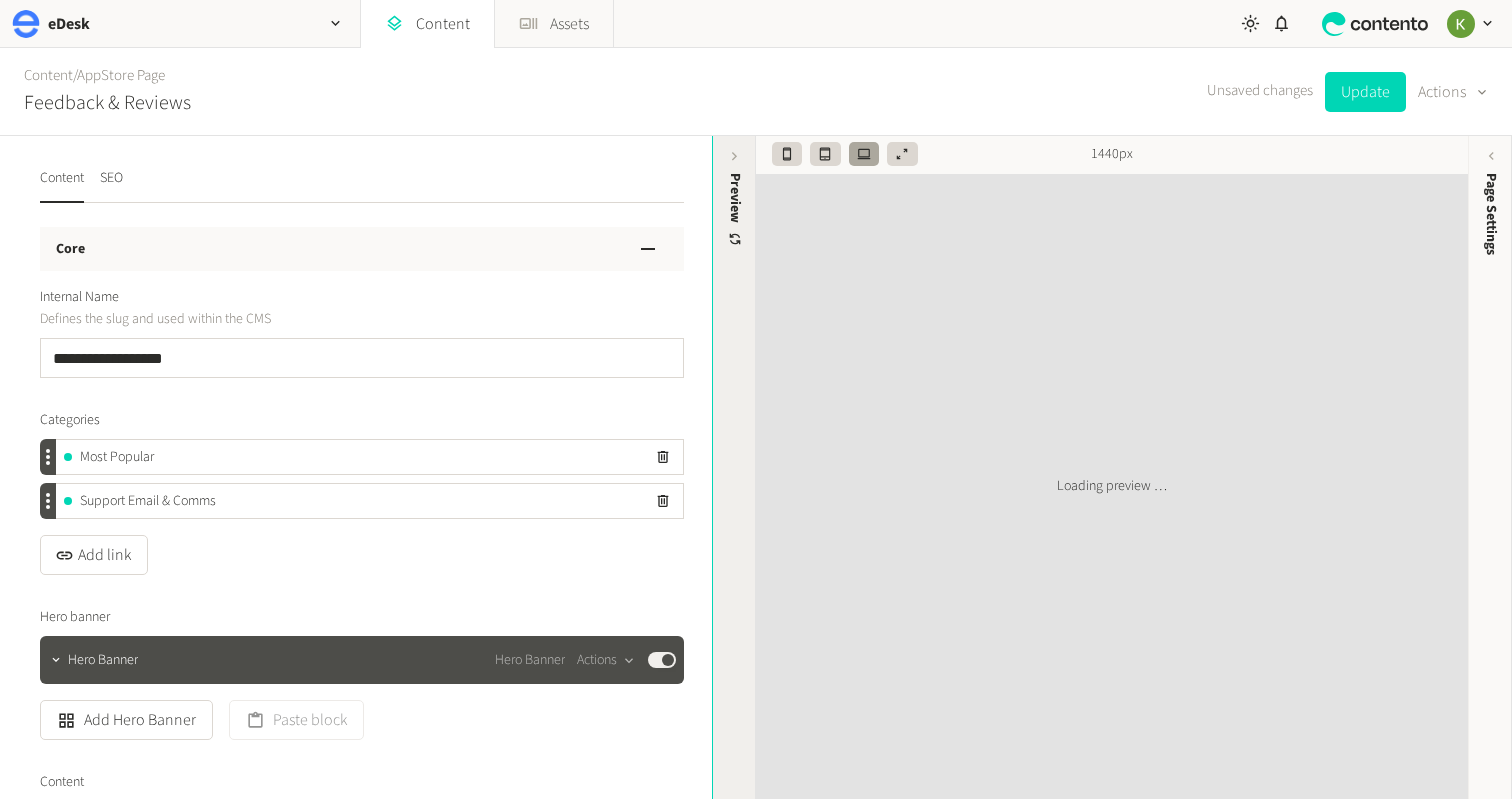 click on "Preview" 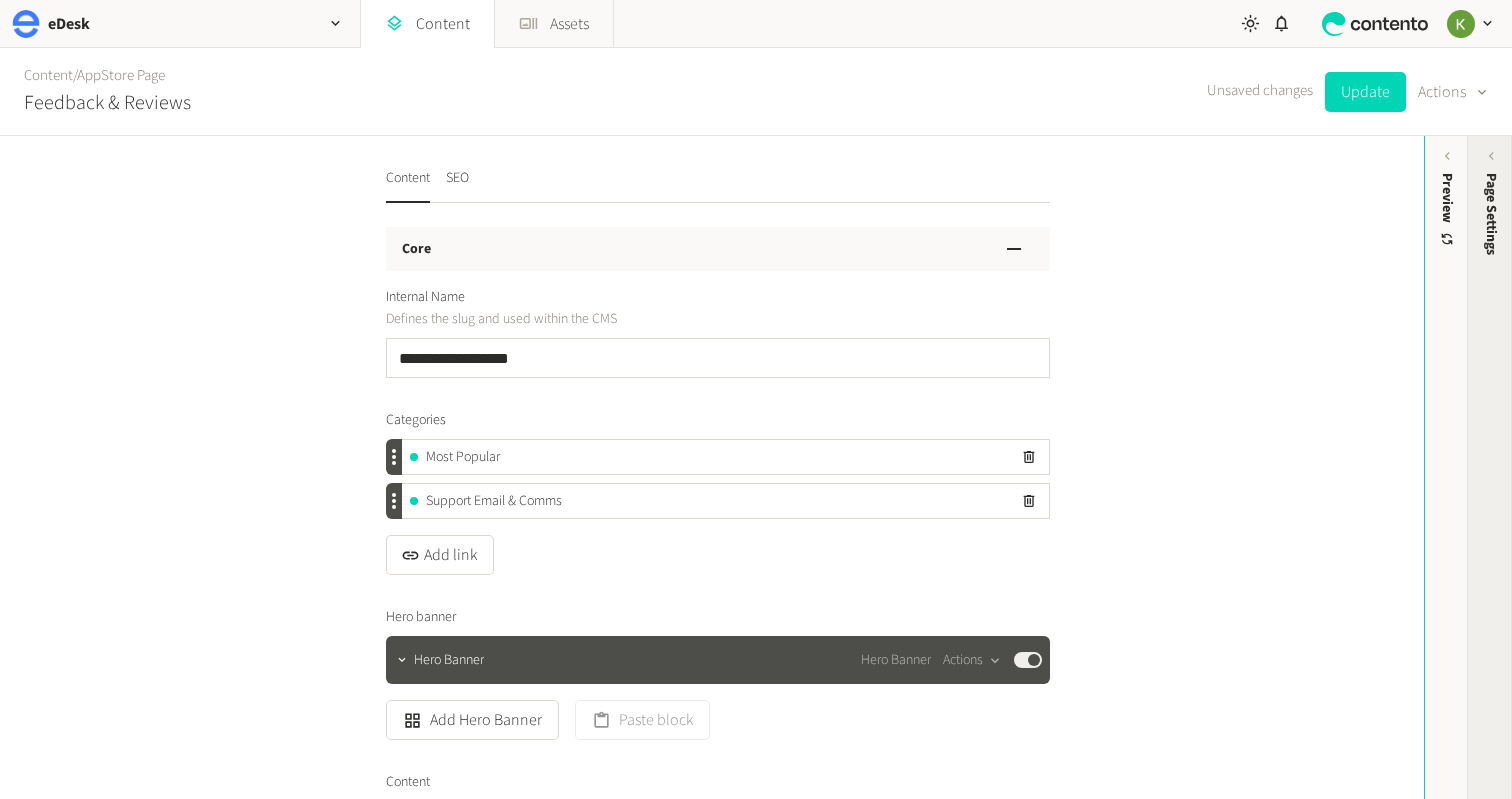 click on "Page Settings" 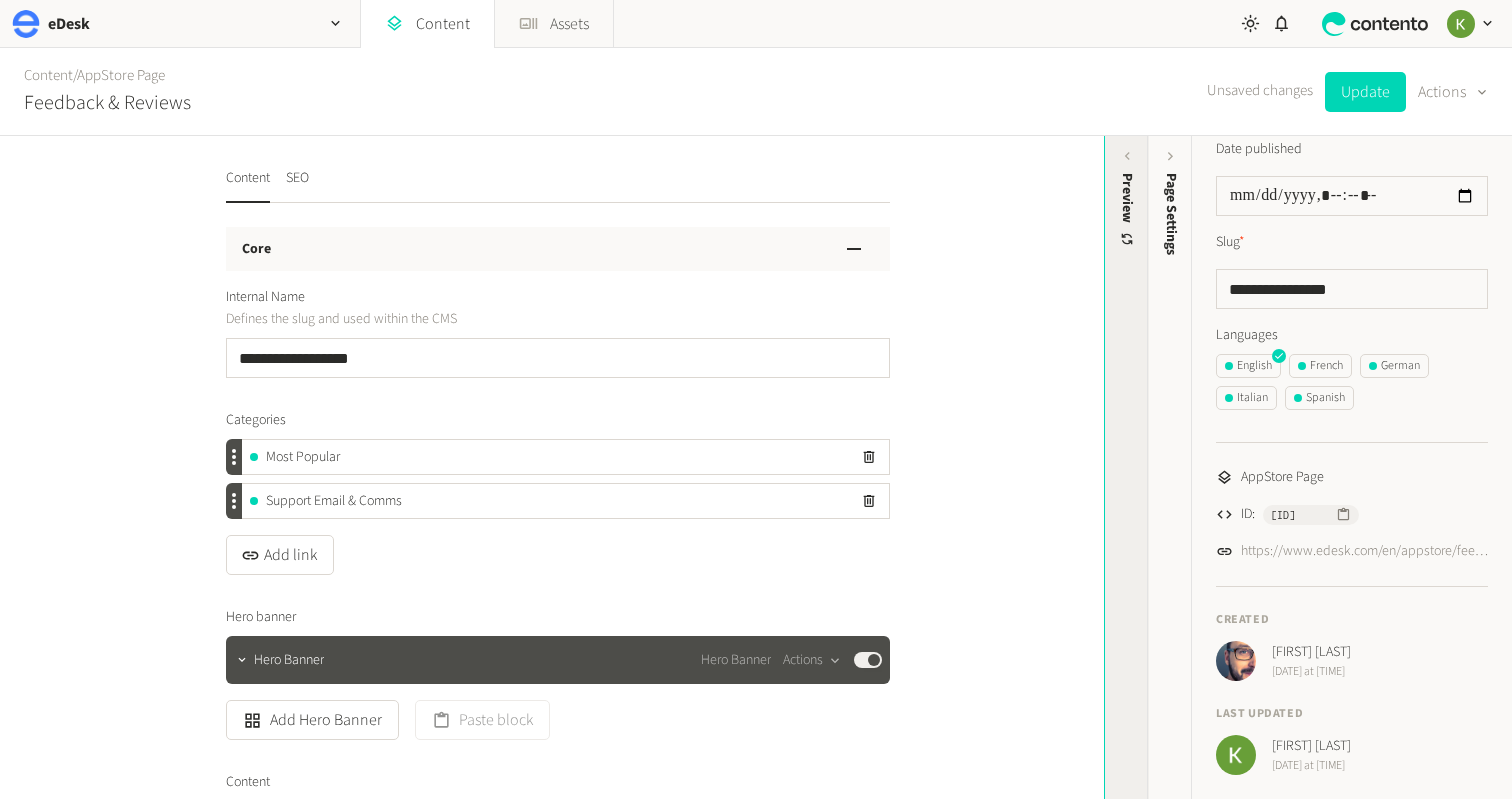 click on "Preview" 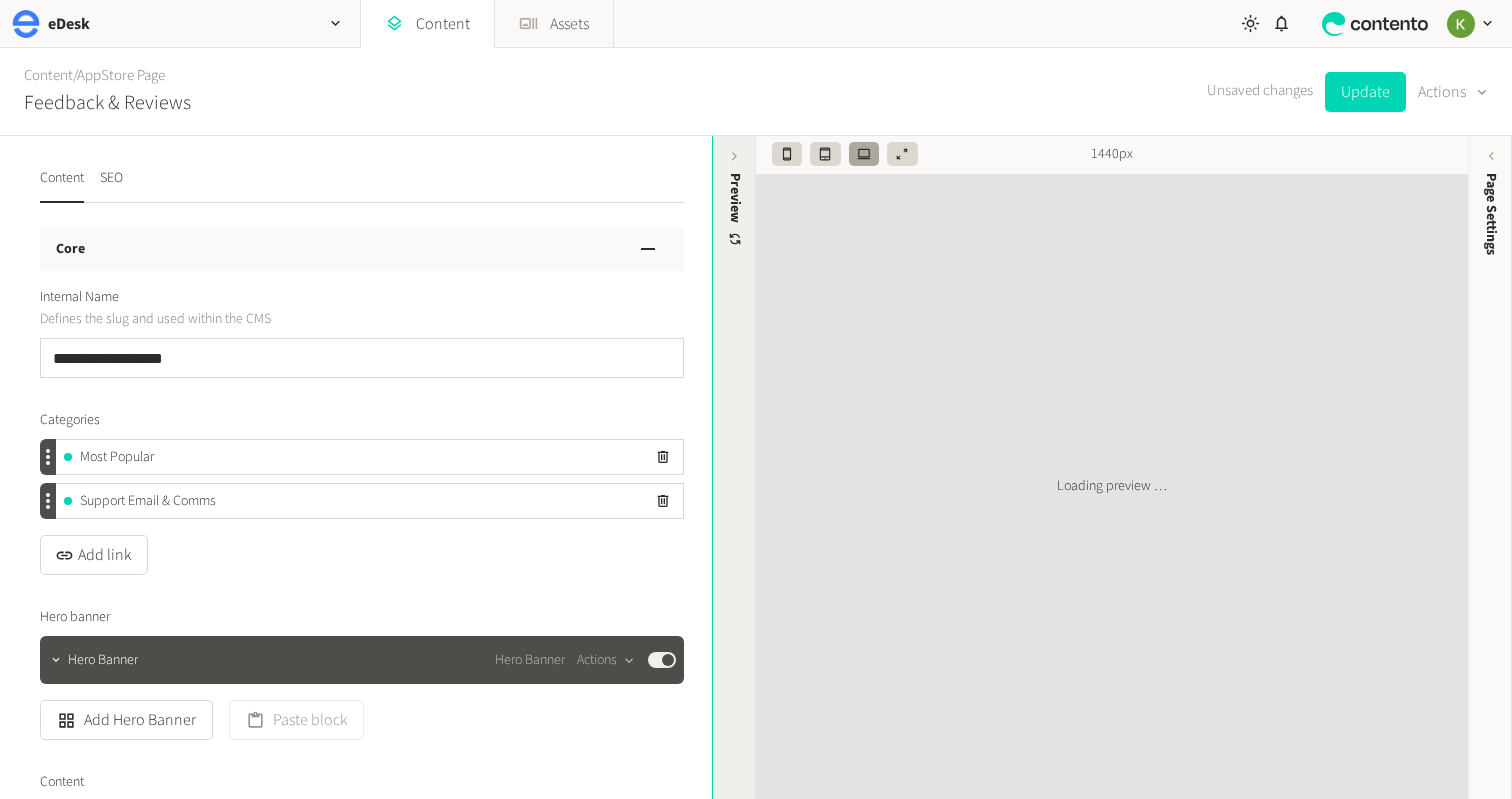 click 